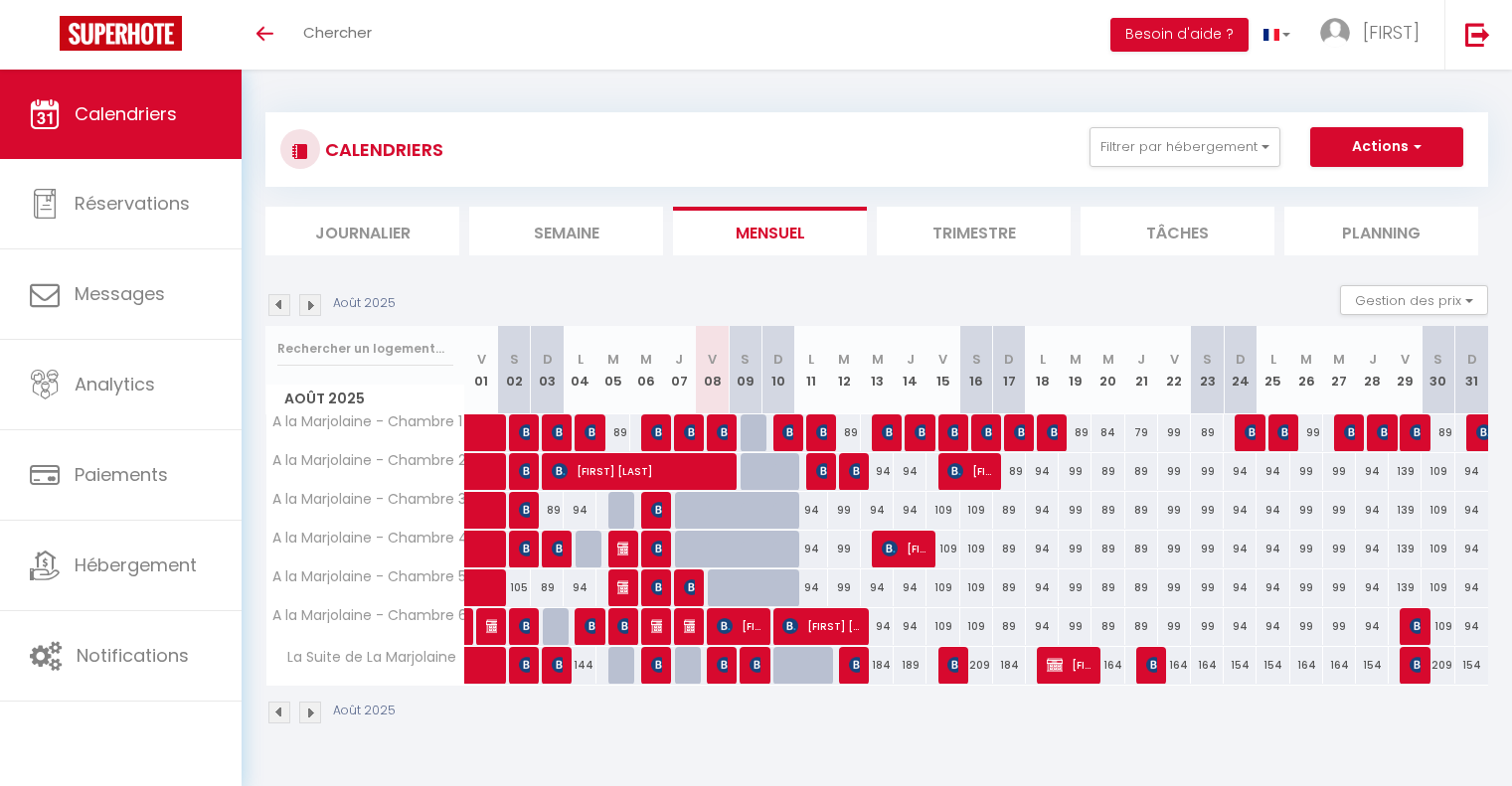 scroll, scrollTop: 70, scrollLeft: 0, axis: vertical 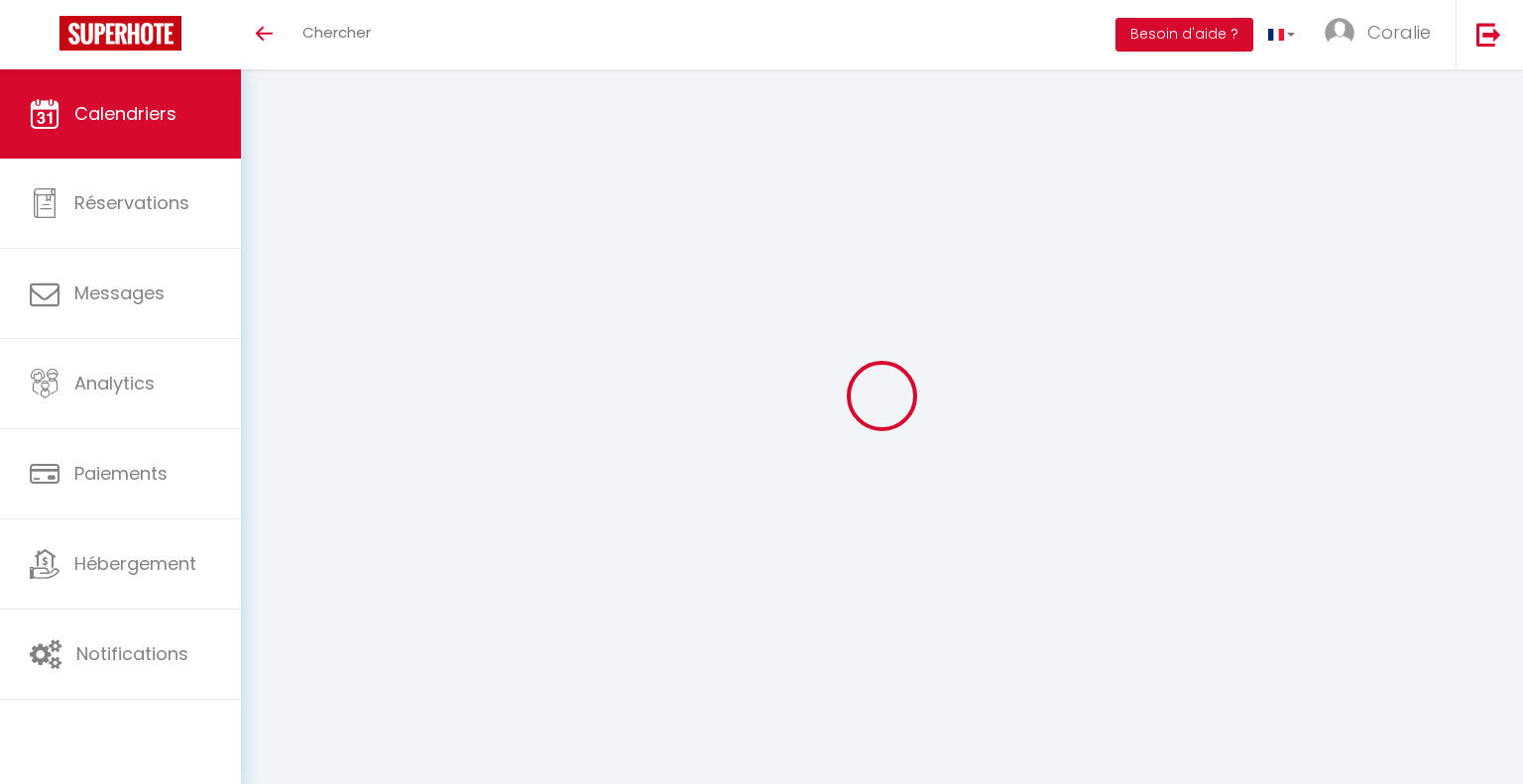 select 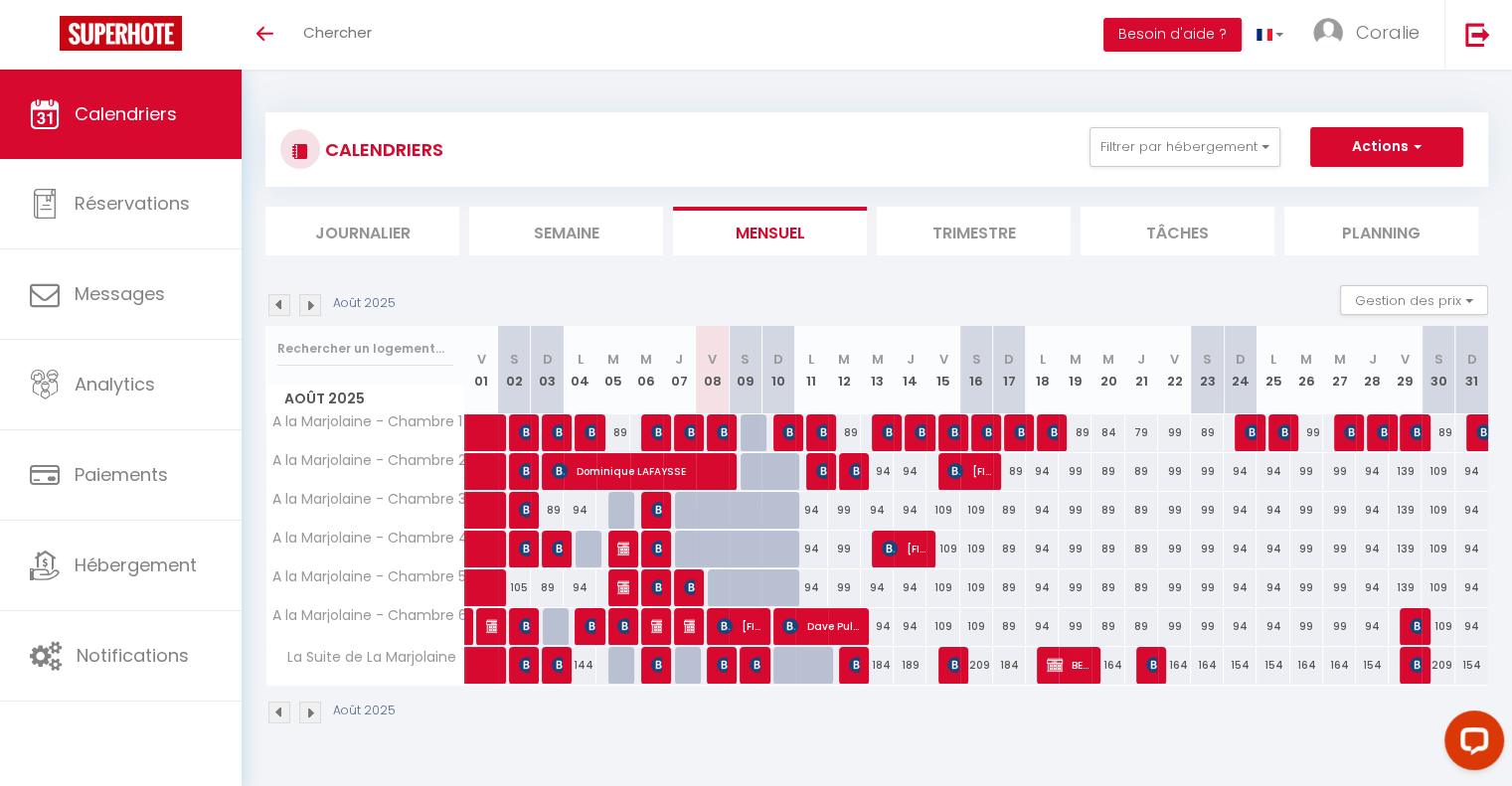 scroll, scrollTop: 0, scrollLeft: 0, axis: both 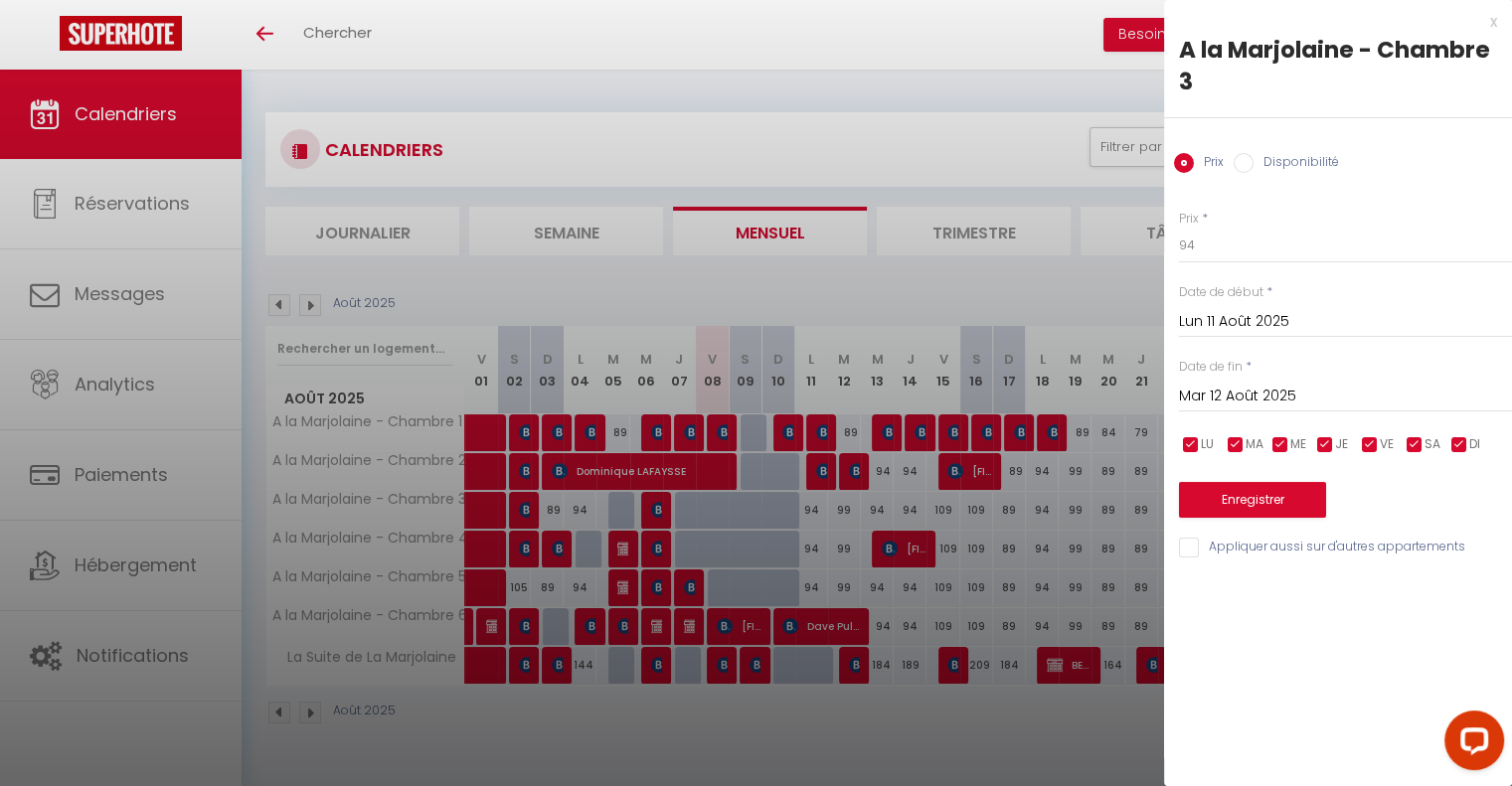 click on "Disponibilité" at bounding box center [1296, 164] 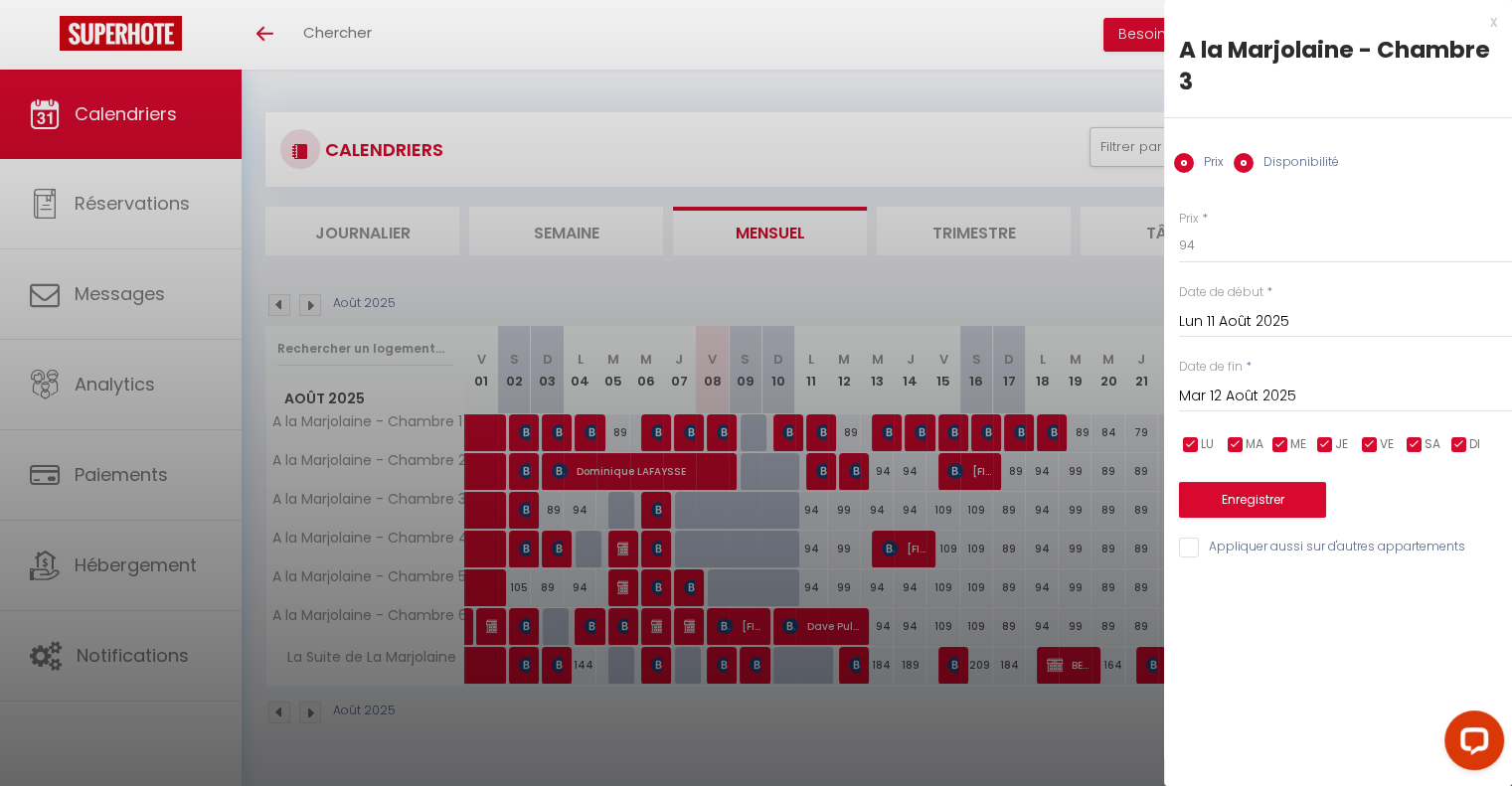 radio on "false" 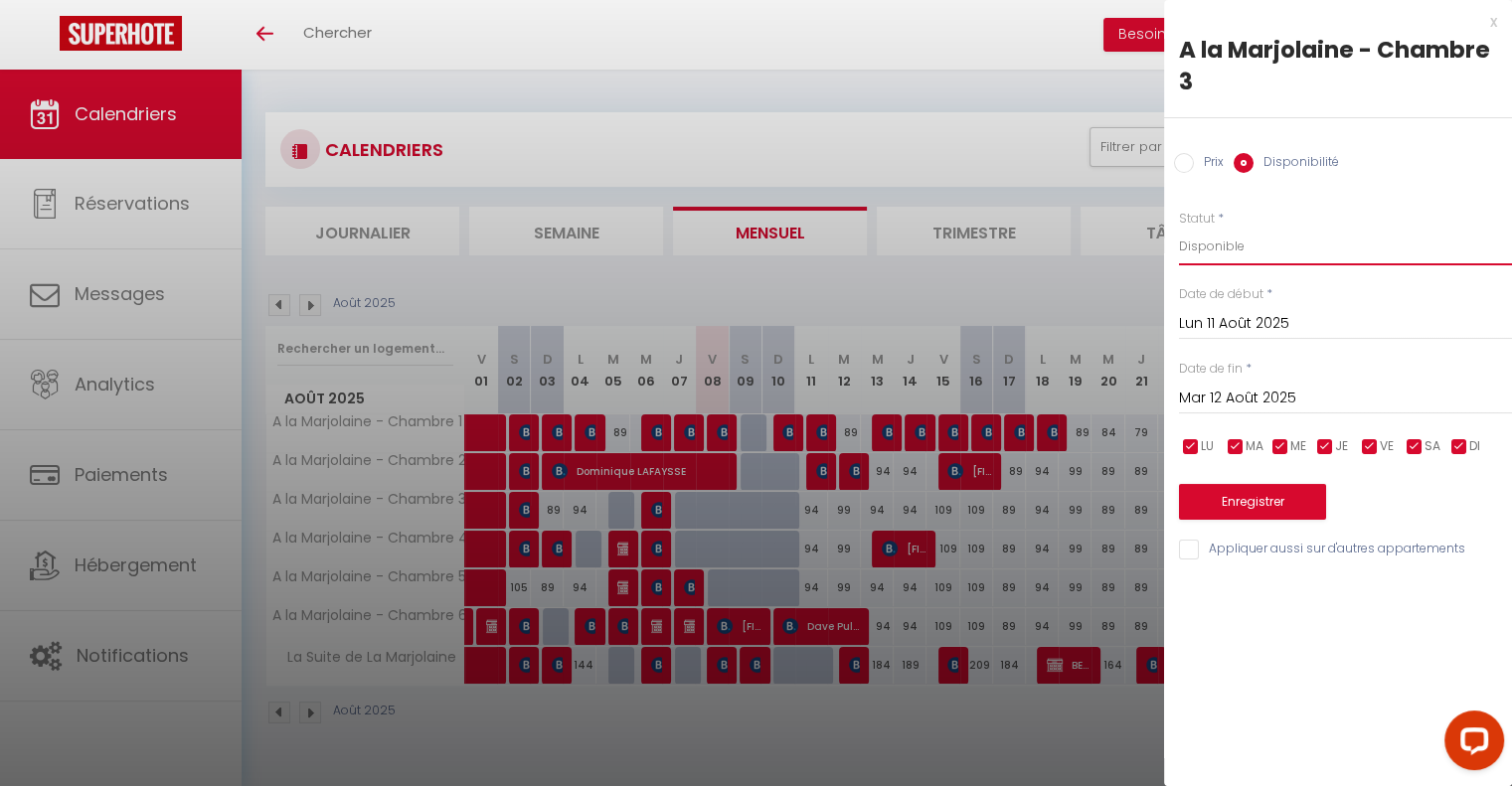 click on "Disponible
Indisponible" at bounding box center (1345, 246) 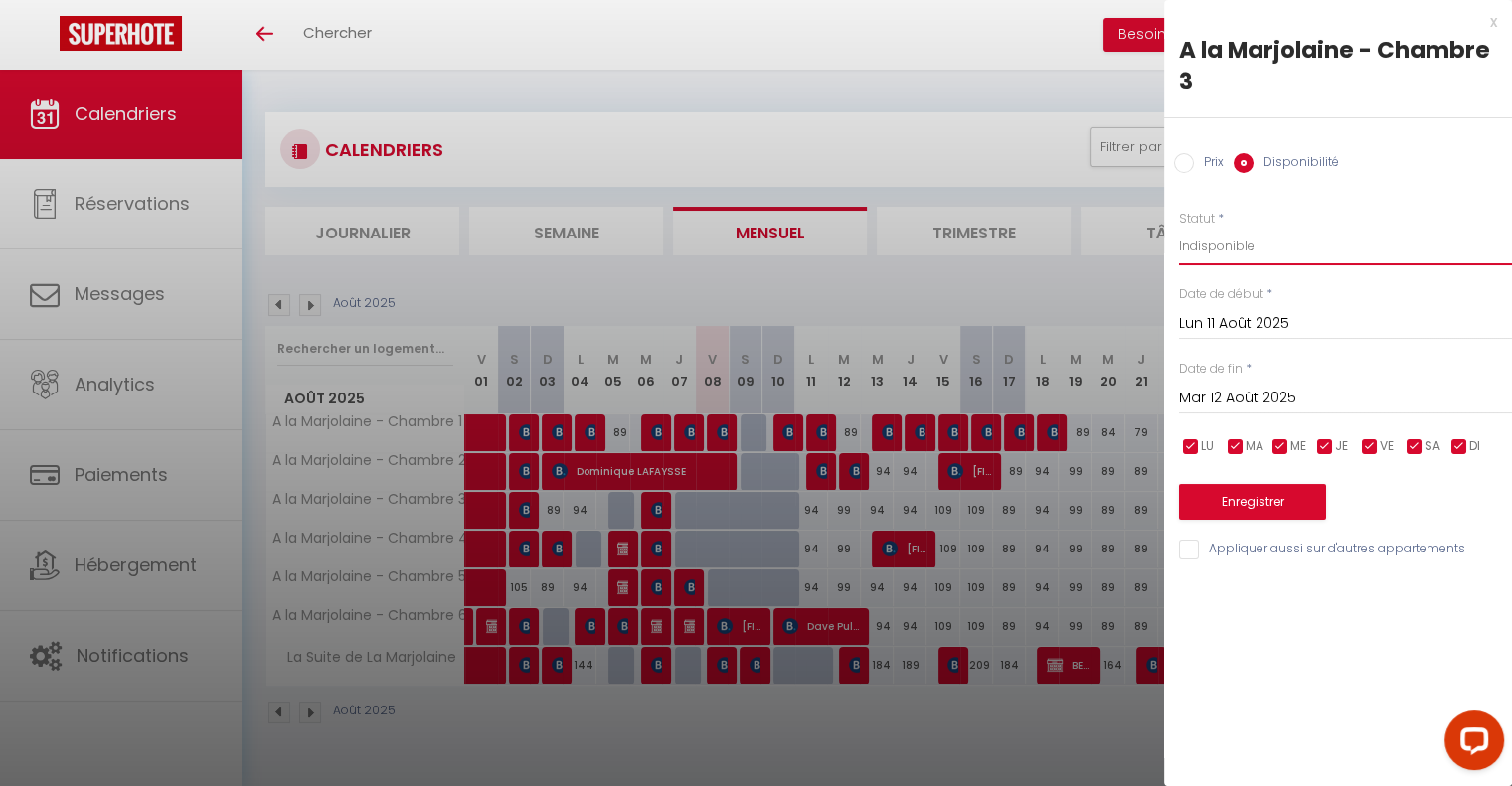 click on "Disponible
Indisponible" at bounding box center [1345, 246] 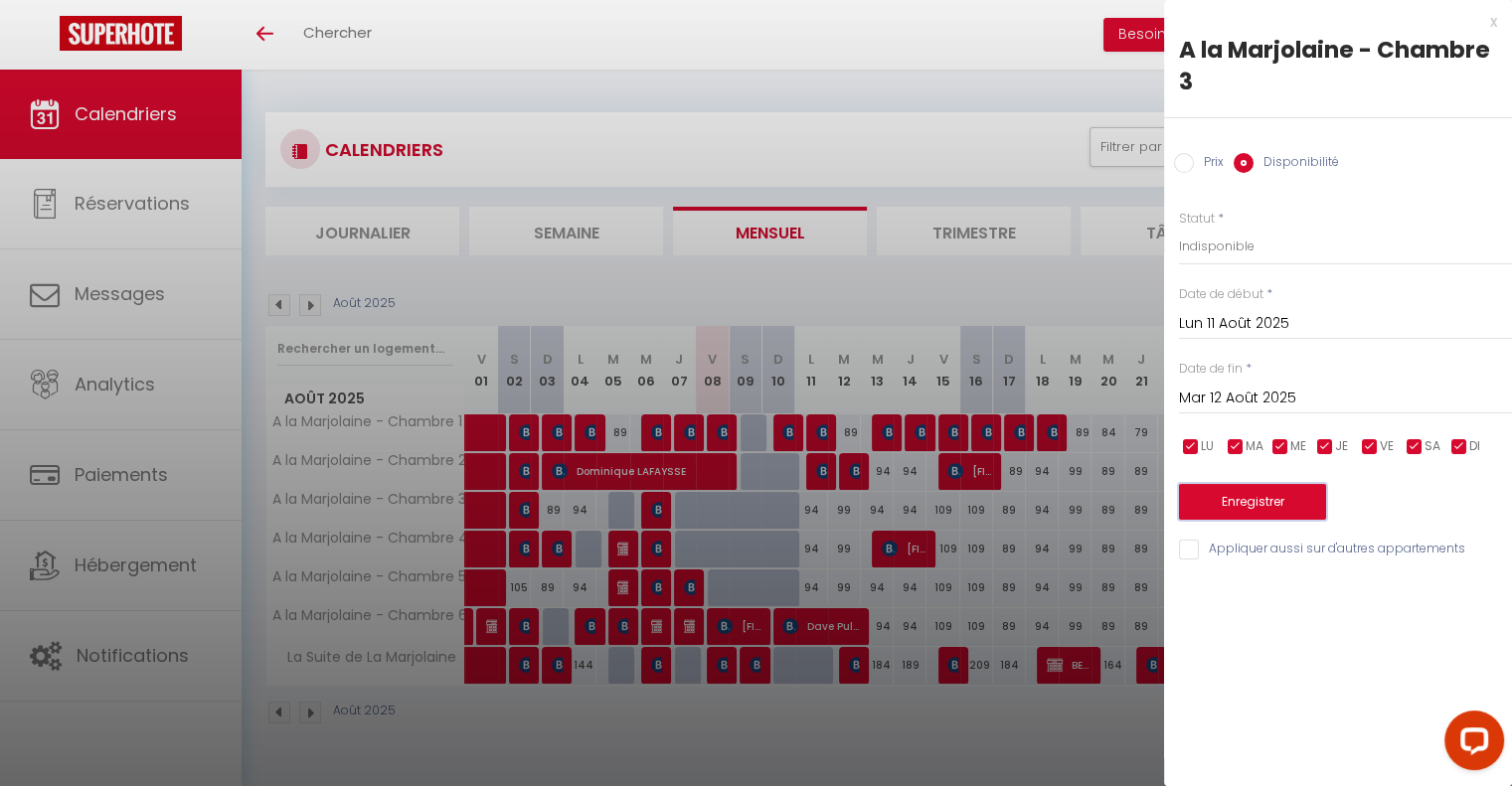 click on "Enregistrer" at bounding box center [1253, 502] 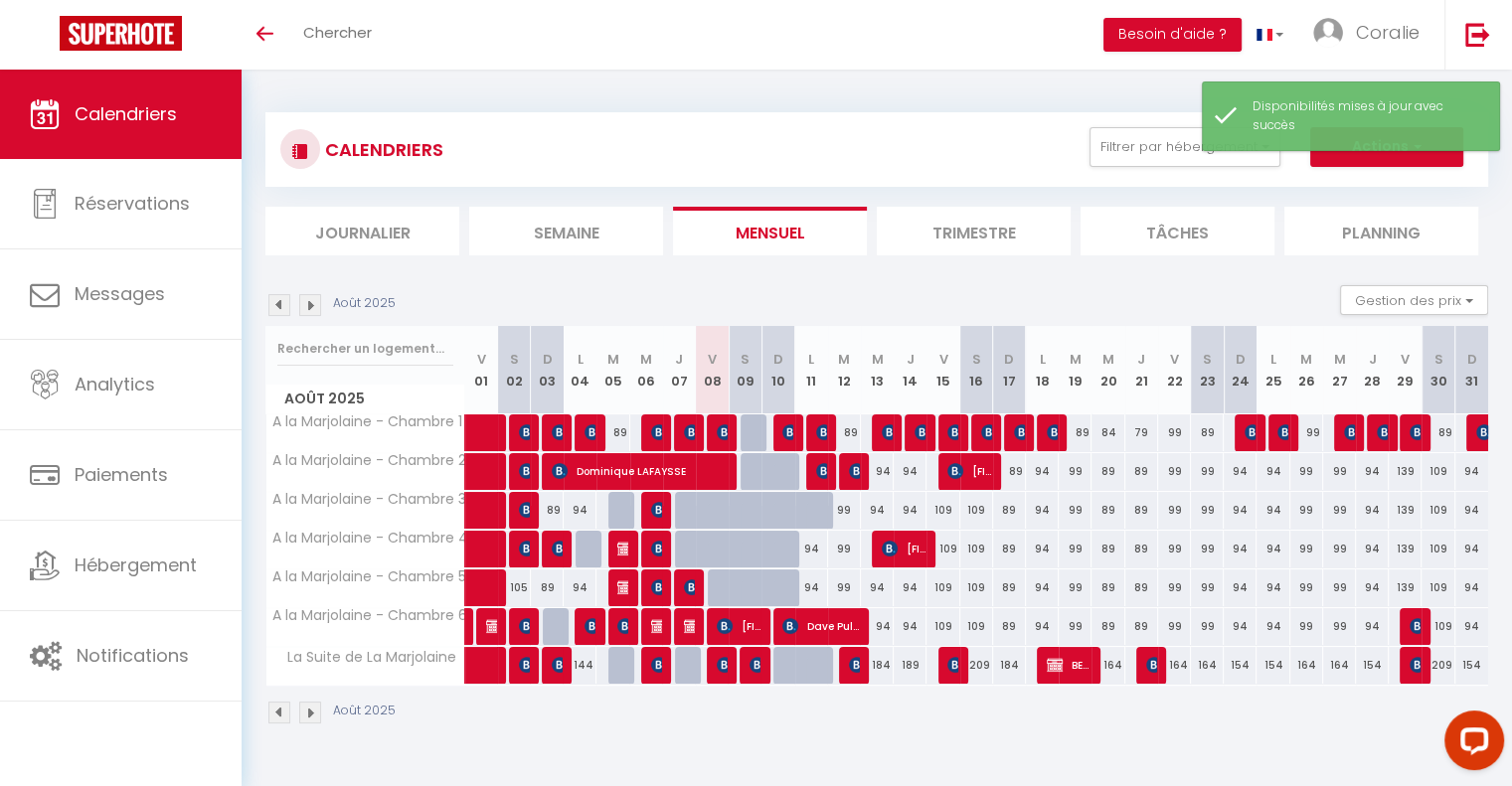 click at bounding box center (789, 560) 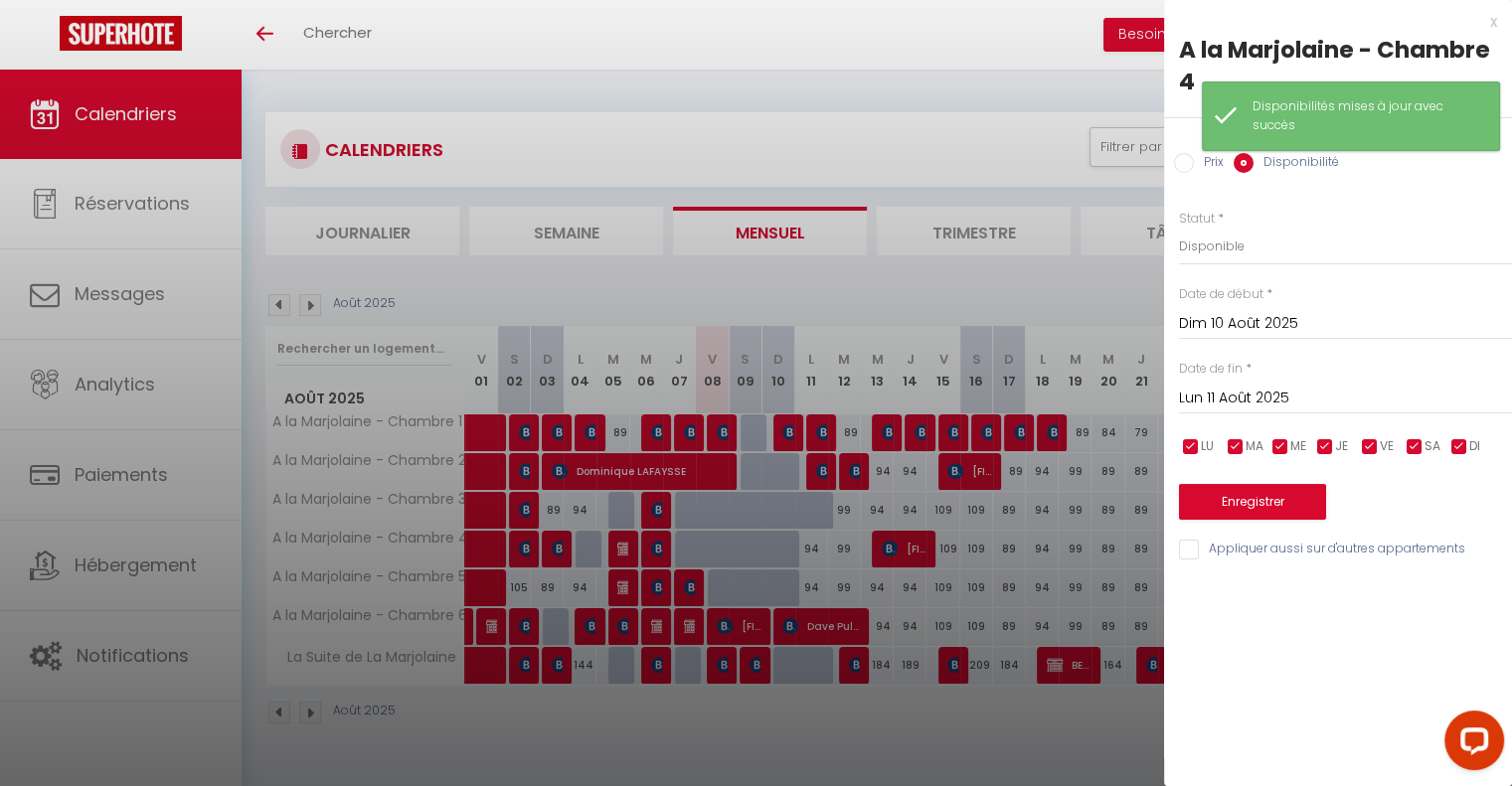 click at bounding box center (756, 393) 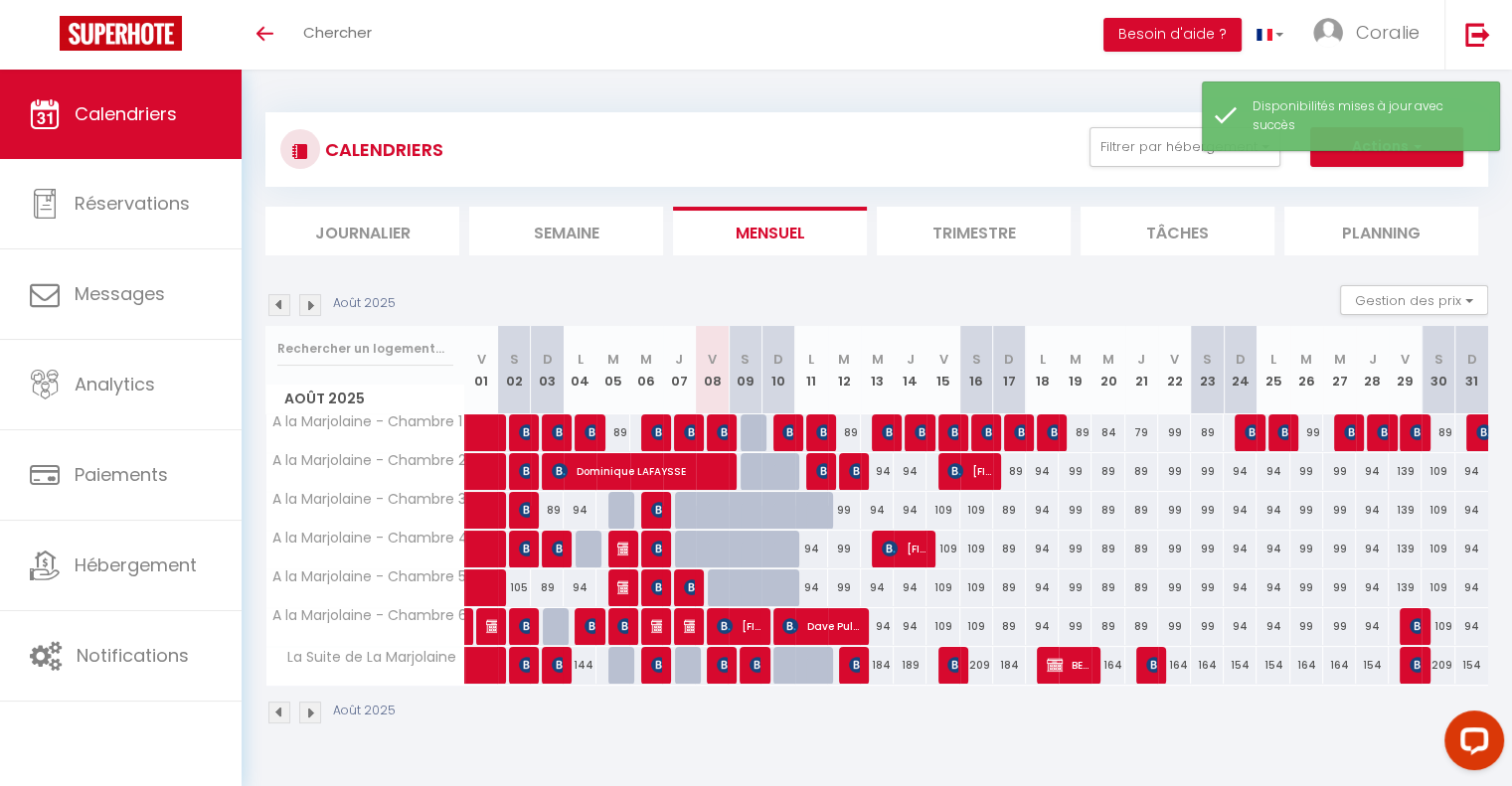 click on "94" at bounding box center (811, 549) 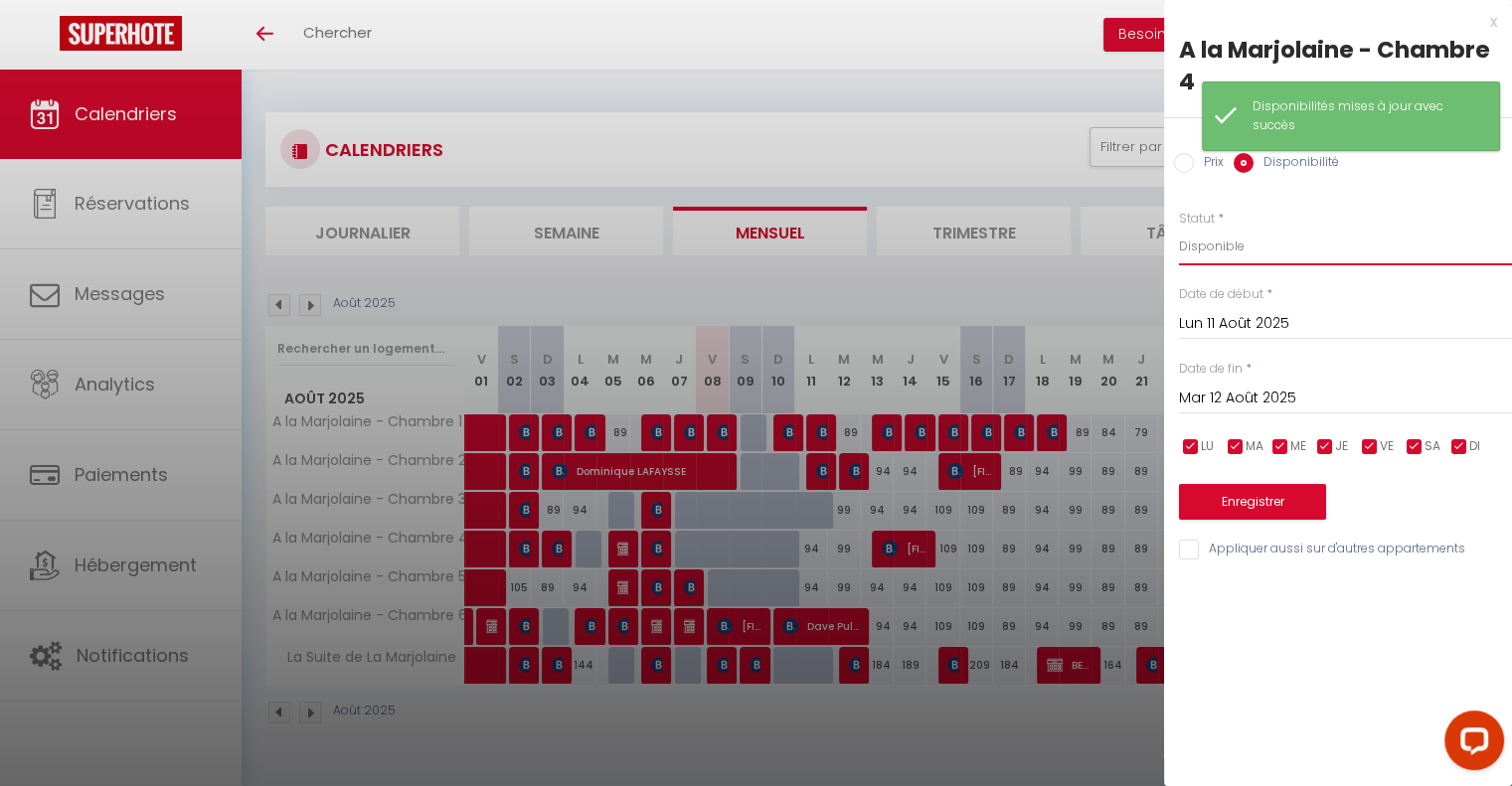 click on "Disponible
Indisponible" at bounding box center (1345, 246) 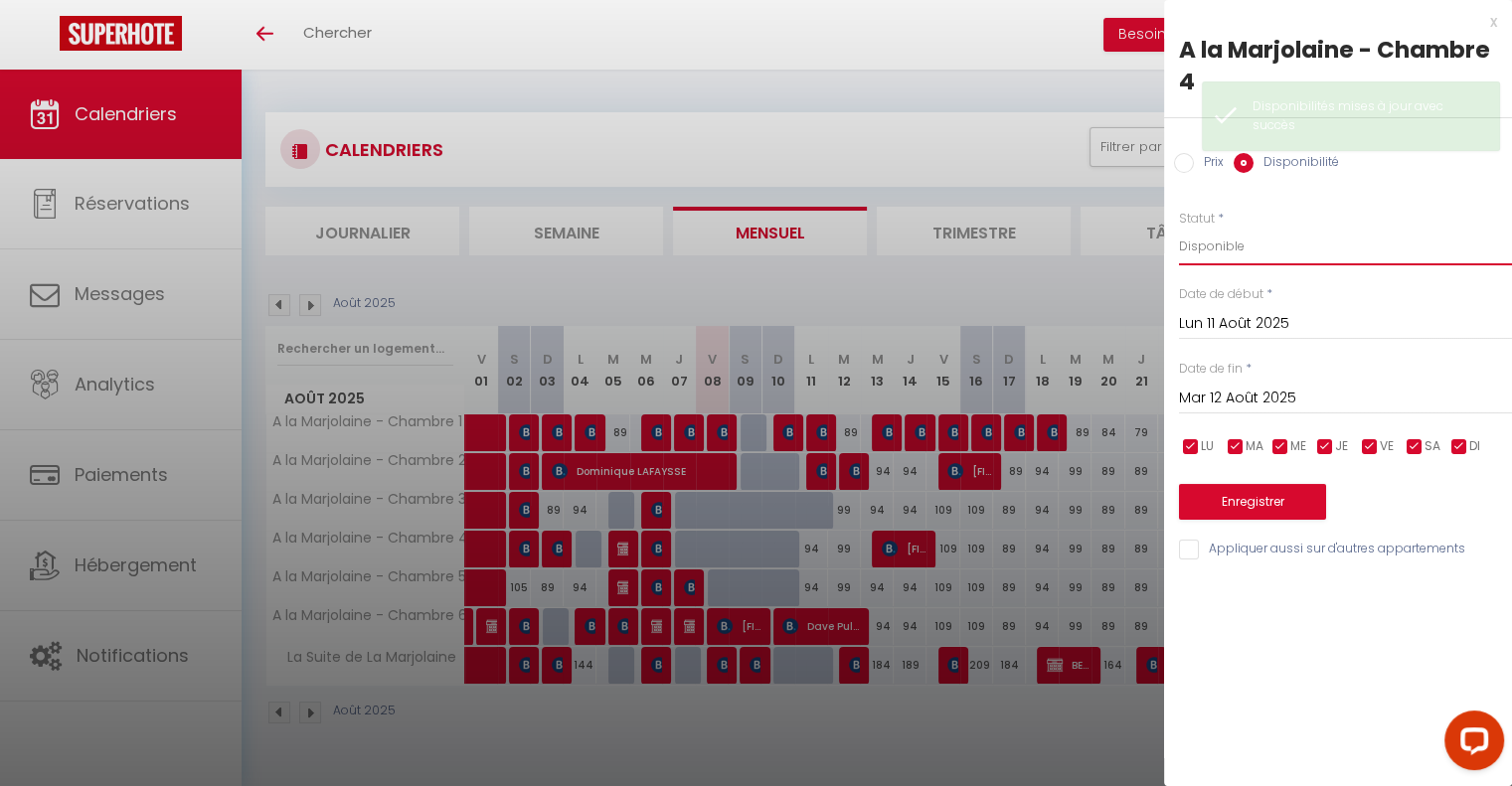 select on "0" 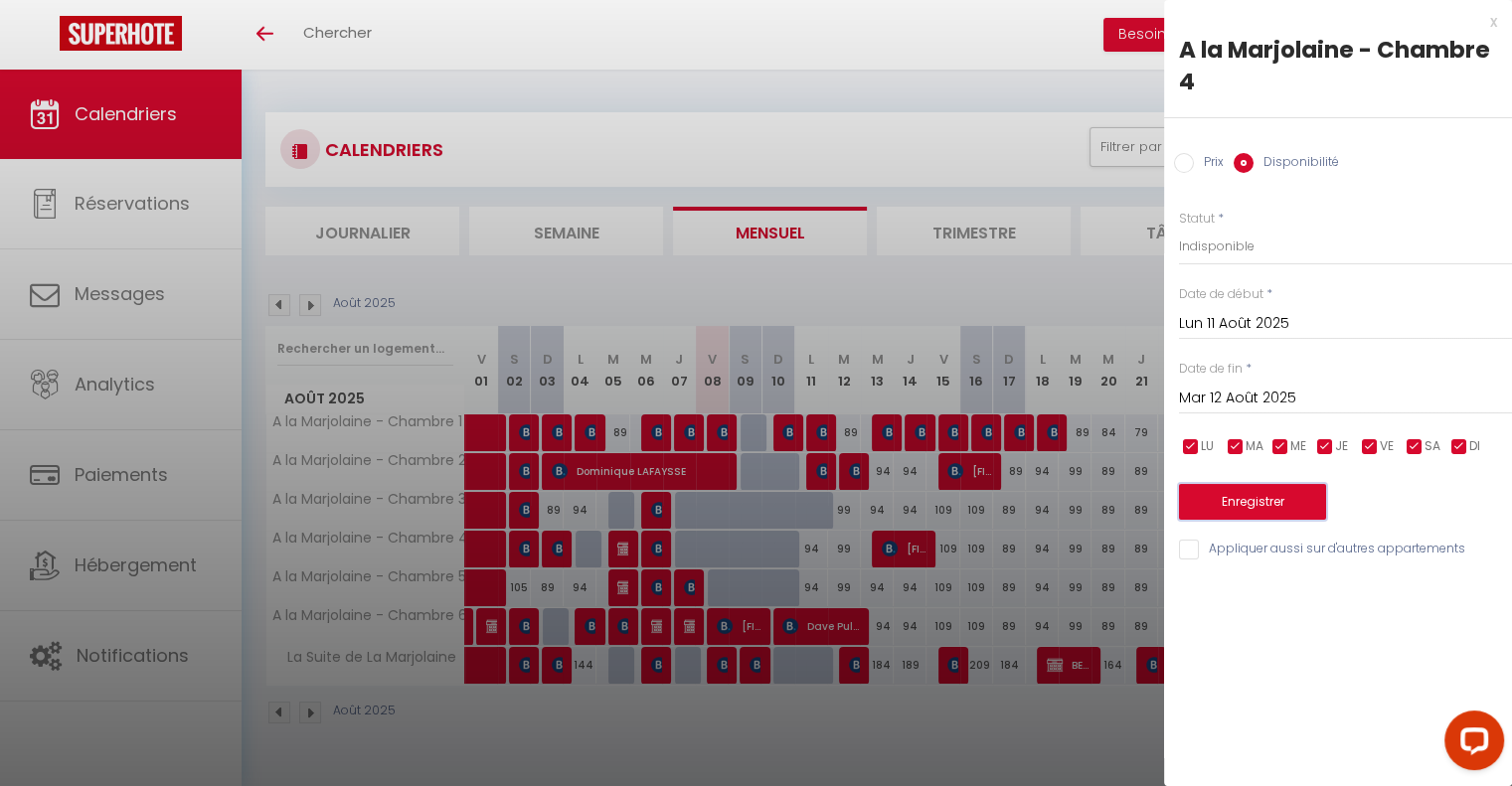 click on "Enregistrer" at bounding box center [1253, 502] 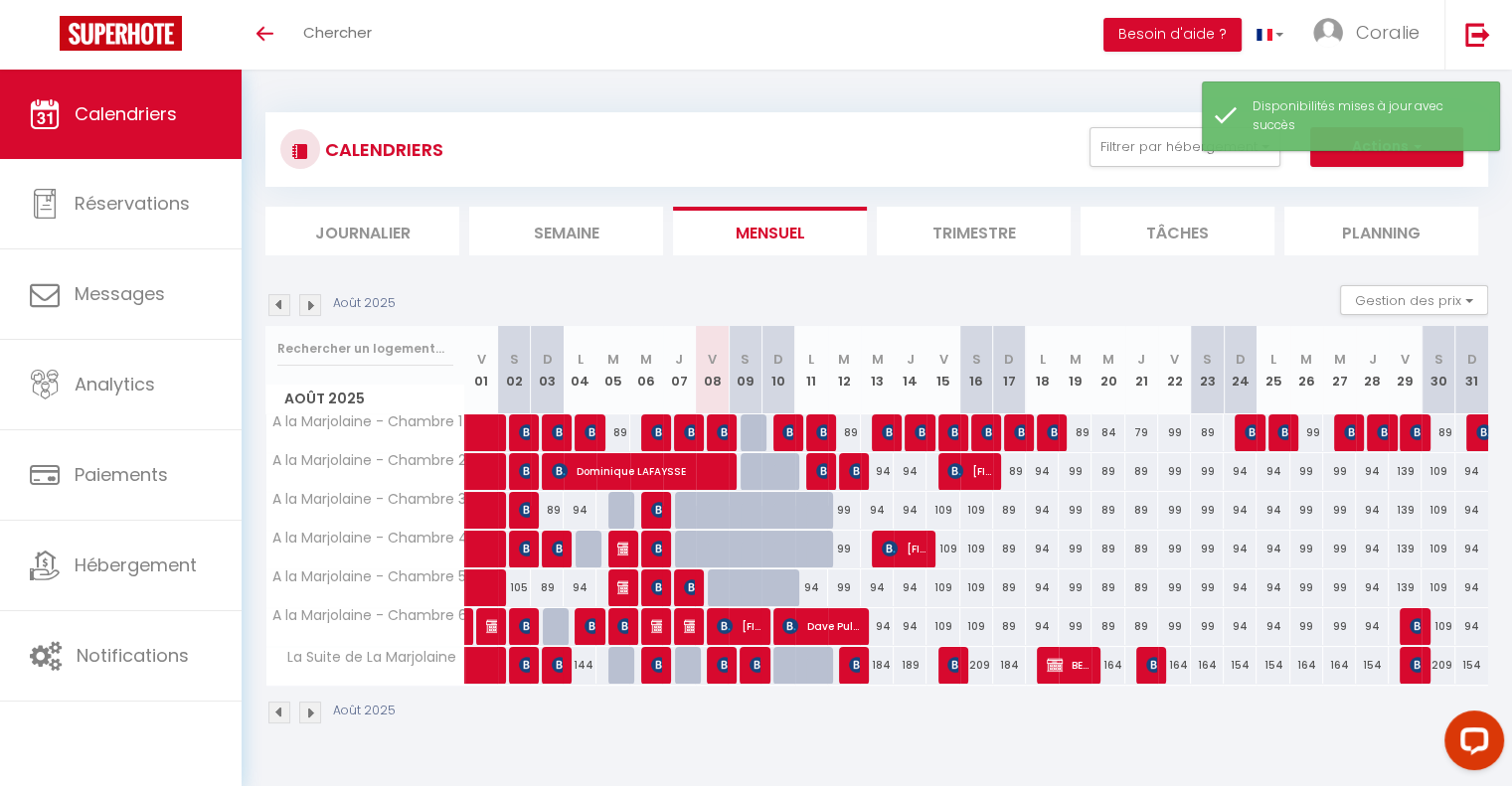 click on "94" at bounding box center (811, 587) 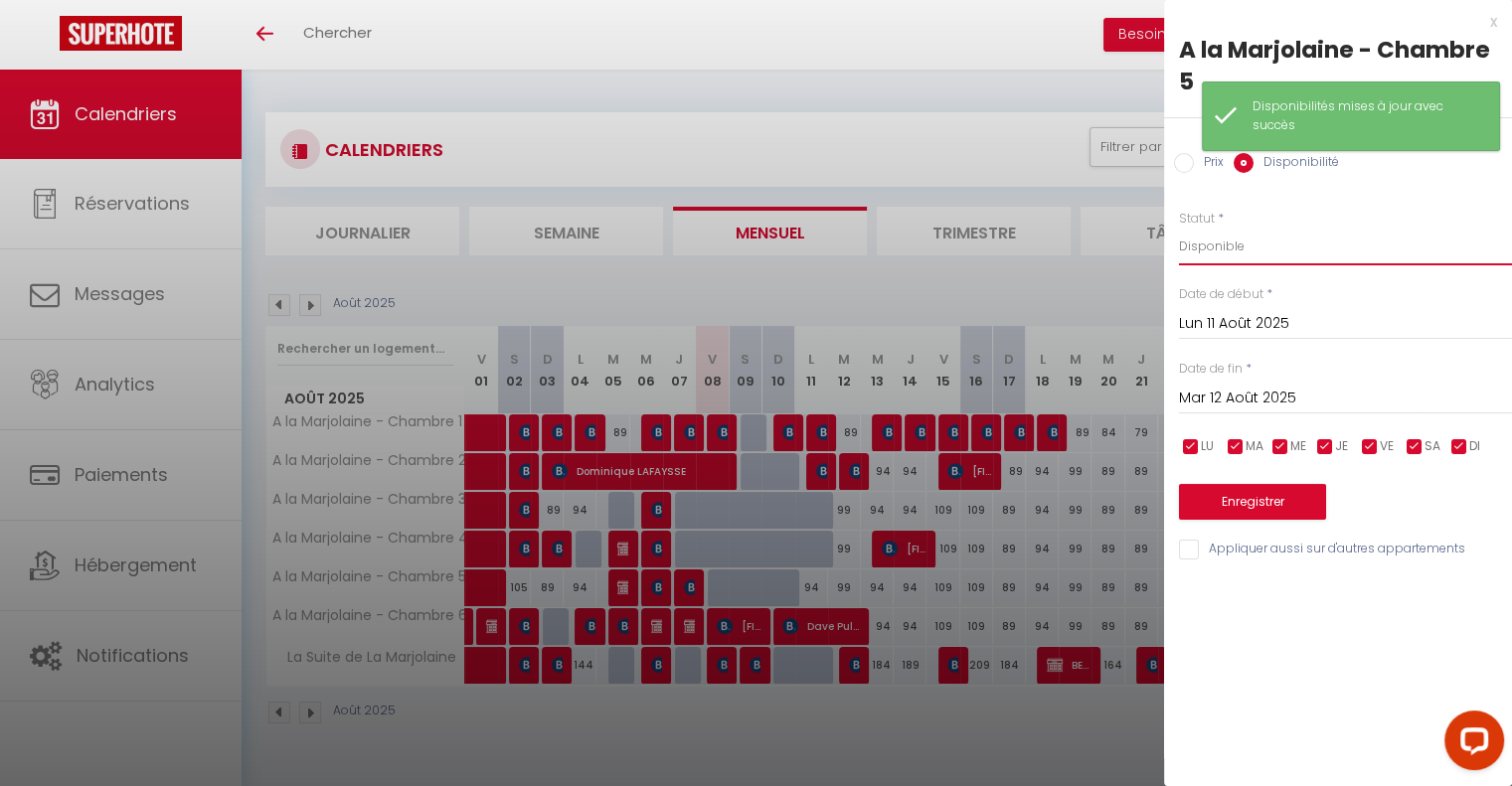 click on "Disponible
Indisponible" at bounding box center (1345, 246) 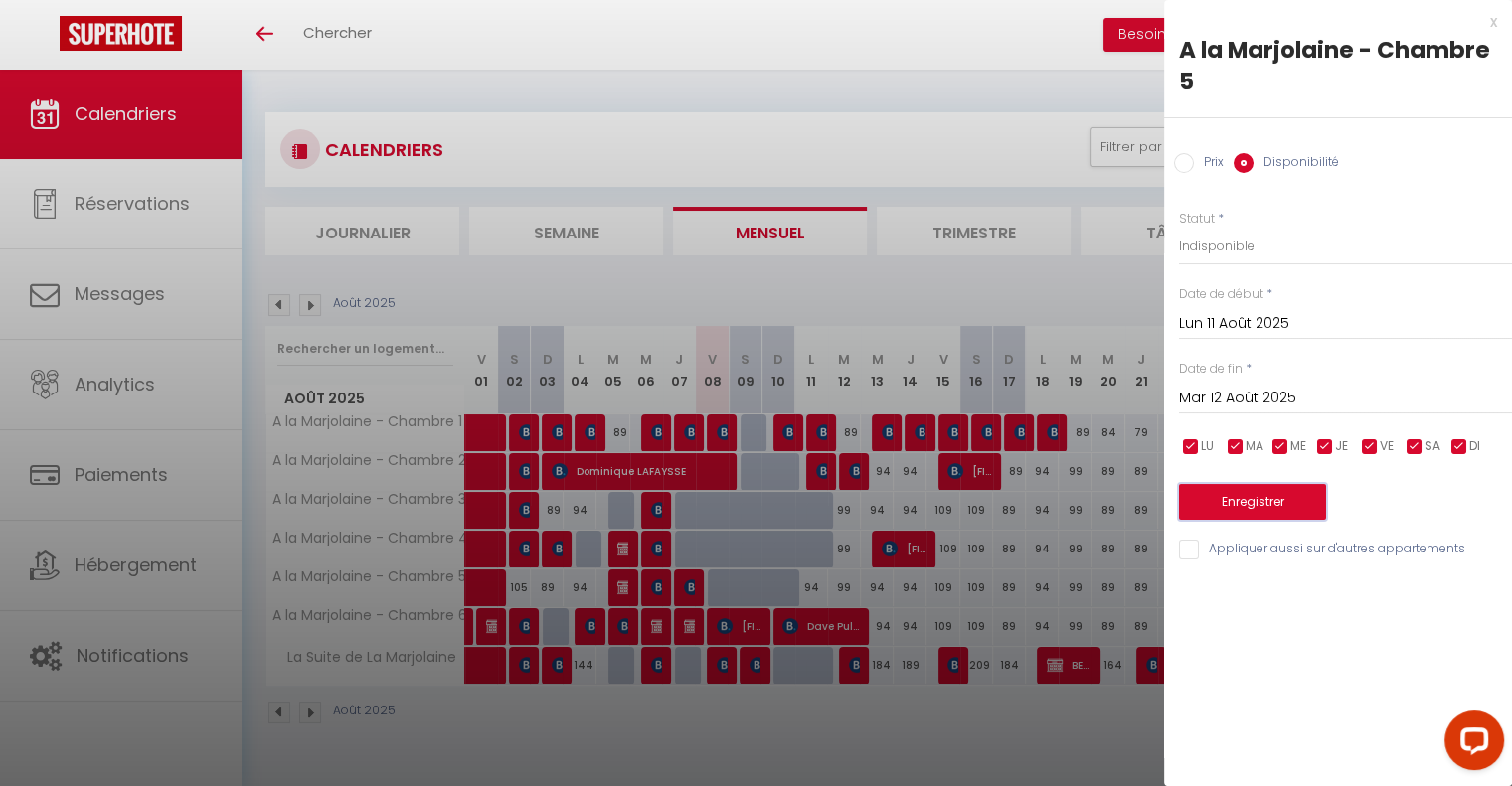 click on "Enregistrer" at bounding box center [1253, 502] 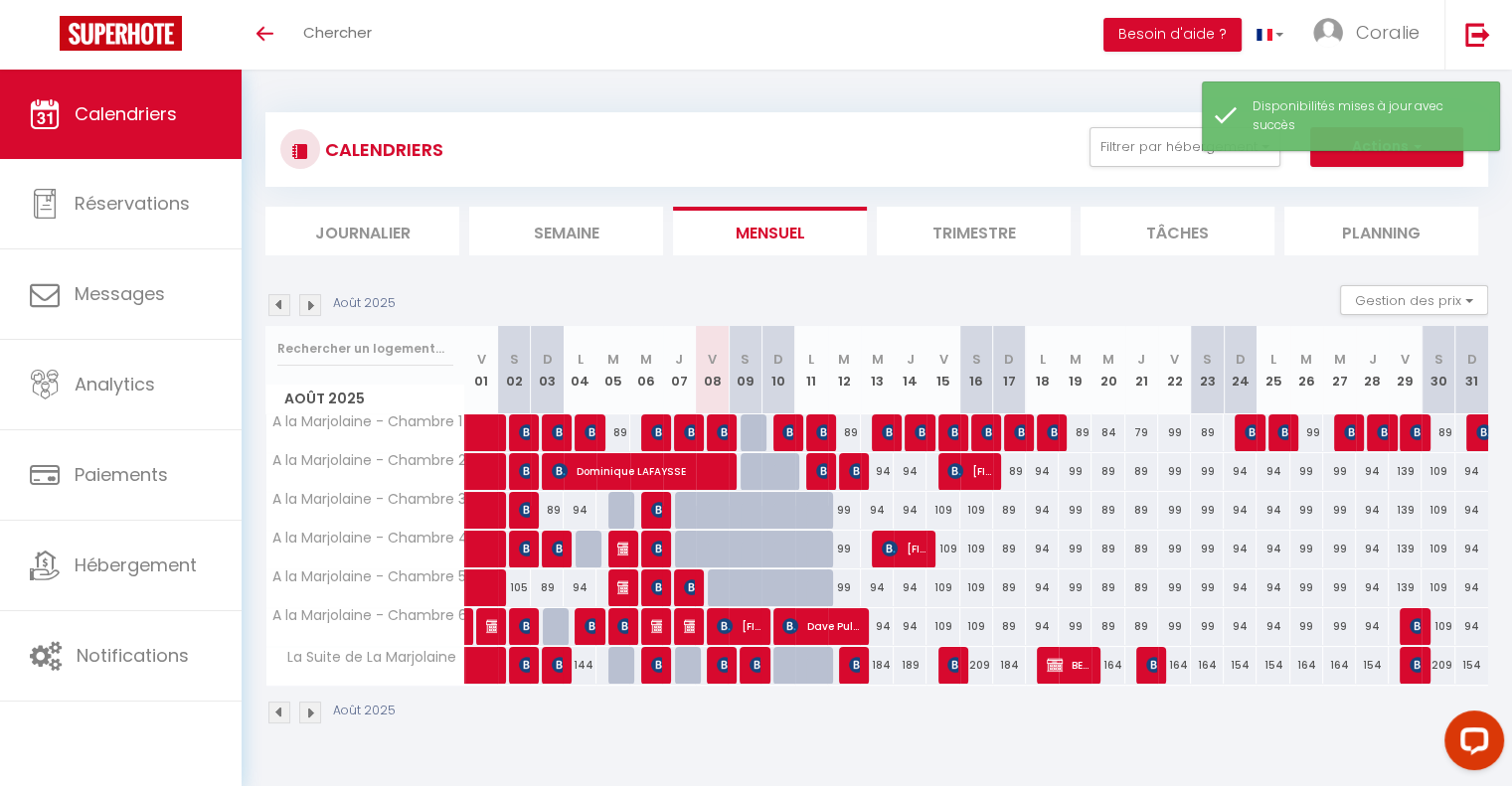 click on "89" at bounding box center [844, 432] 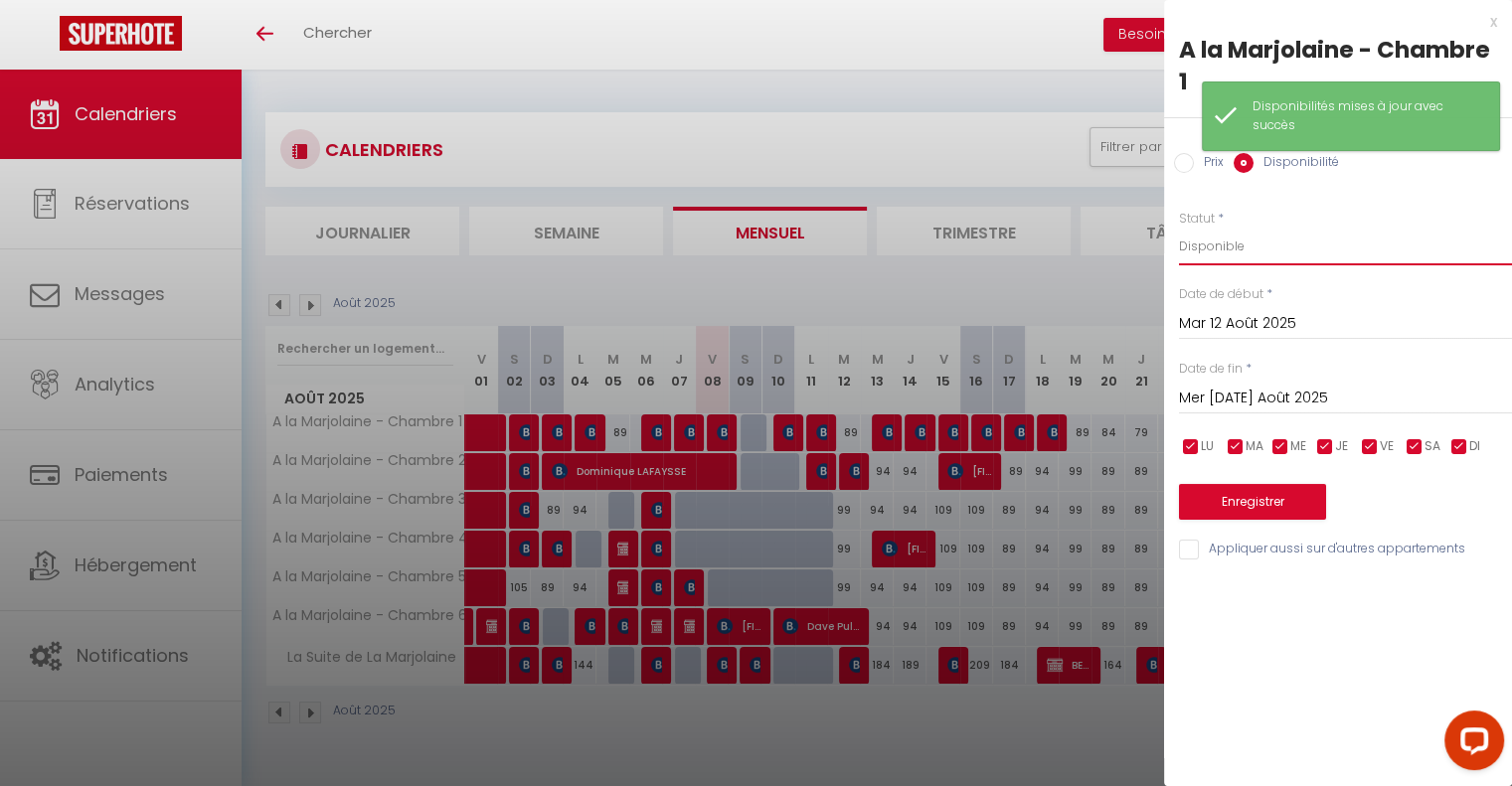 click on "Disponible
Indisponible" at bounding box center (1345, 246) 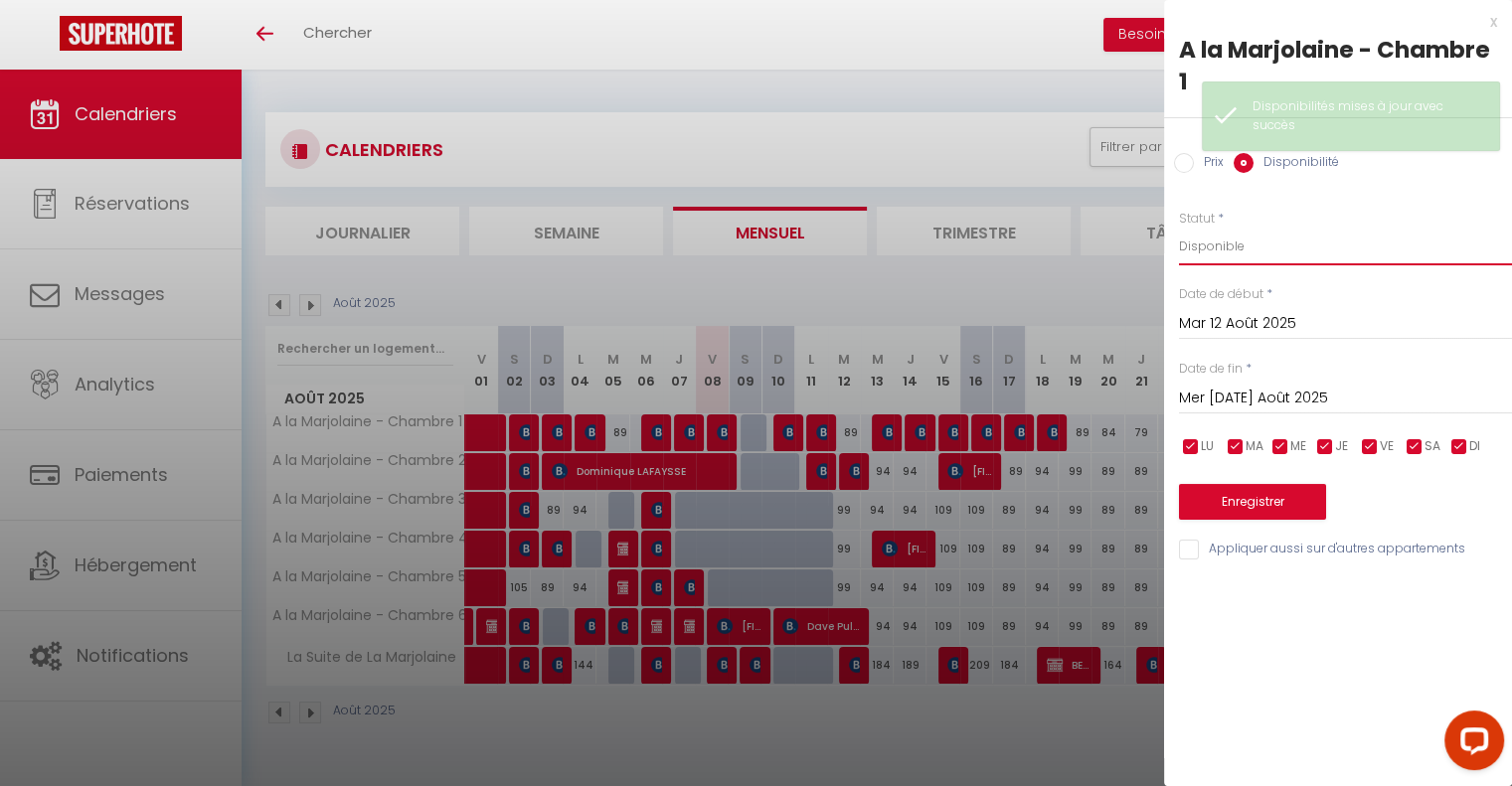 select on "0" 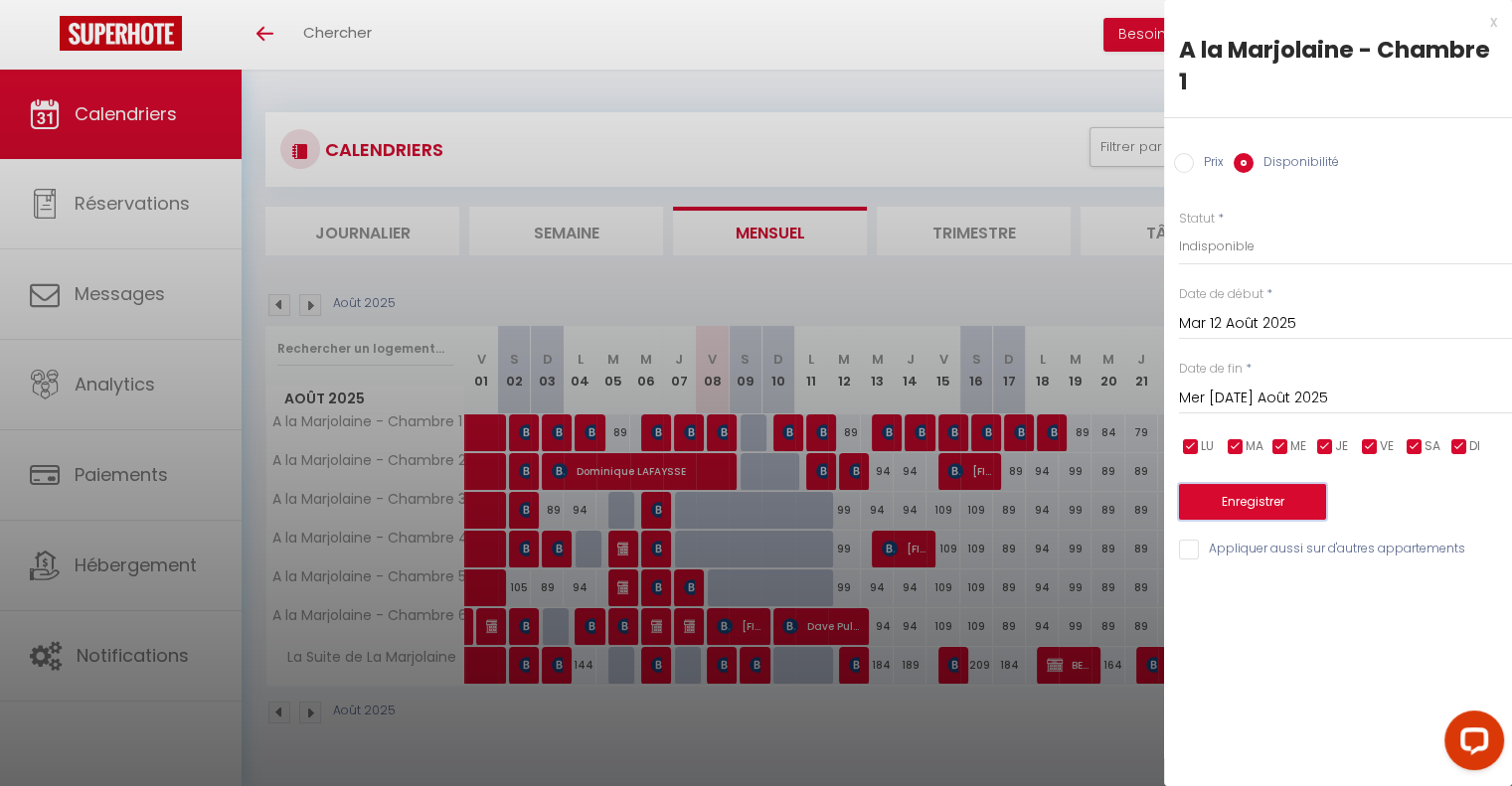 click on "Enregistrer" at bounding box center (1253, 502) 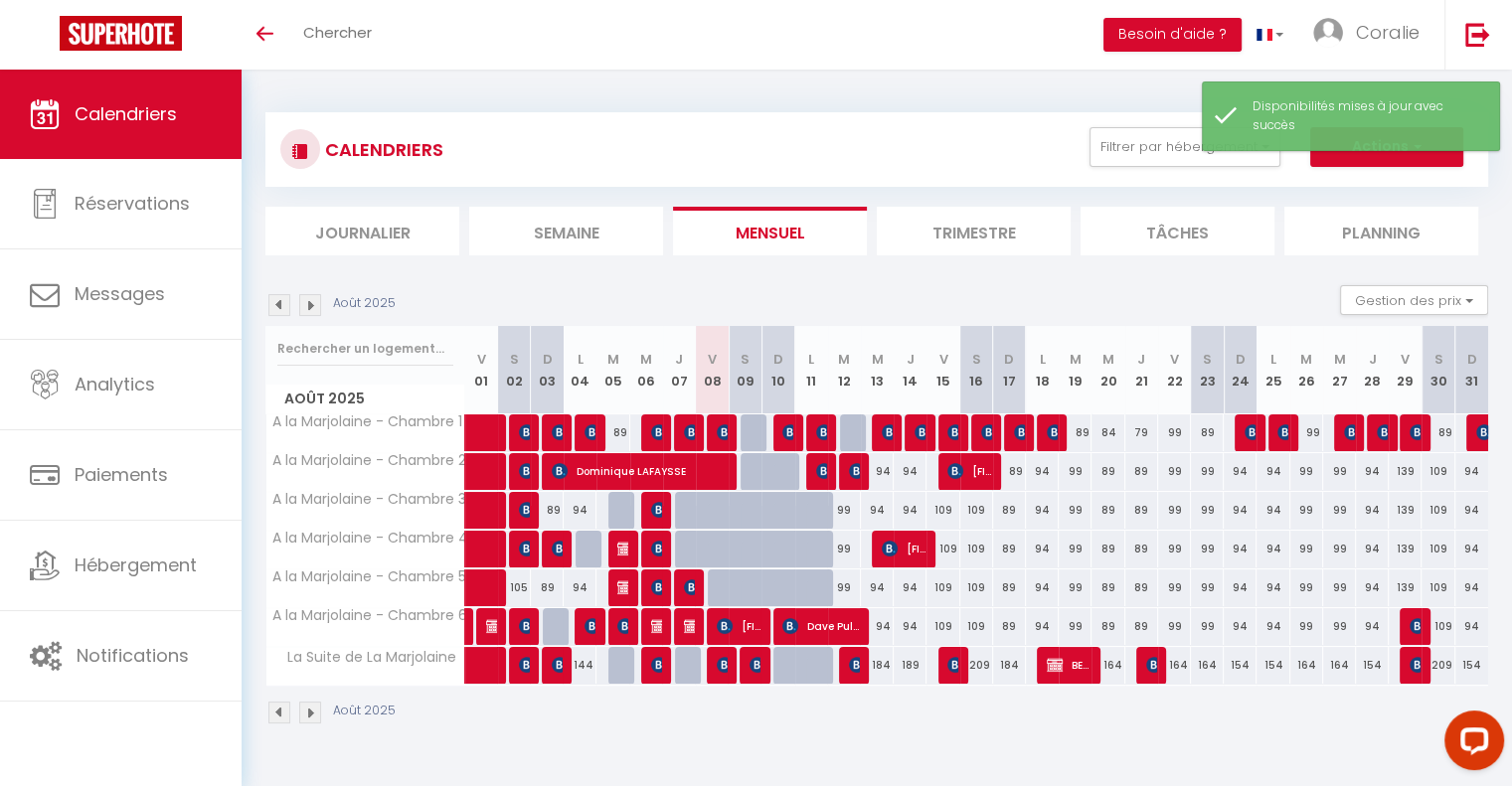 click on "99" at bounding box center (844, 510) 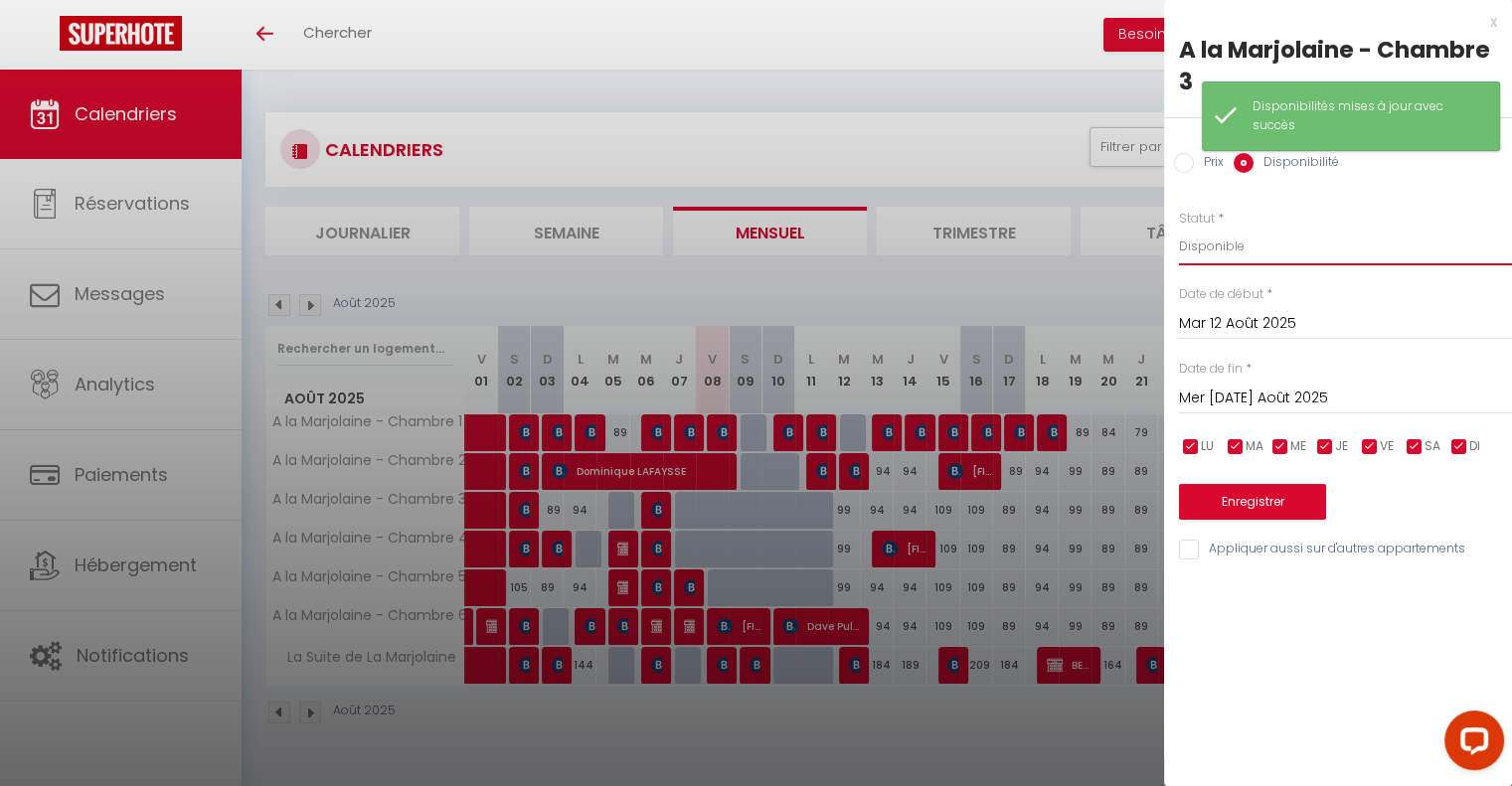 click on "Disponible
Indisponible" at bounding box center [1345, 246] 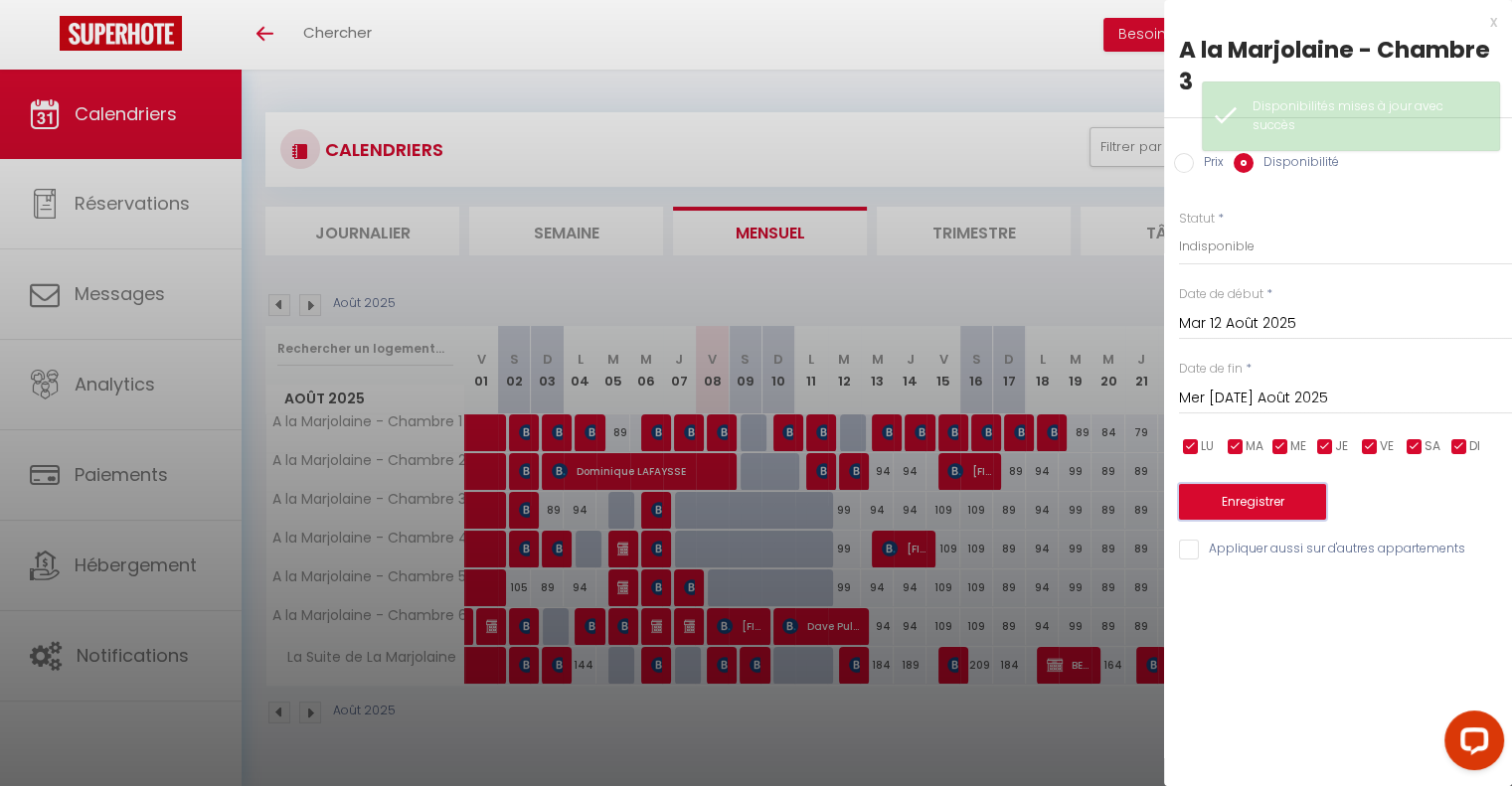 click on "Enregistrer" at bounding box center (1253, 502) 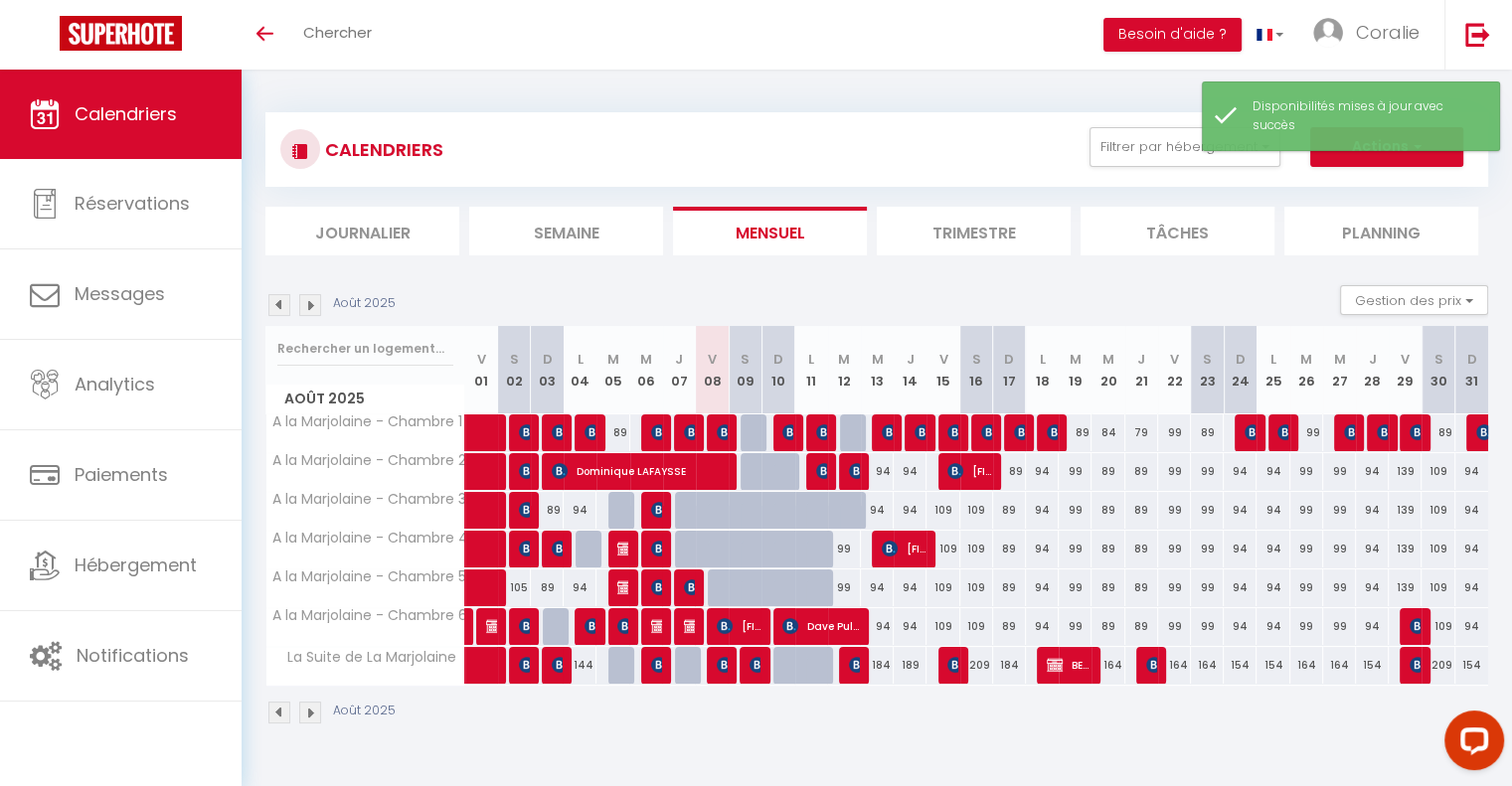 click on "99" at bounding box center (844, 549) 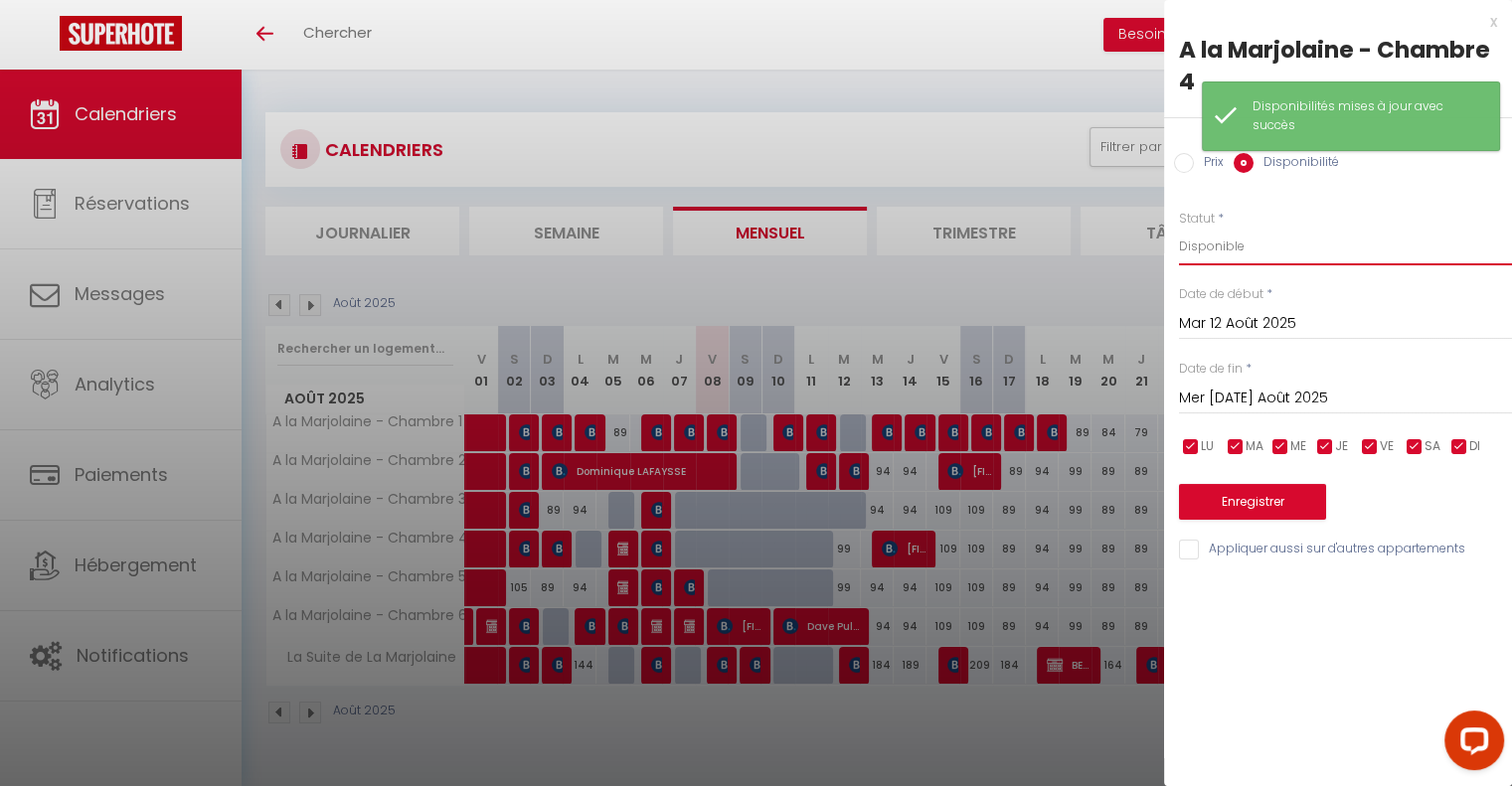 click on "Disponible
Indisponible" at bounding box center (1345, 246) 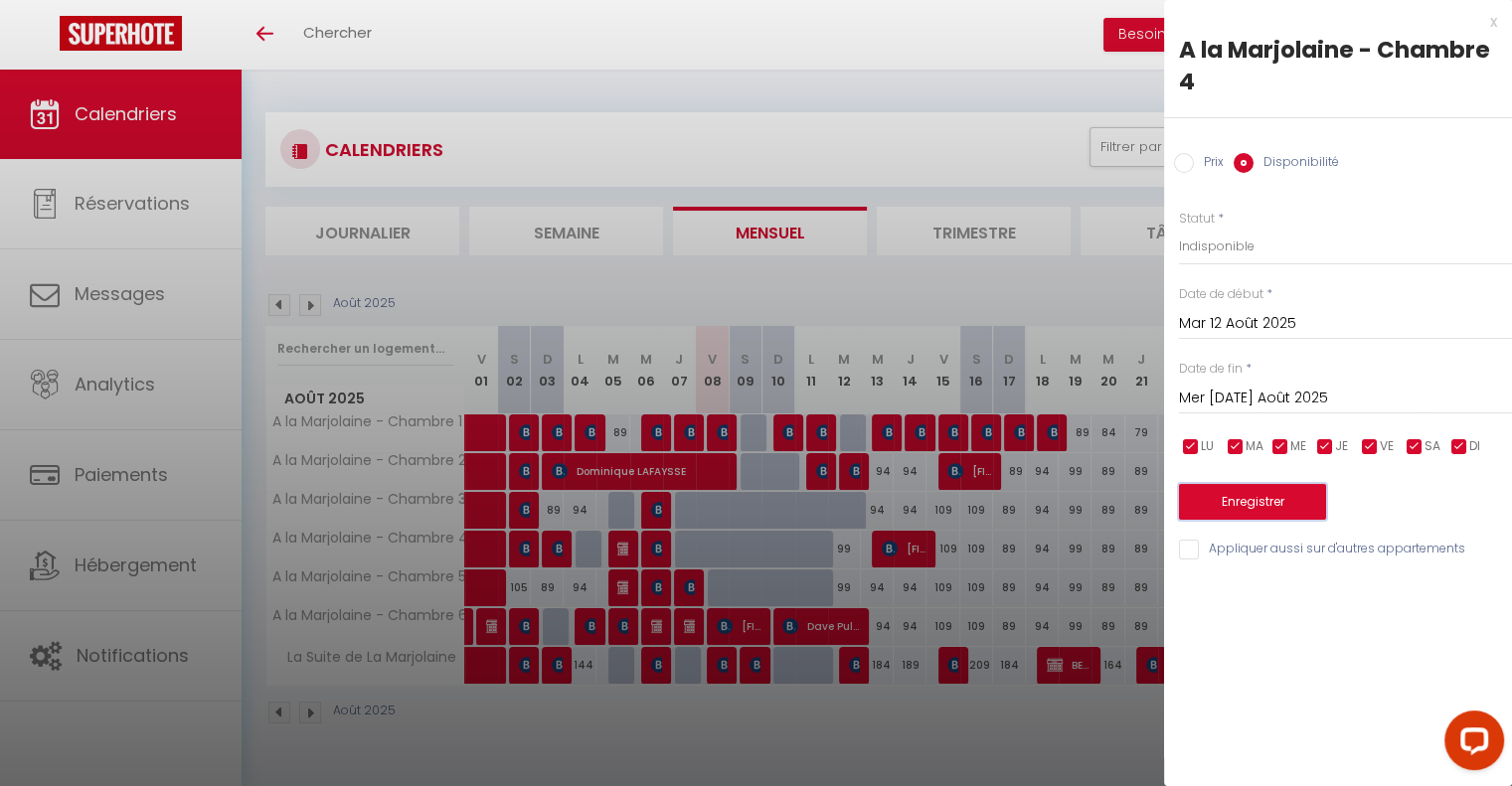 click on "Enregistrer" at bounding box center [1253, 502] 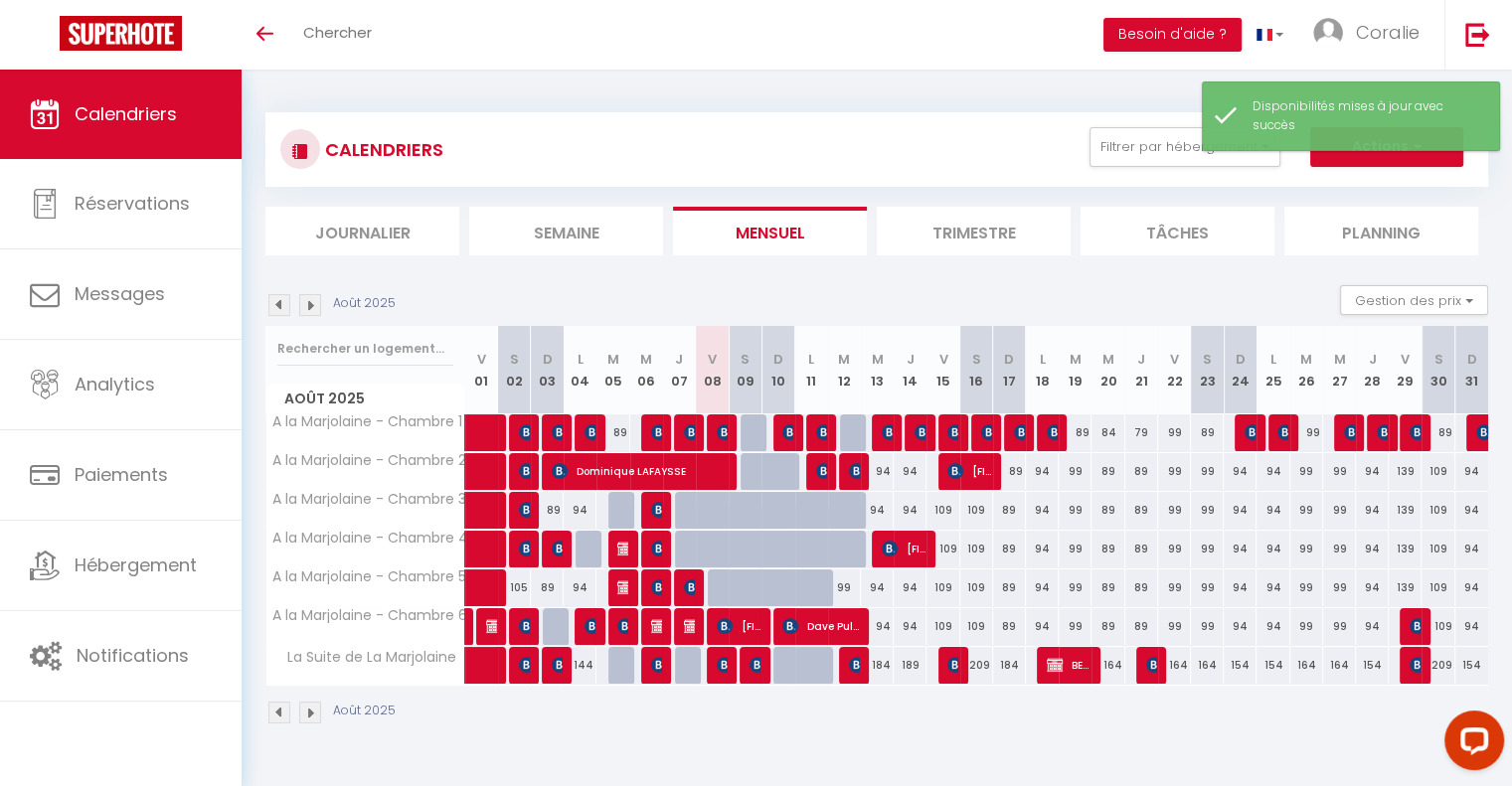 click on "99" at bounding box center [844, 587] 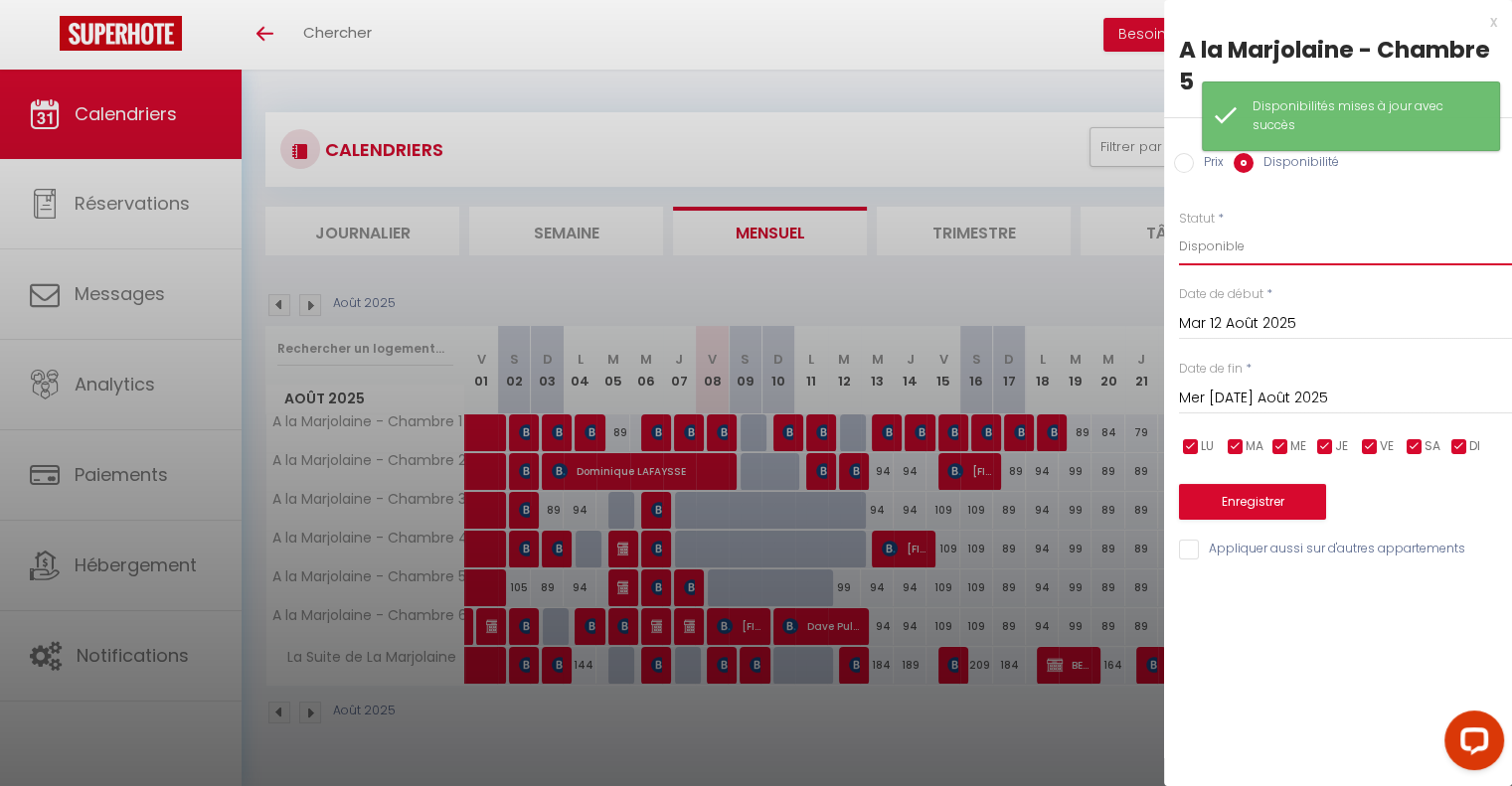 click on "Disponible
Indisponible" at bounding box center (1345, 246) 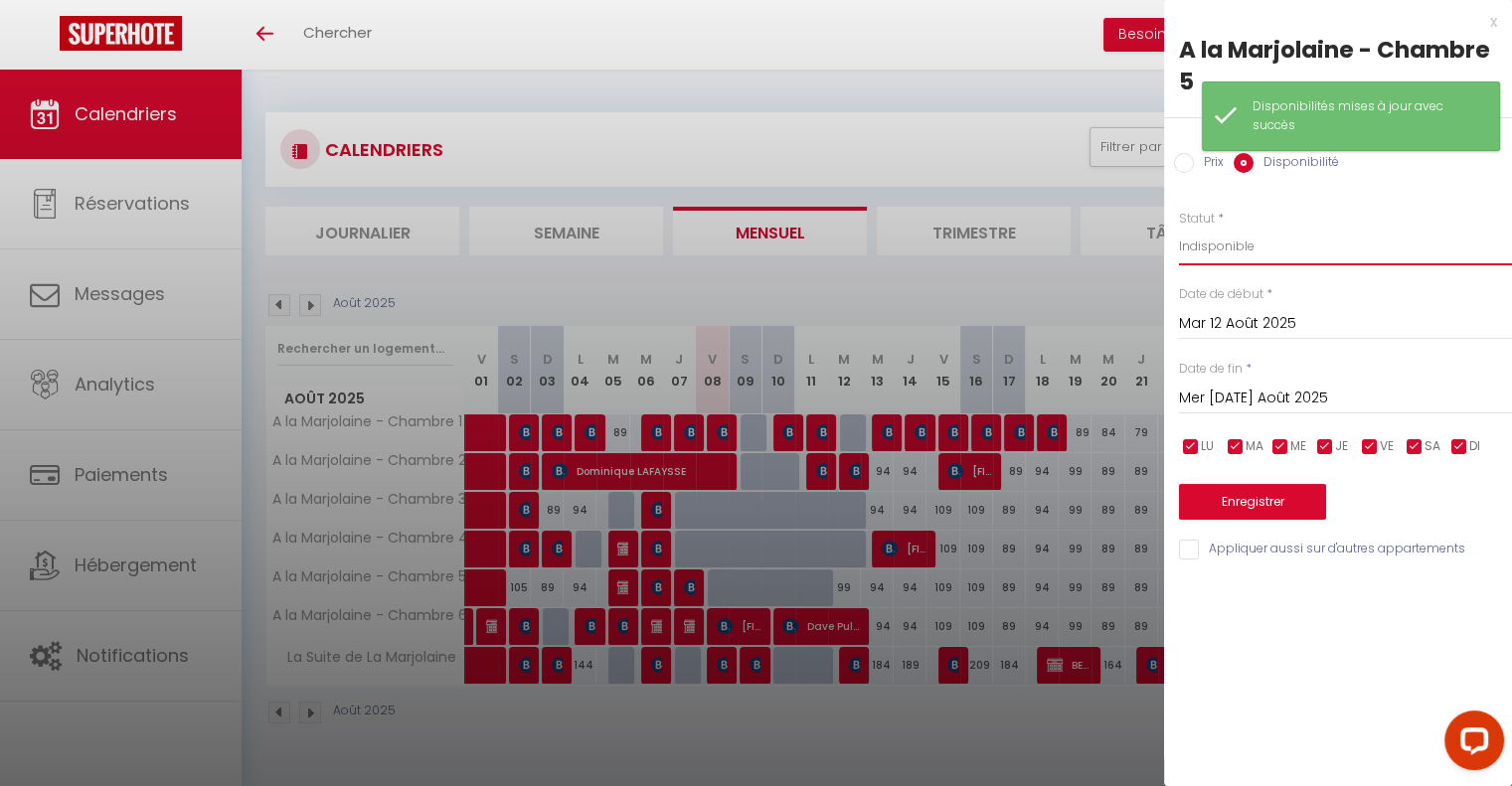 click on "Disponible
Indisponible" at bounding box center [1345, 246] 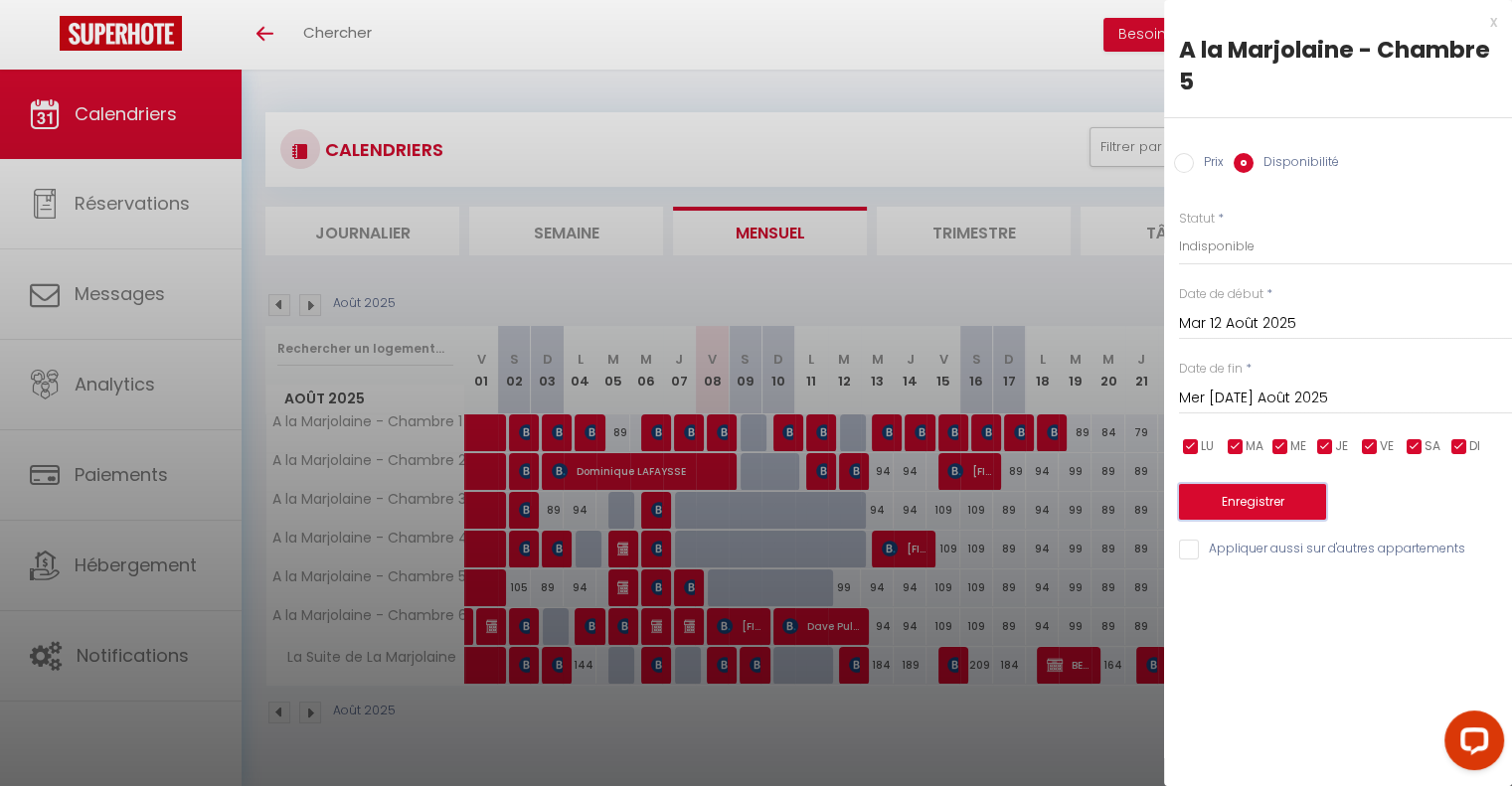 click on "Enregistrer" at bounding box center (1253, 502) 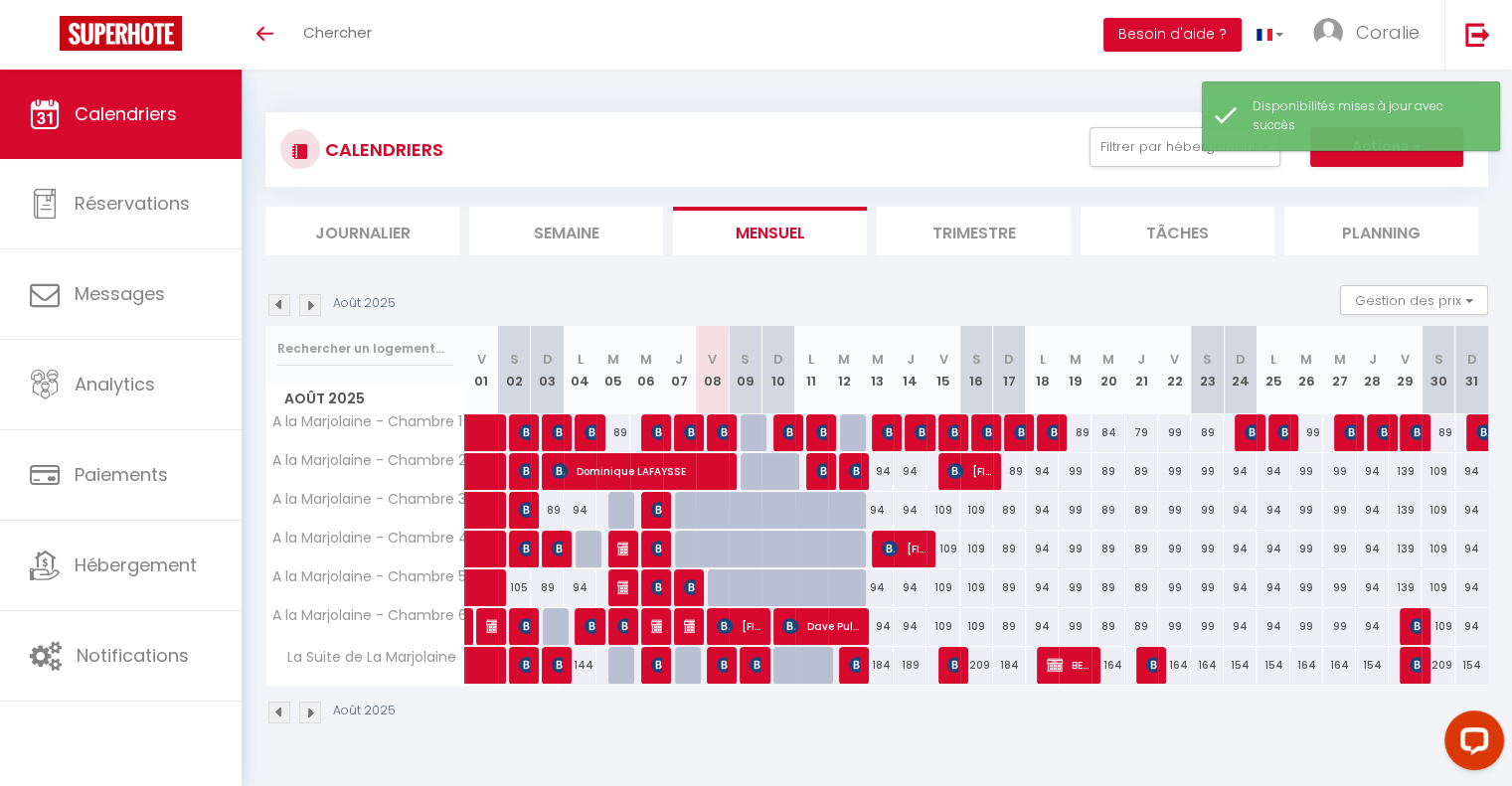 click on "184" at bounding box center (877, 665) 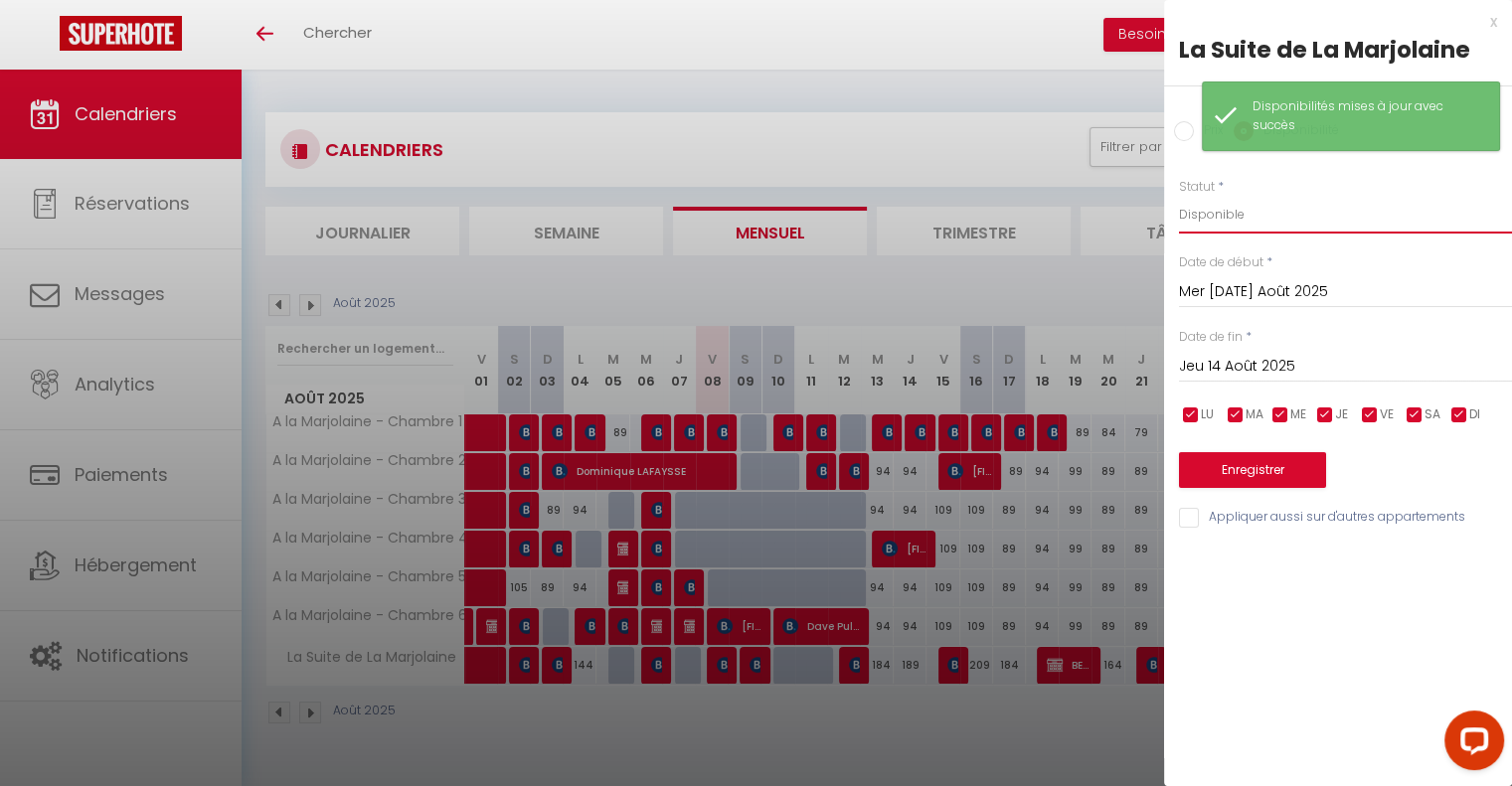 click on "Disponible
Indisponible" at bounding box center (1345, 215) 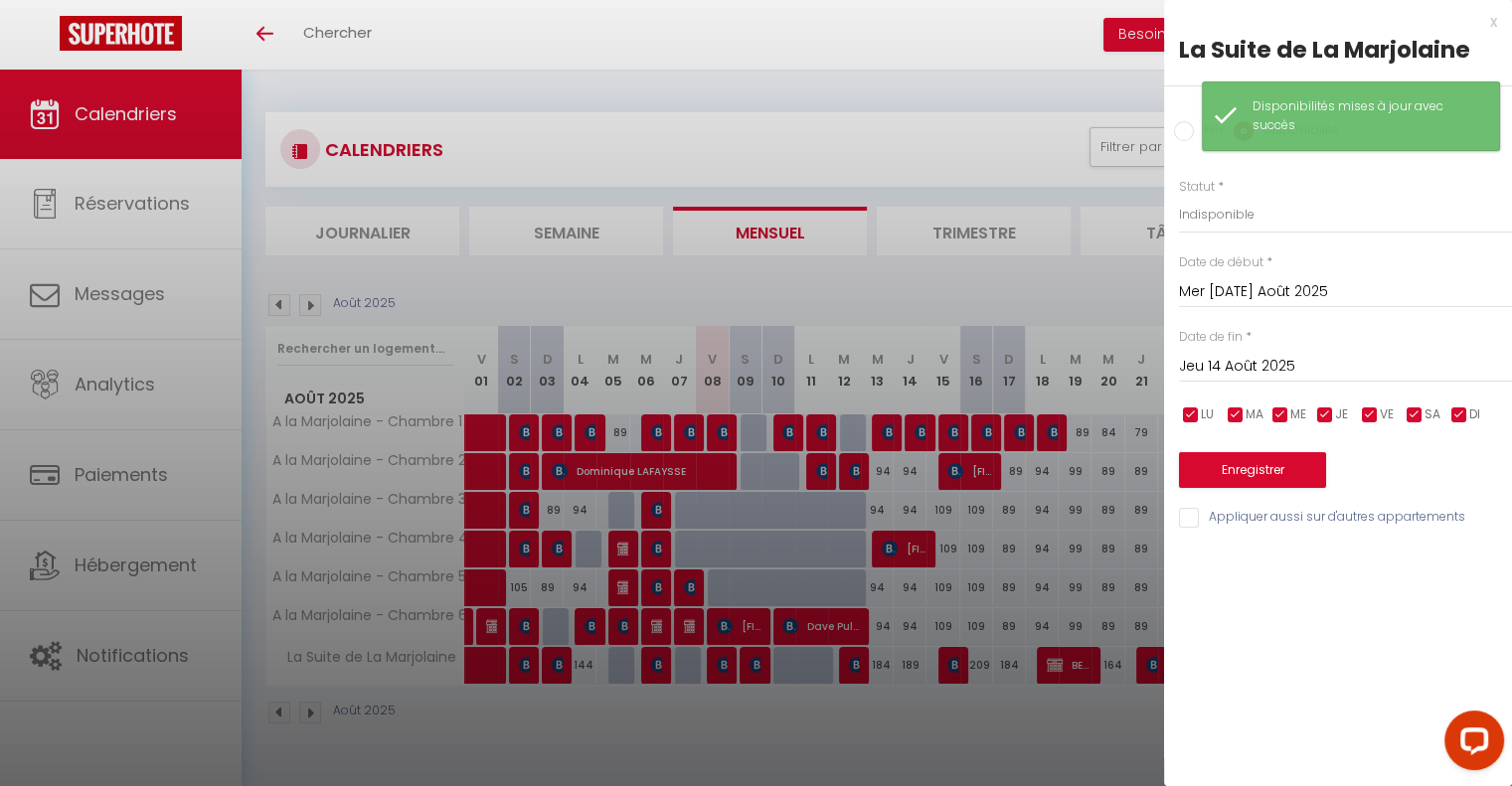 click on "Jeu 14 Août 2025" at bounding box center (1345, 367) 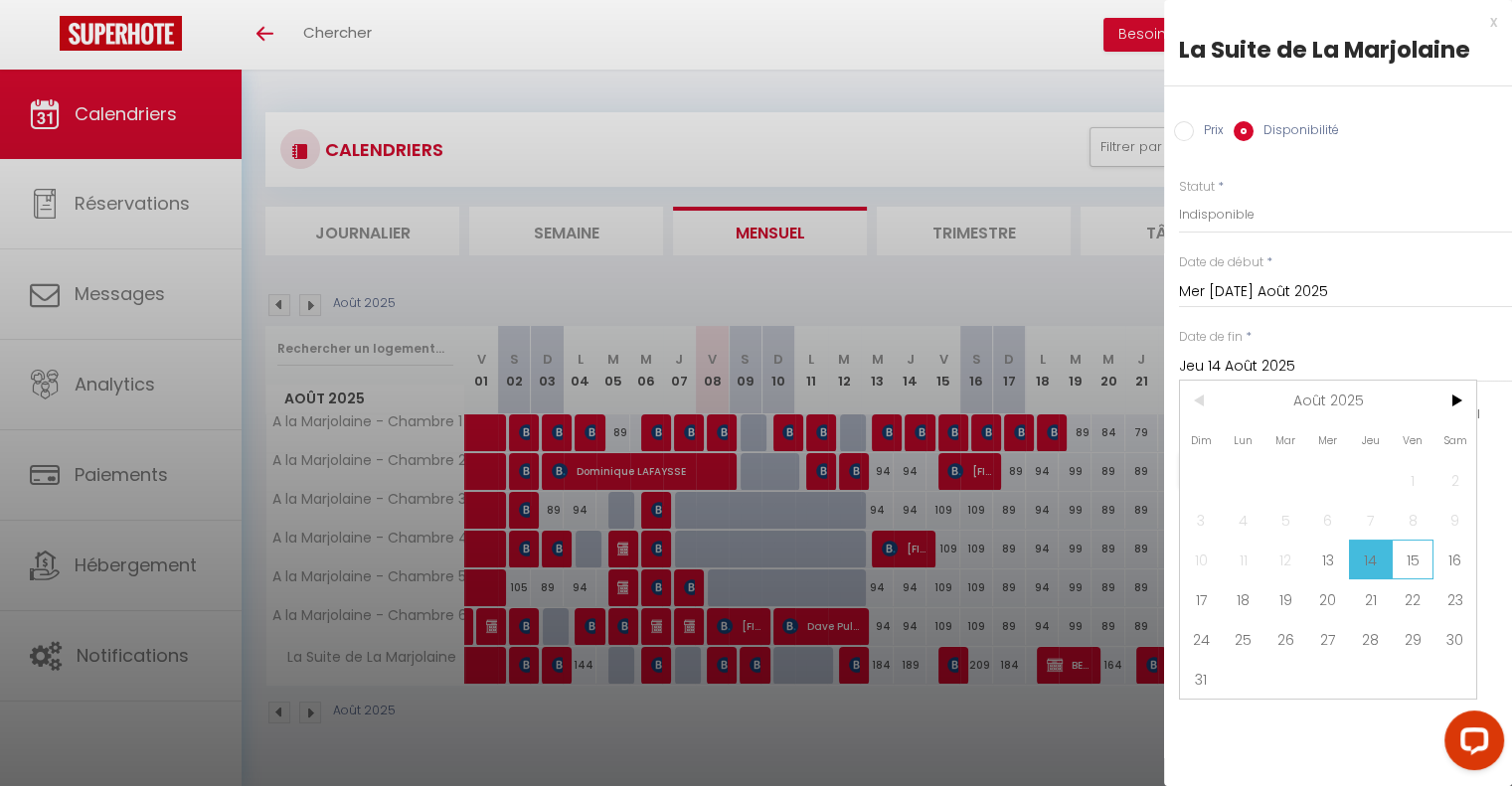 click on "15" at bounding box center (1413, 559) 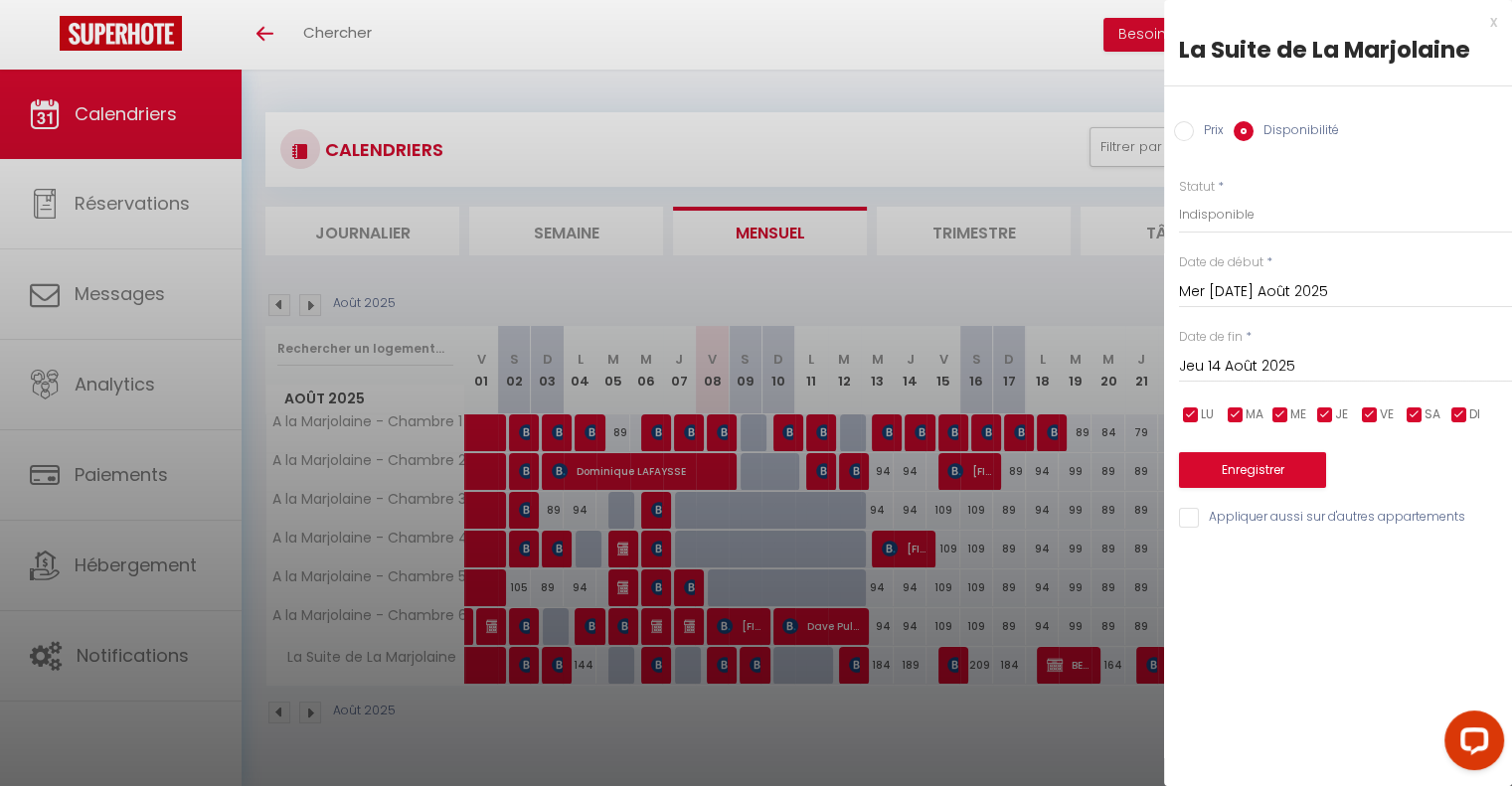 type on "Ven [DATE] Août 2025" 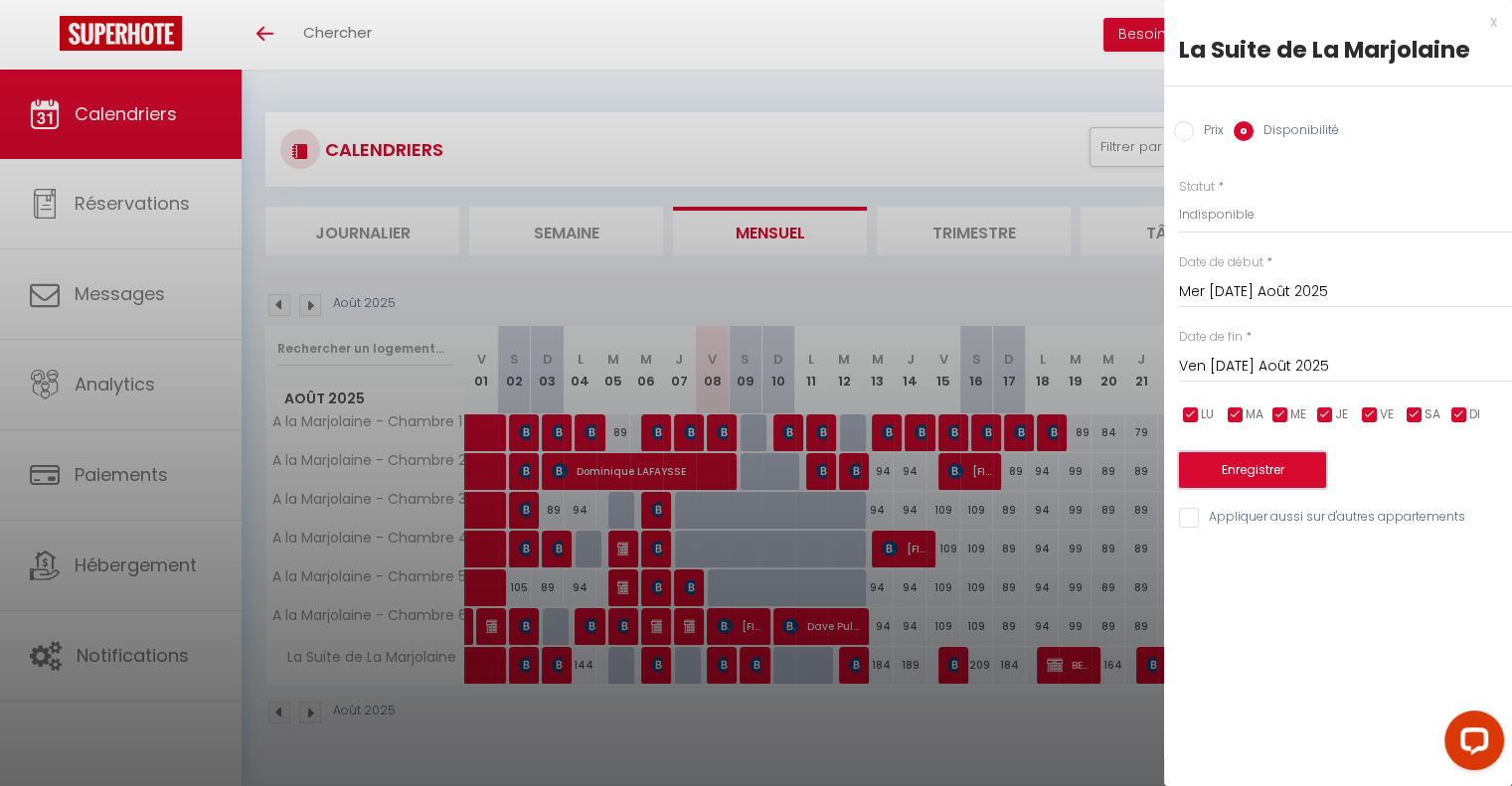 click on "Enregistrer" at bounding box center [1253, 470] 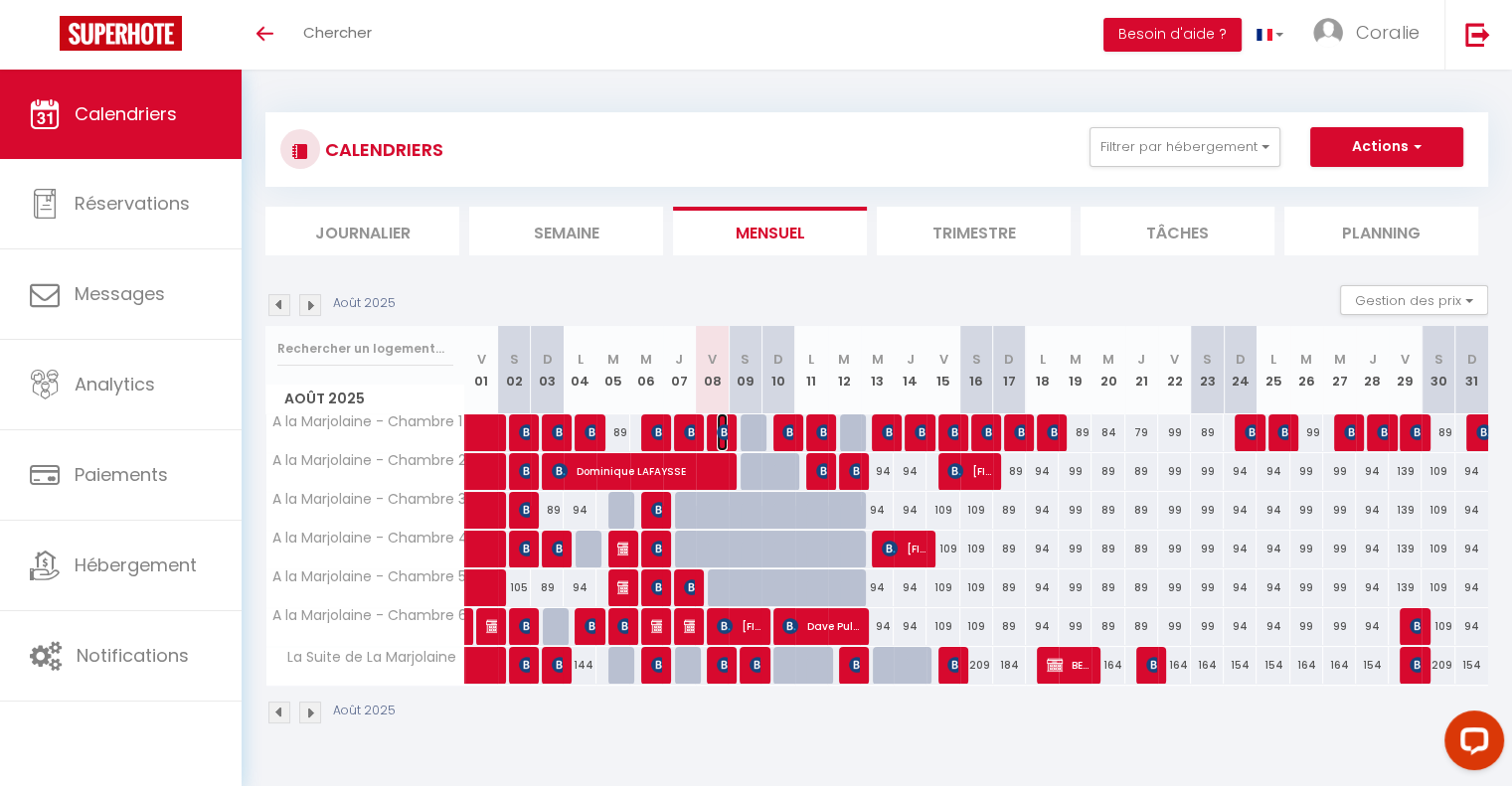 click at bounding box center [725, 432] 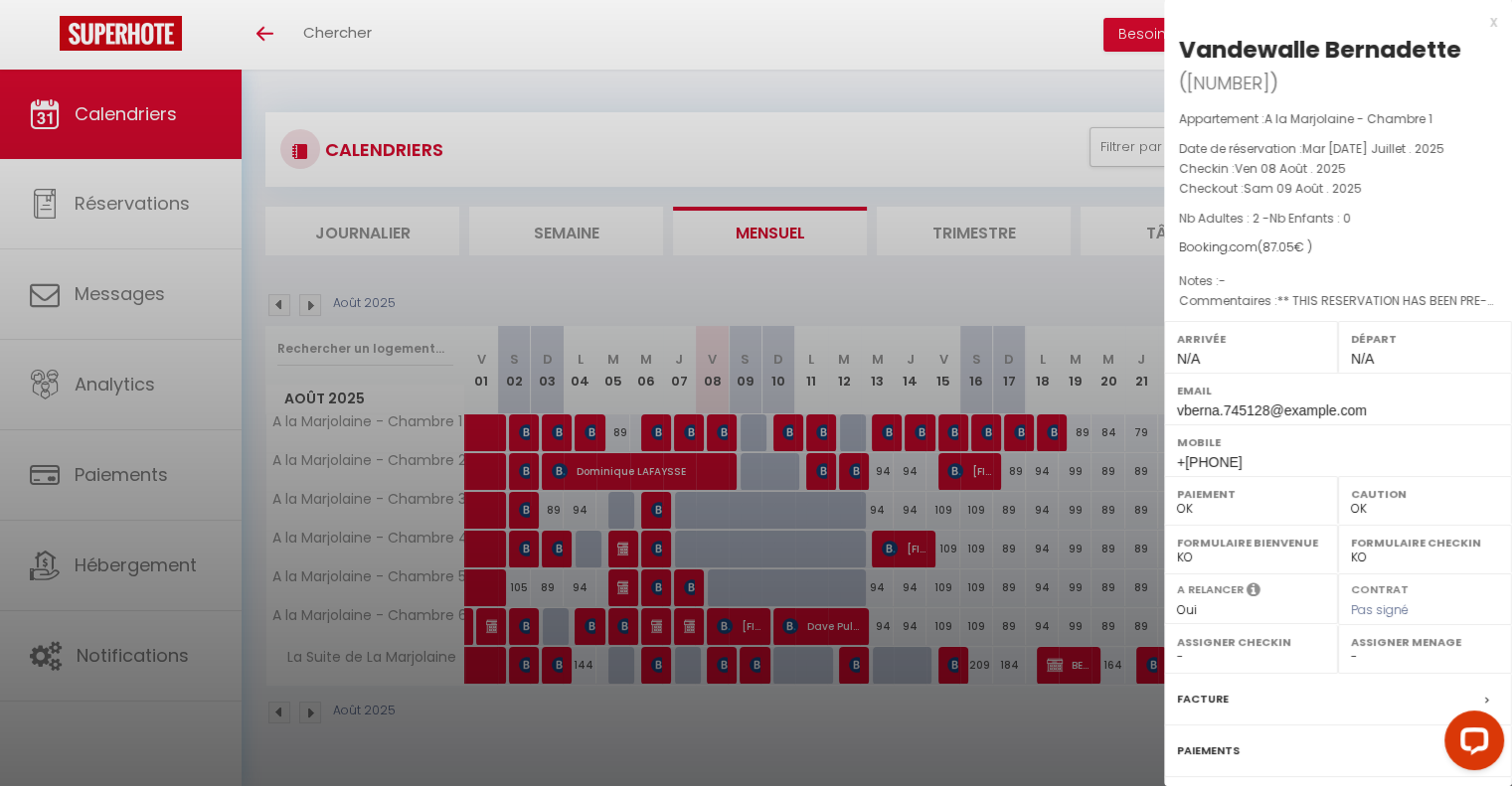 click at bounding box center [756, 393] 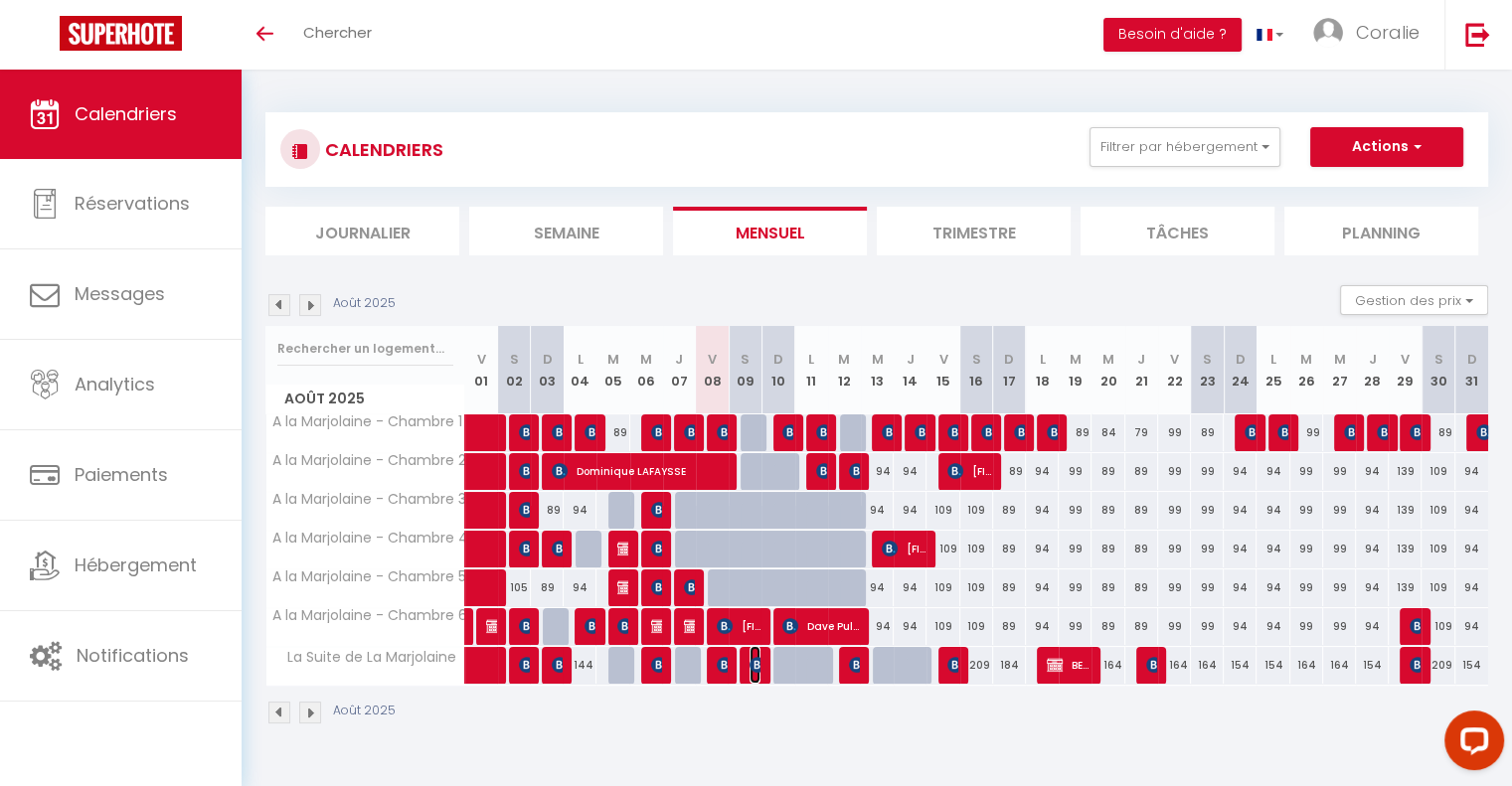 click at bounding box center (757, 665) 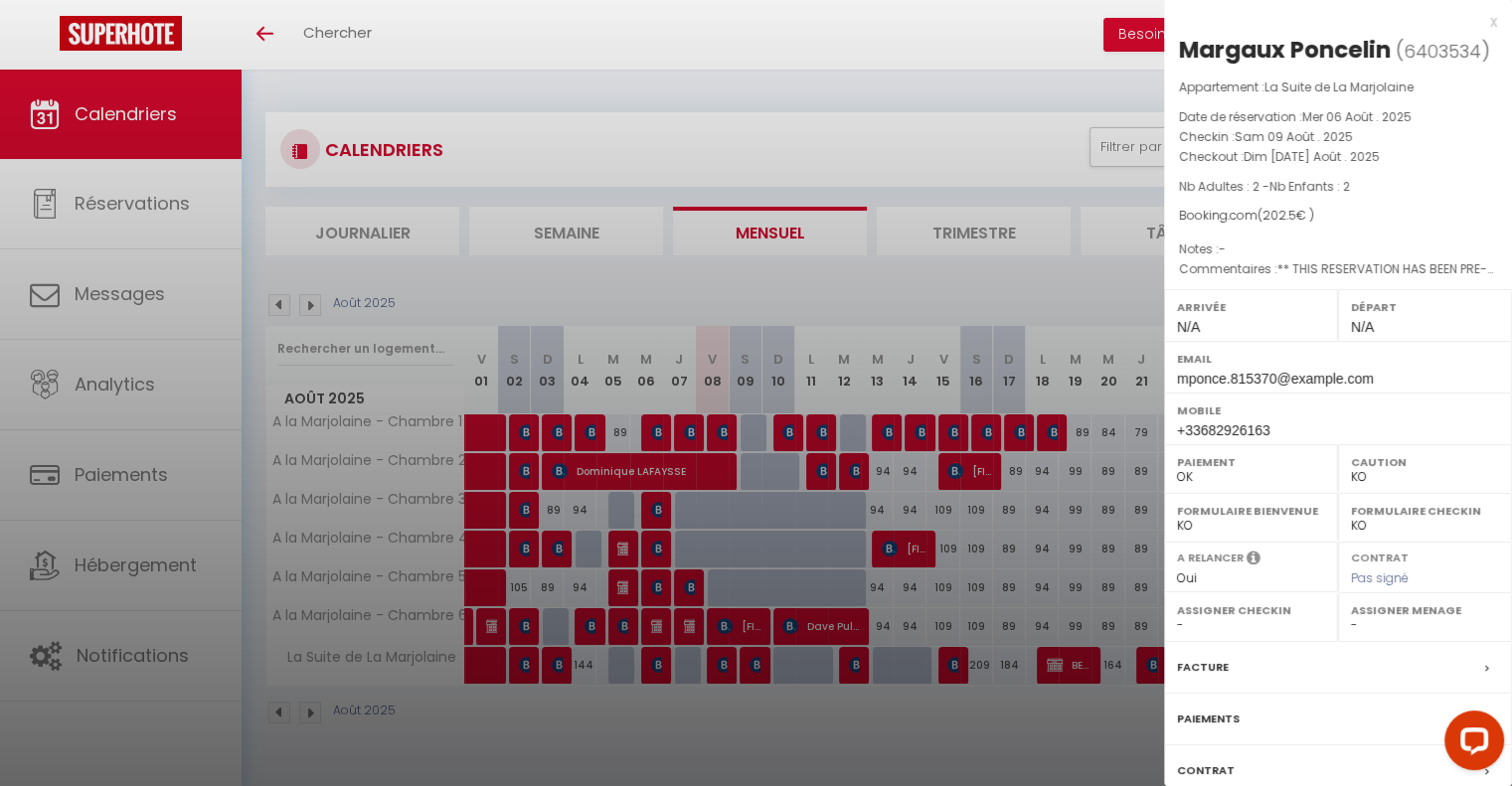 click on "x" at bounding box center [1330, 22] 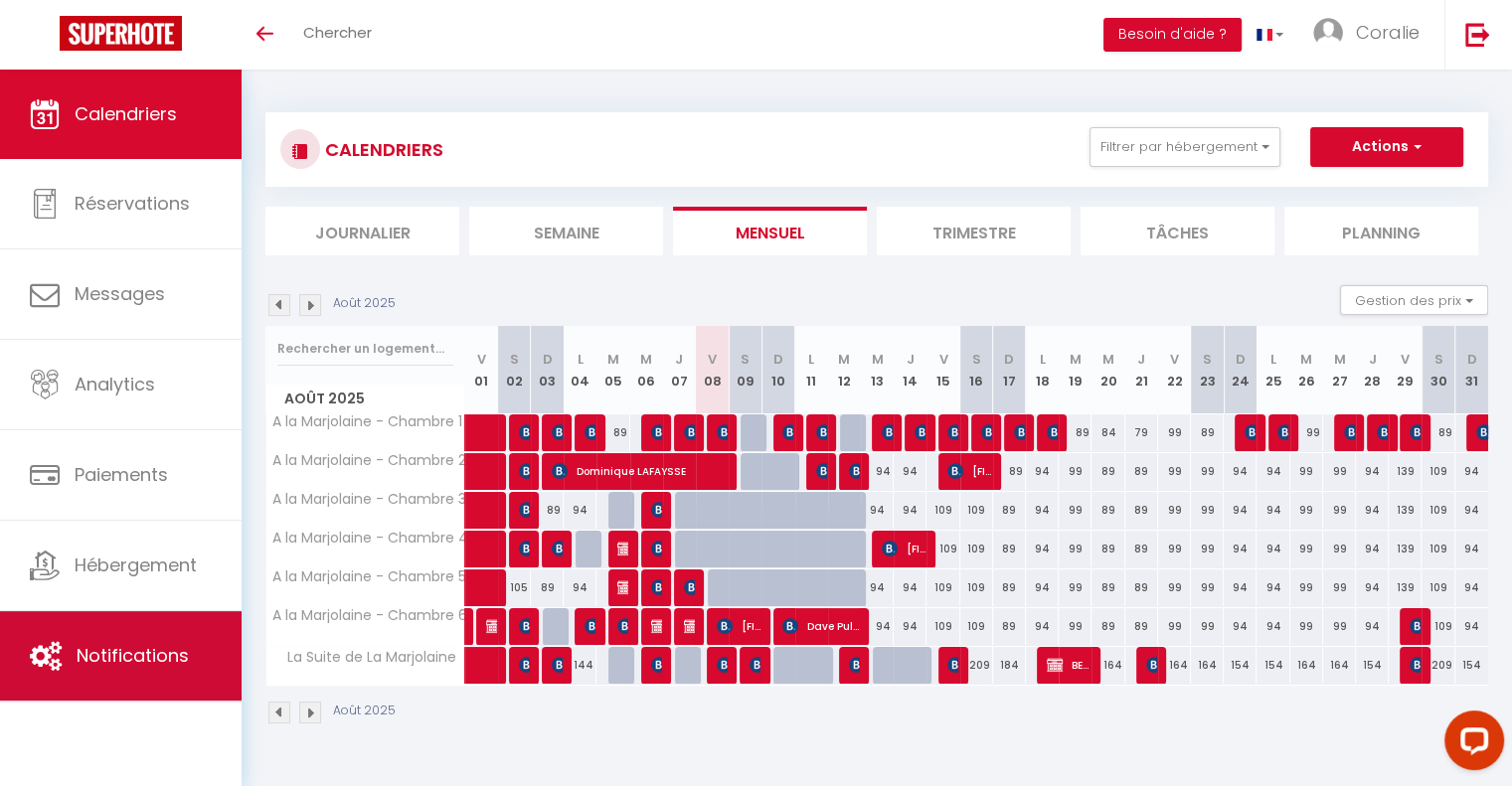 click on "Notifications" at bounding box center [132, 655] 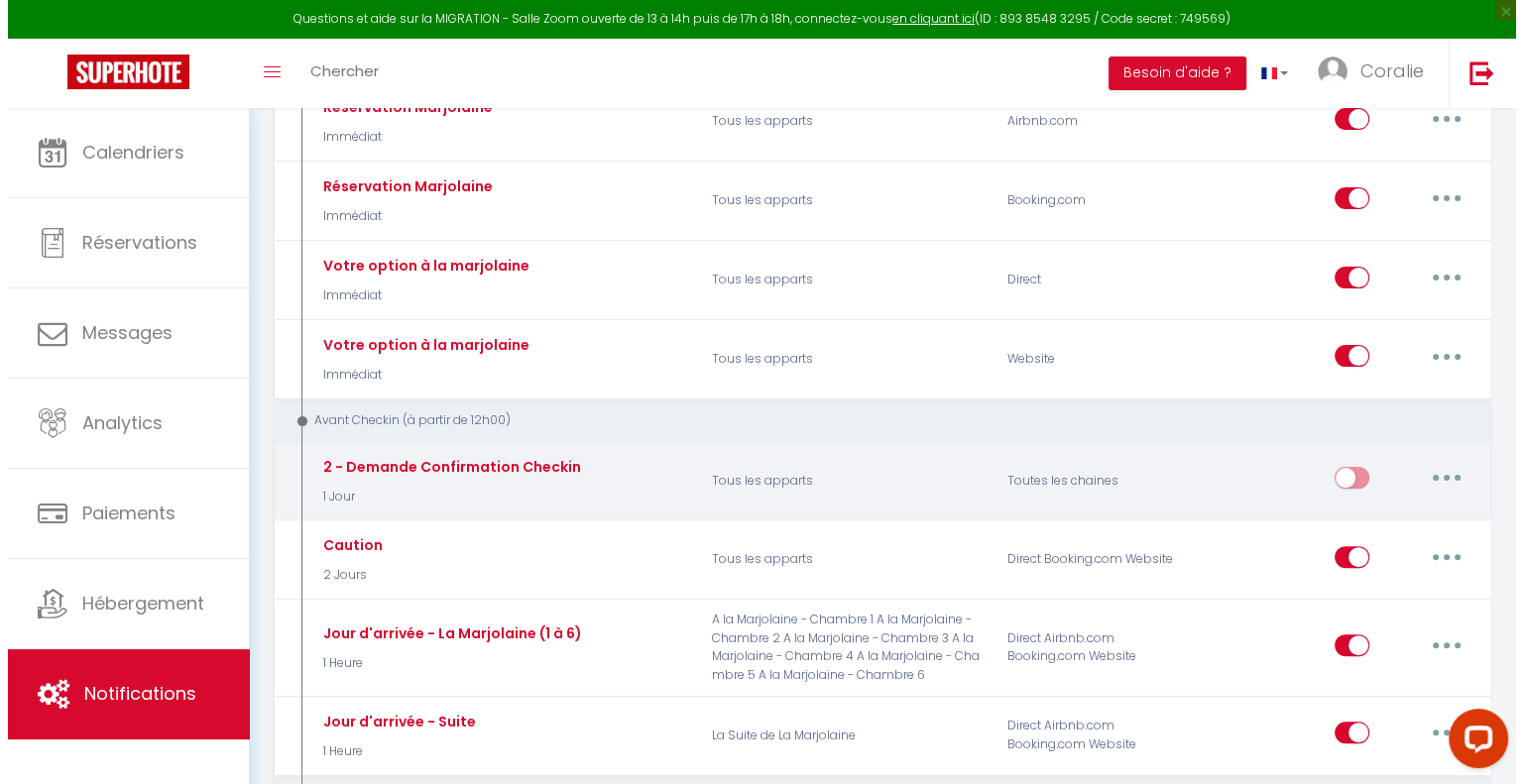 scroll, scrollTop: 496, scrollLeft: 0, axis: vertical 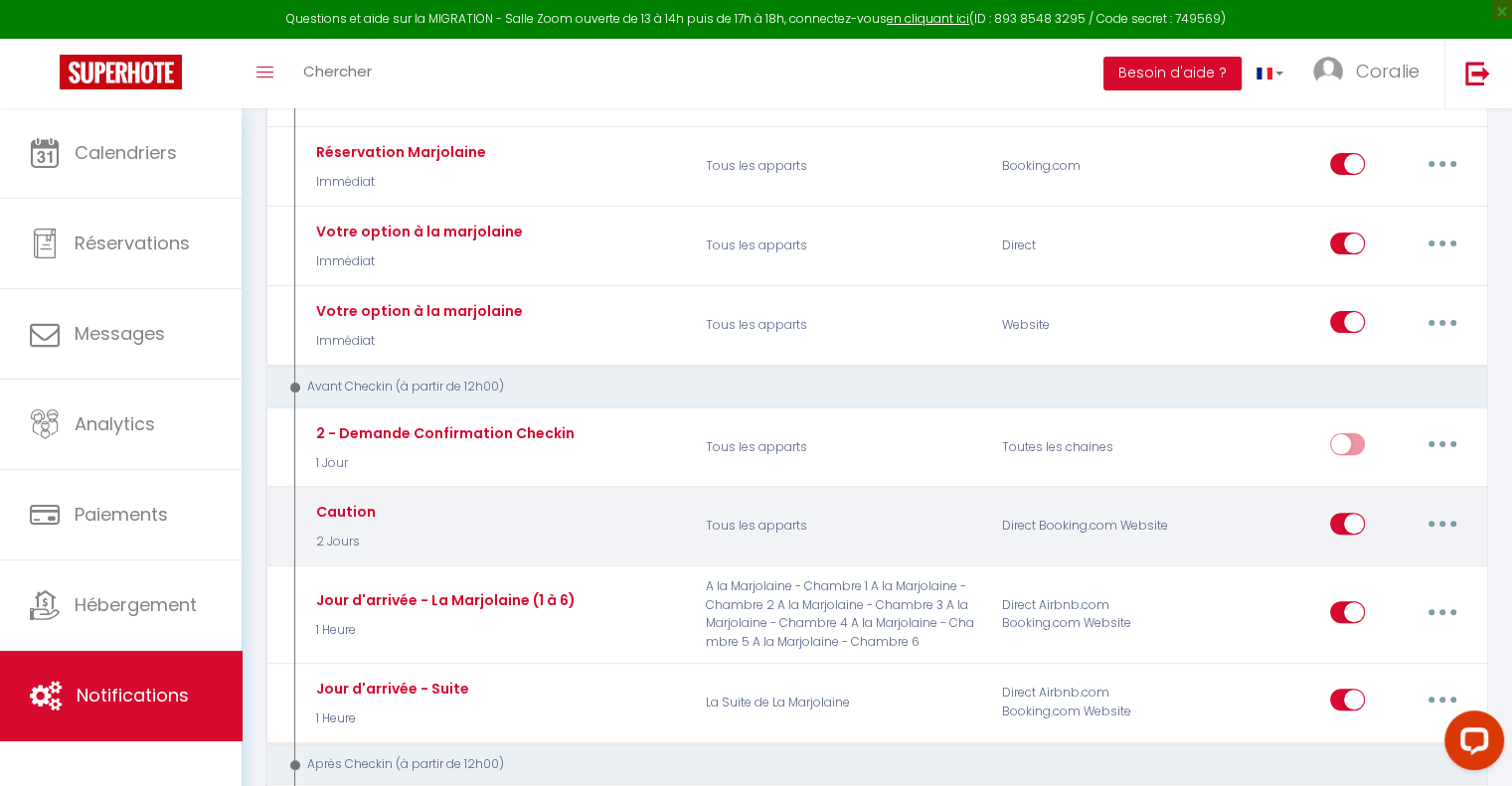 click at bounding box center (1442, 524) 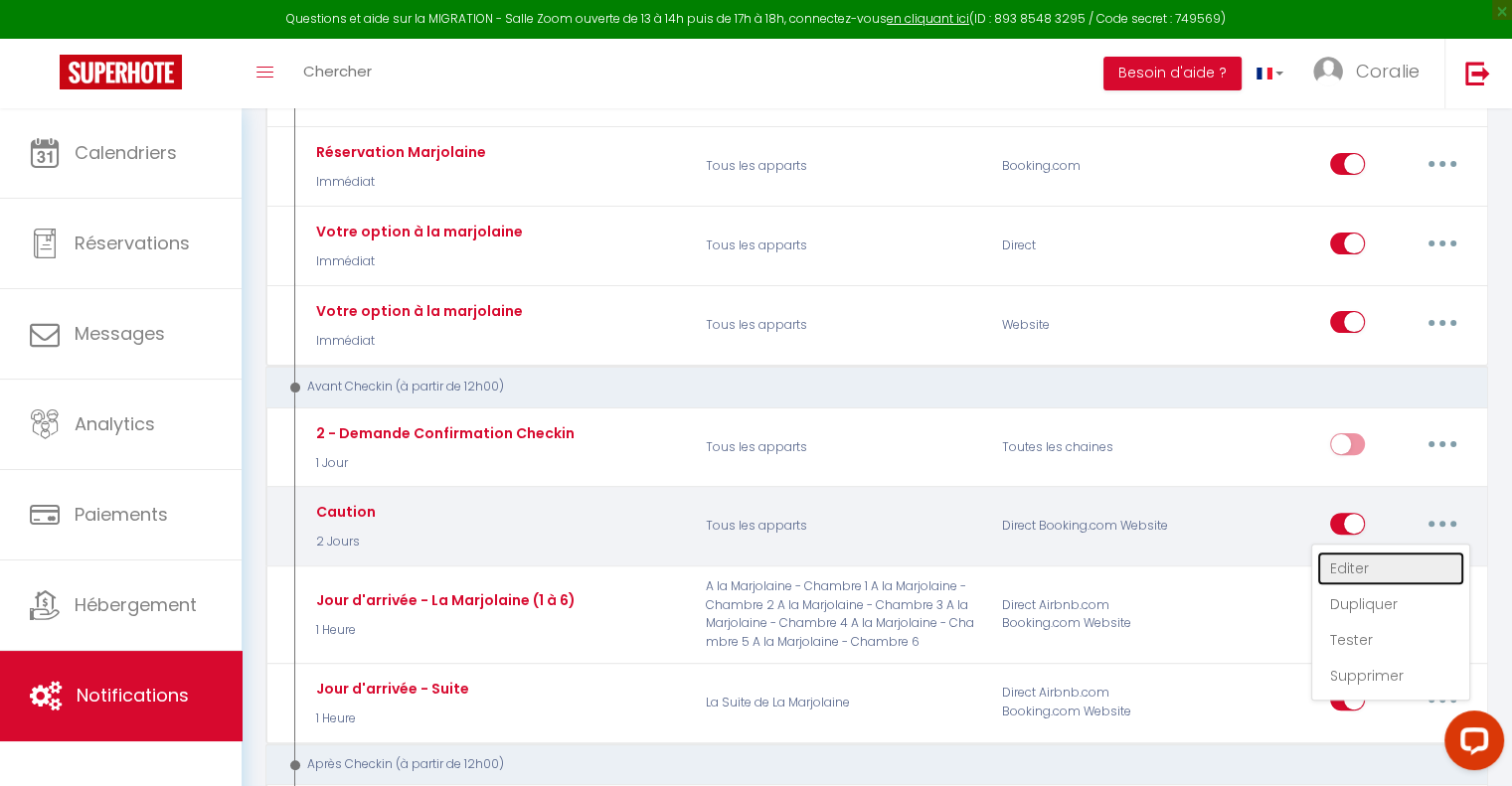 click on "Editer" at bounding box center [1391, 568] 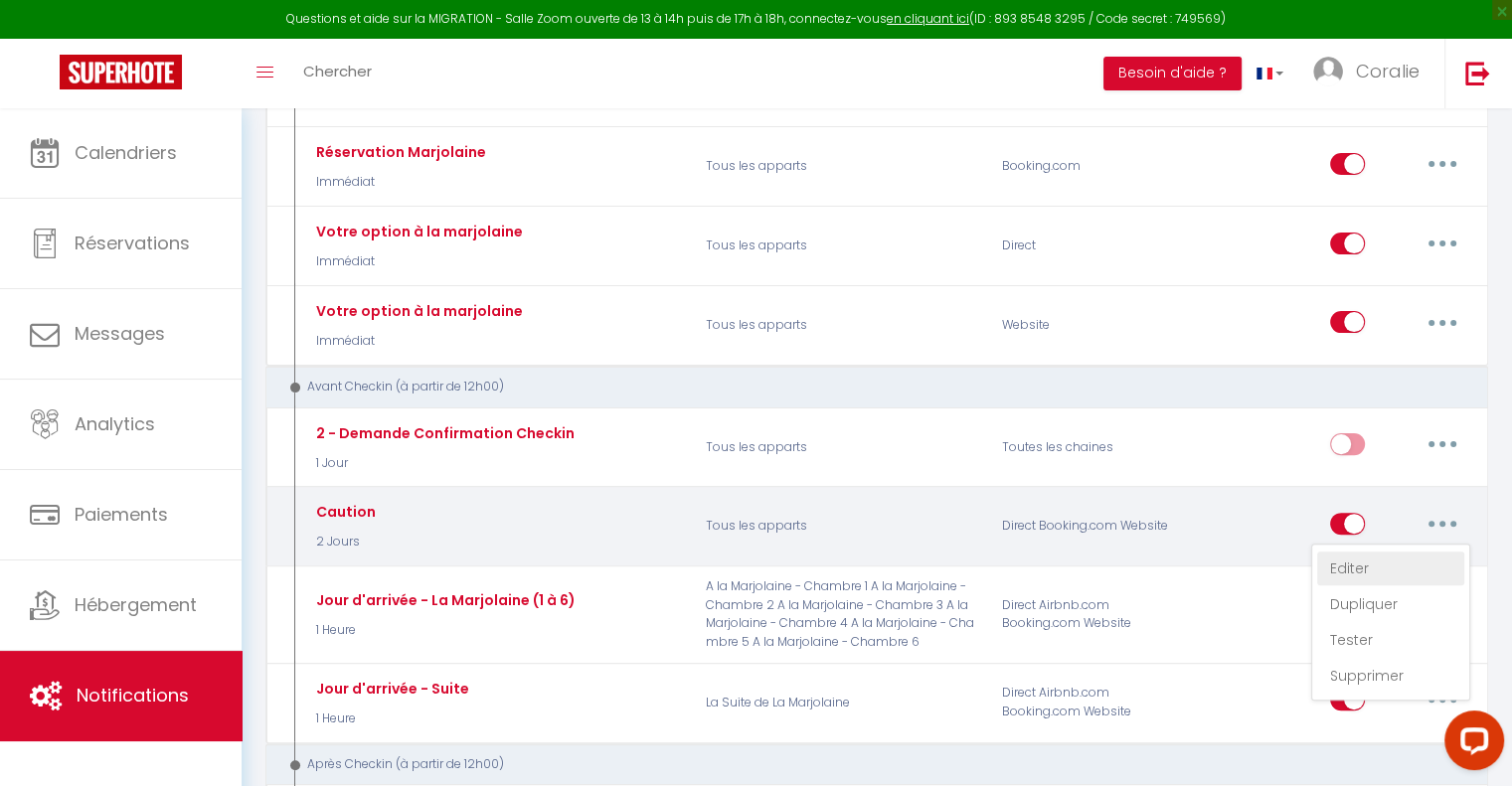 type on "Caution" 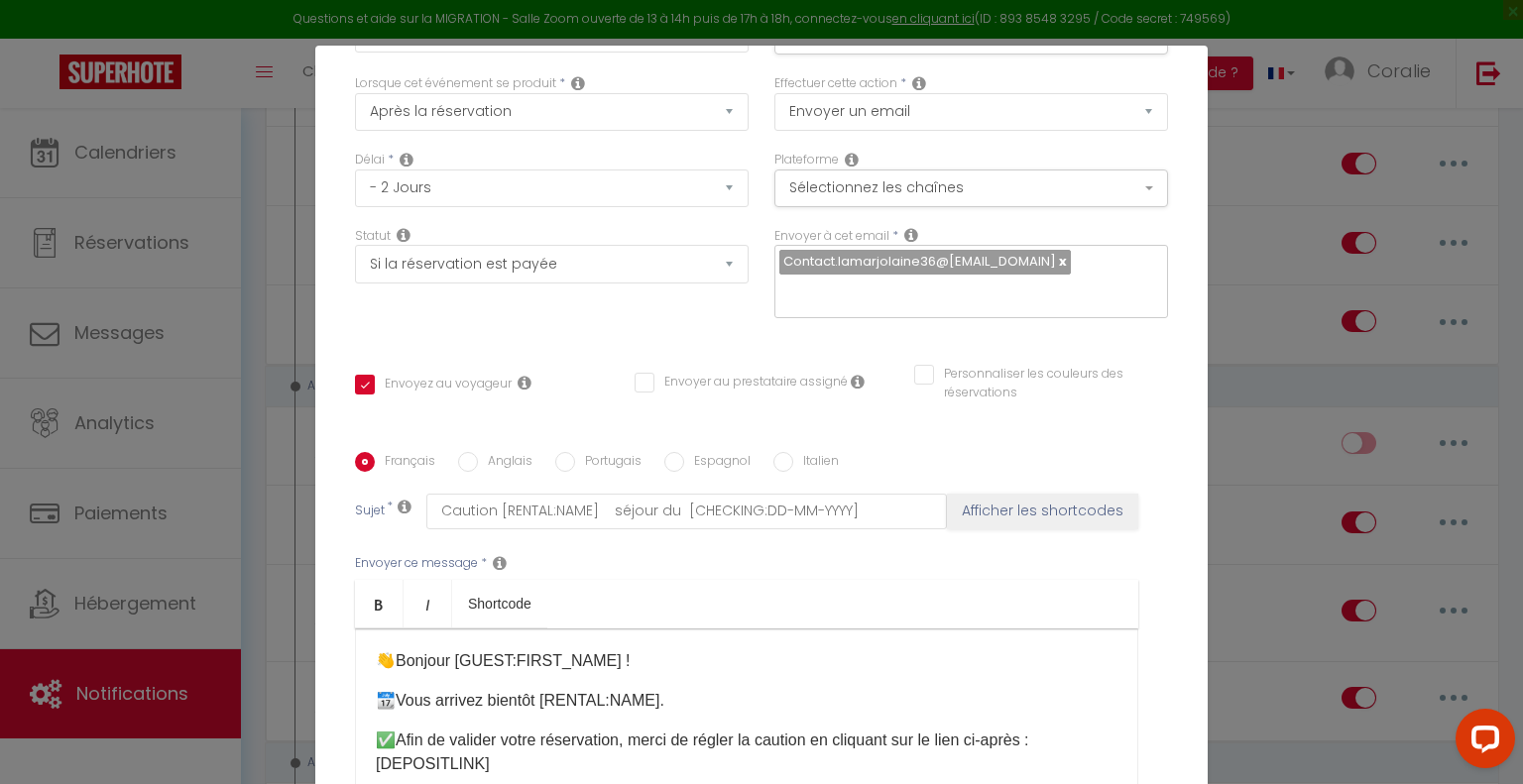 scroll, scrollTop: 297, scrollLeft: 0, axis: vertical 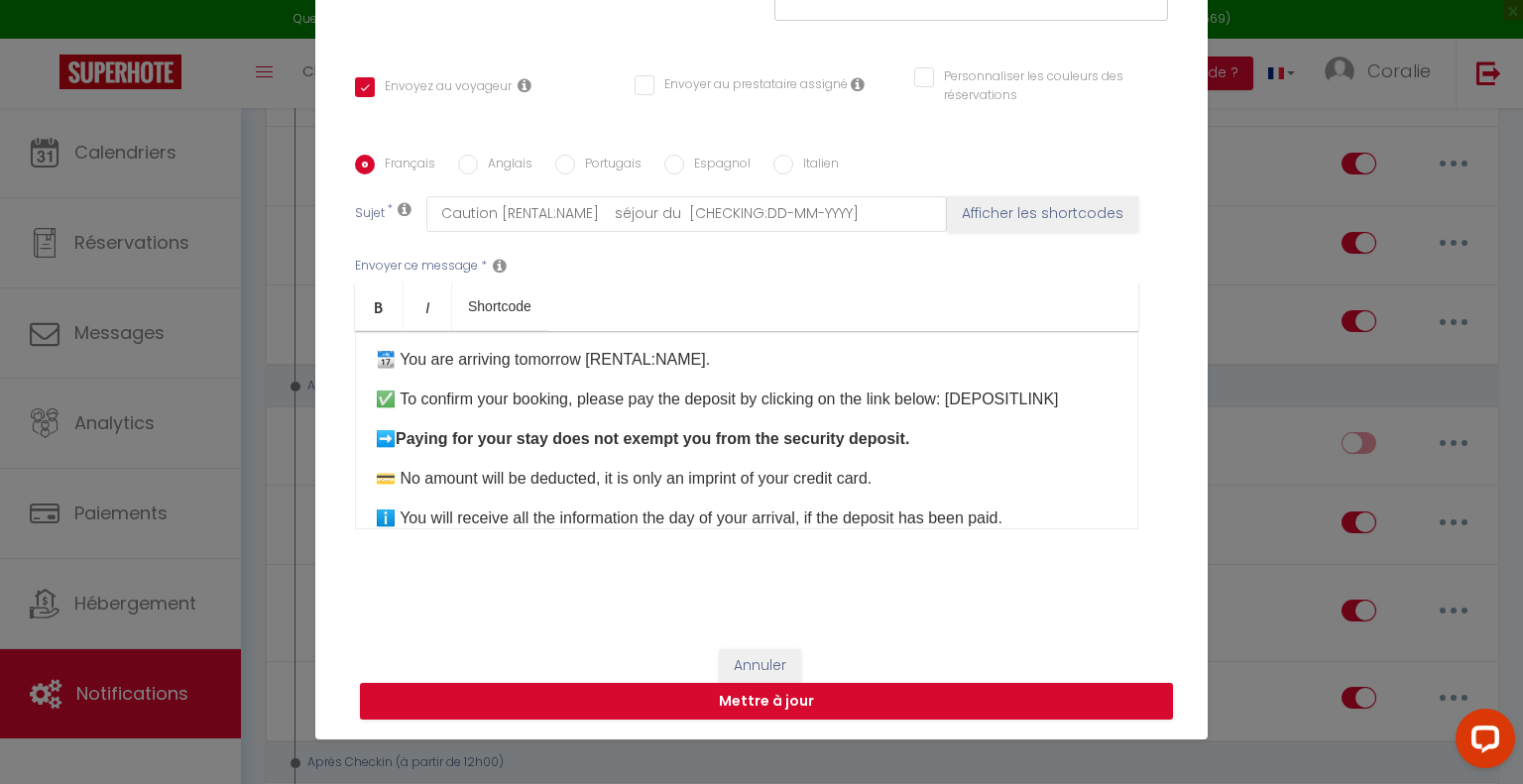 click on "📆 You are arriving tomorrow [RENTAL:NAME]." at bounding box center (747, 360) 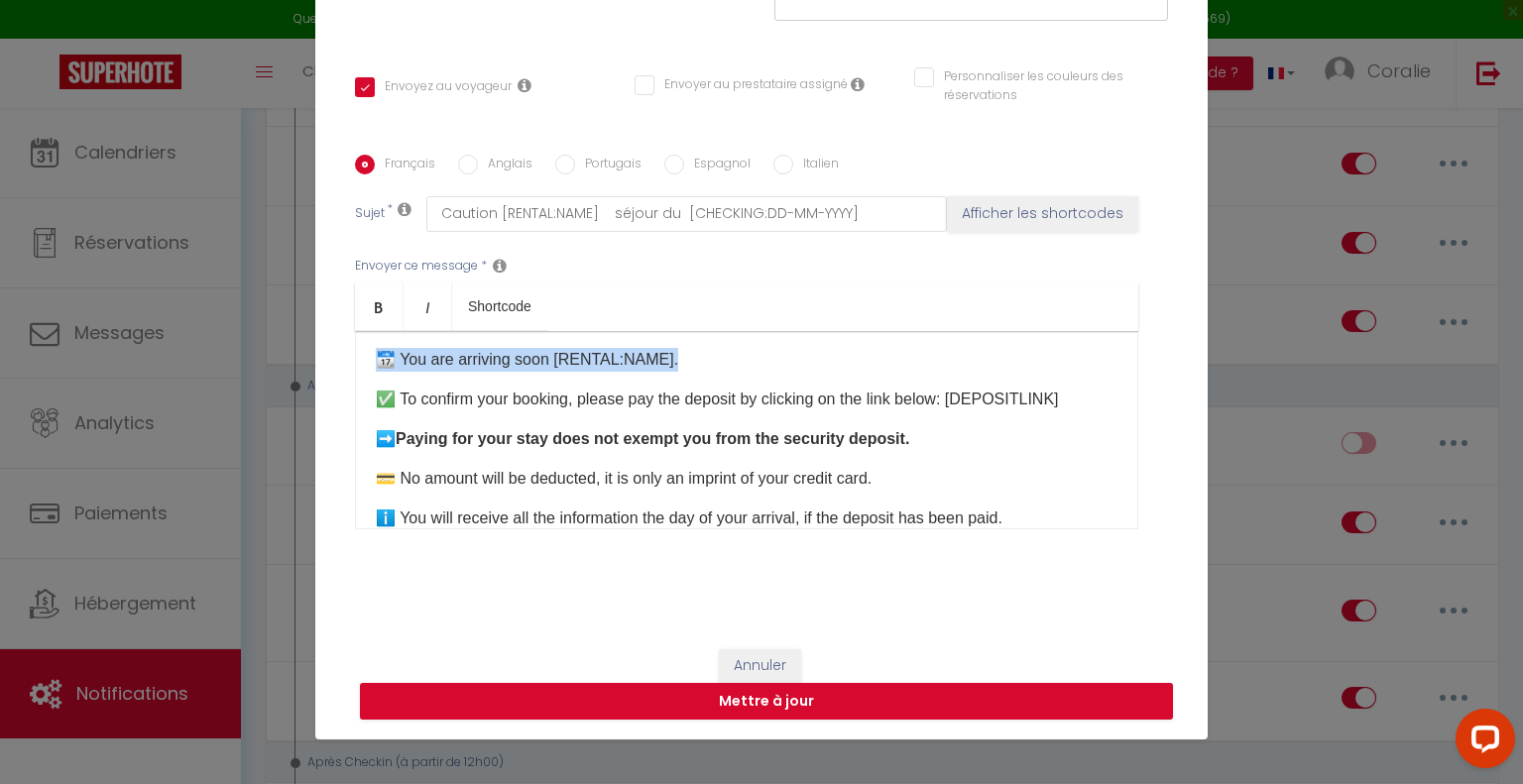 drag, startPoint x: 371, startPoint y: 359, endPoint x: 682, endPoint y: 365, distance: 311.0579 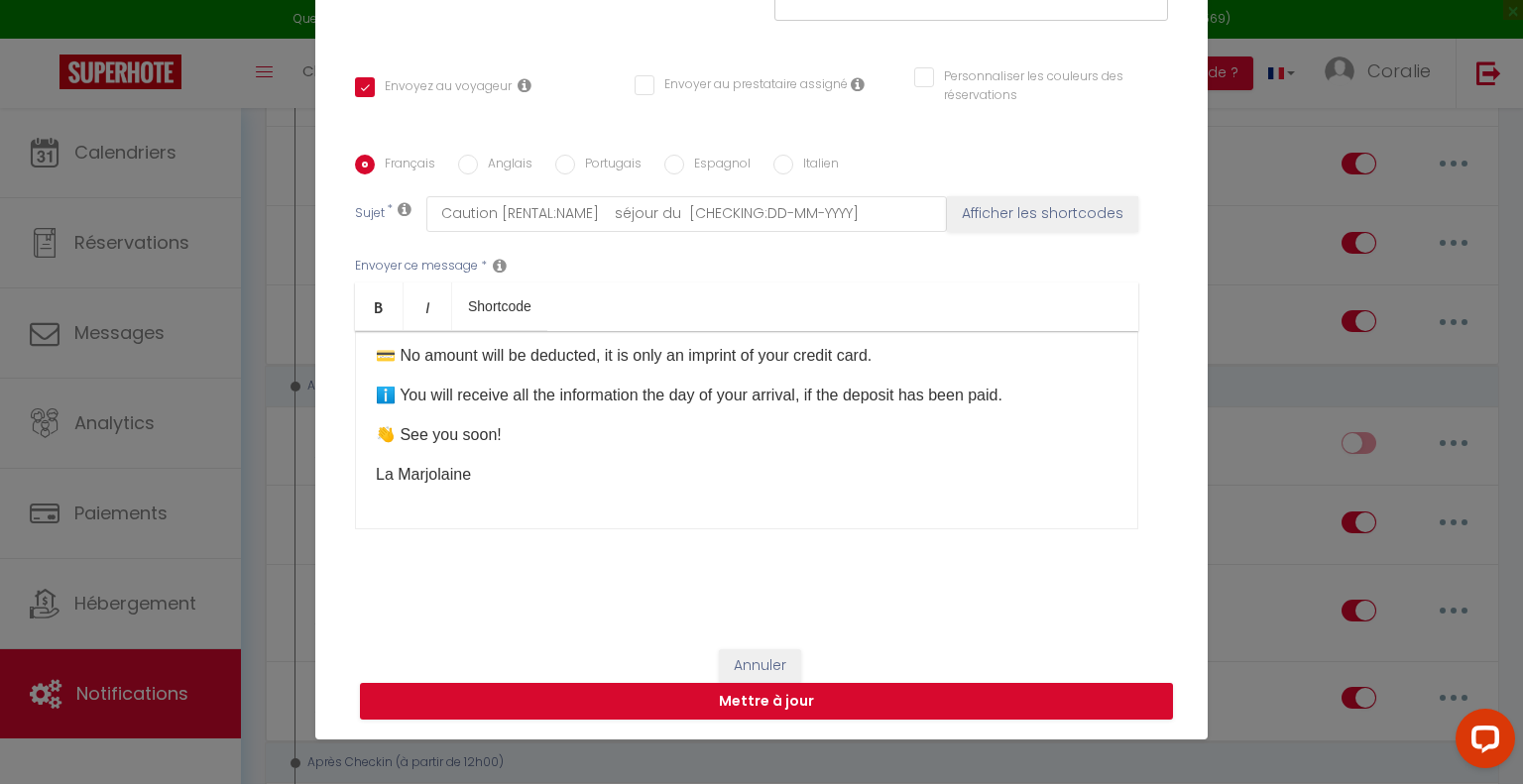scroll, scrollTop: 639, scrollLeft: 0, axis: vertical 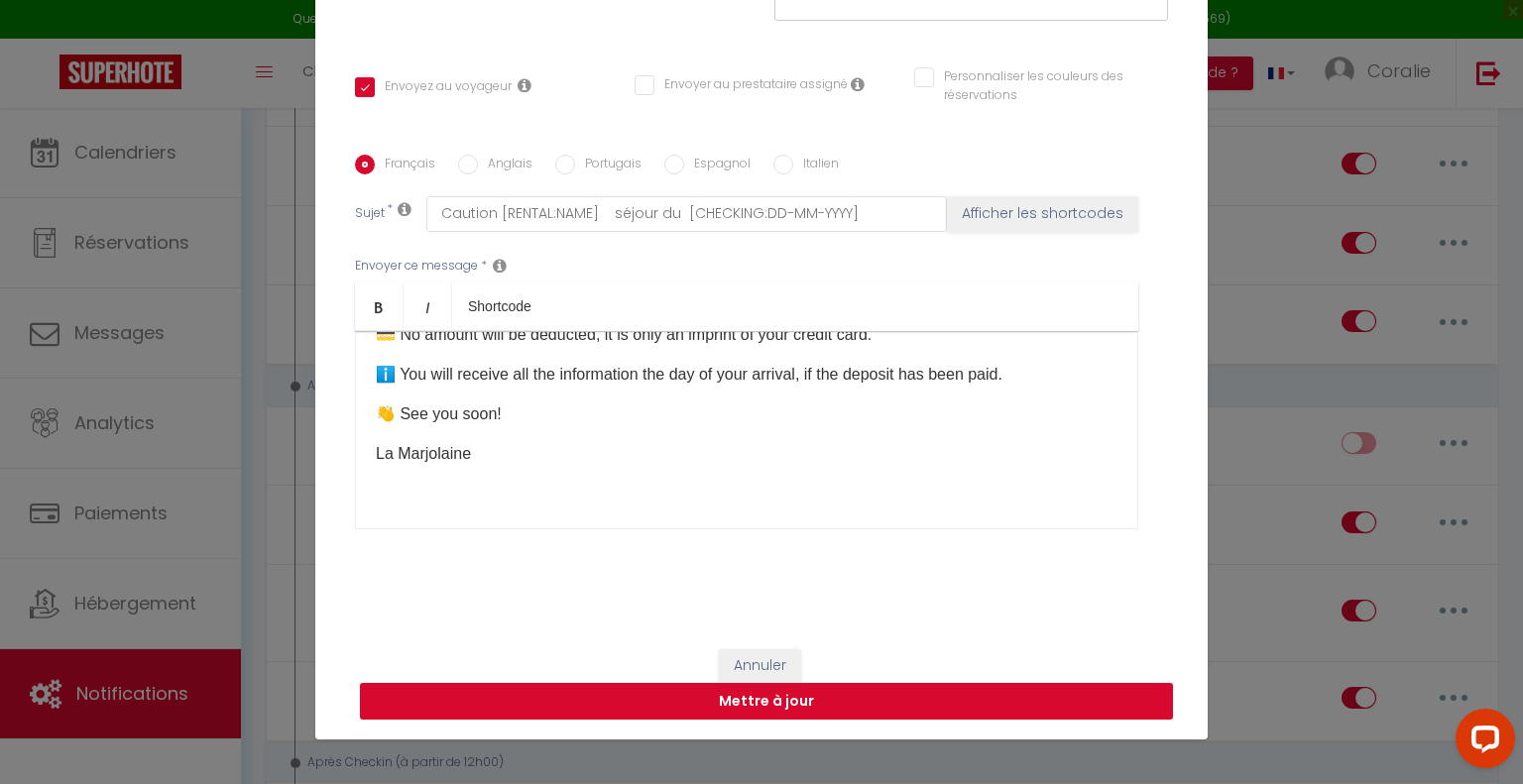 click on "Mettre à jour" at bounding box center [766, 702] 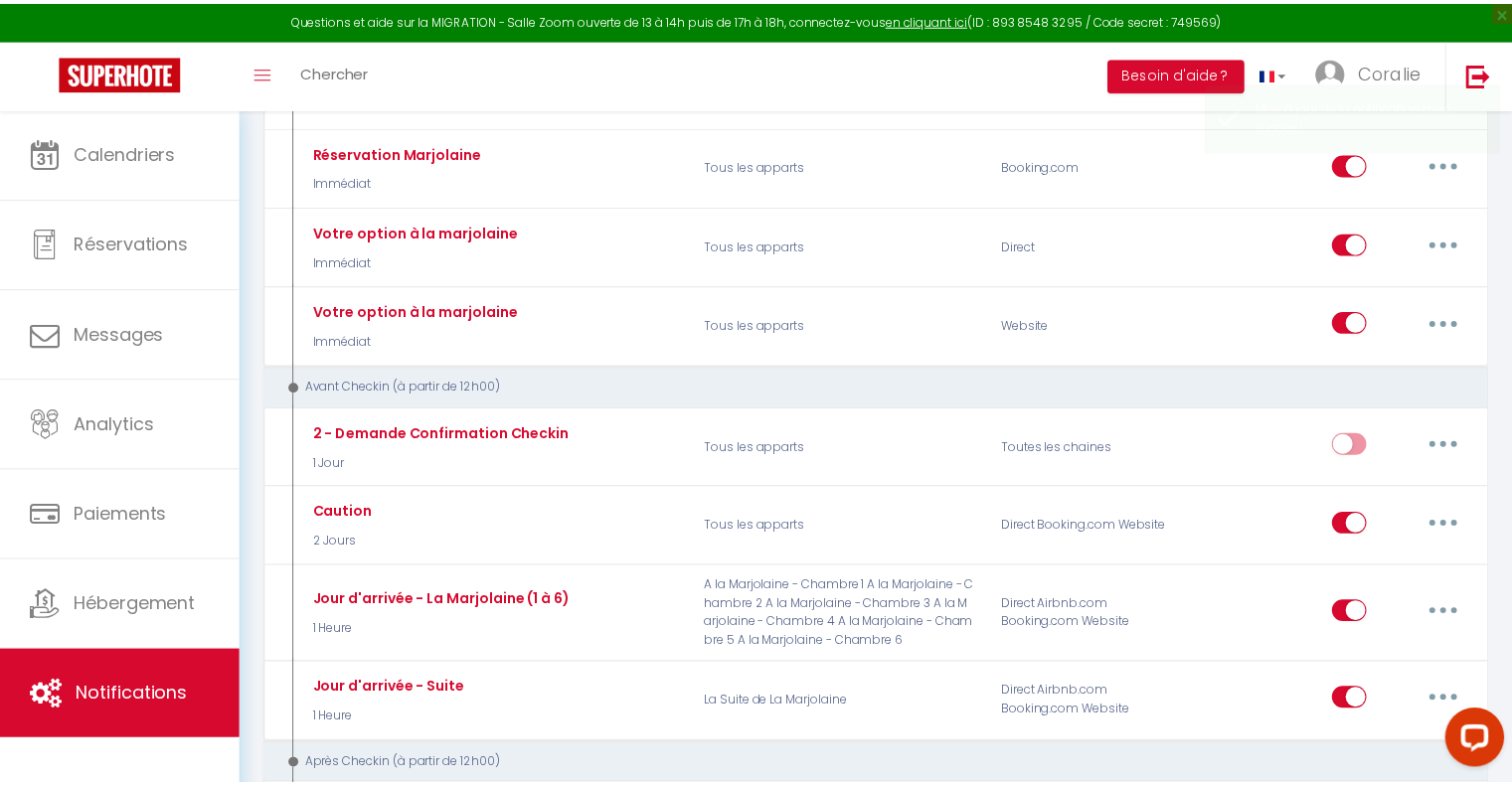 scroll, scrollTop: 0, scrollLeft: 0, axis: both 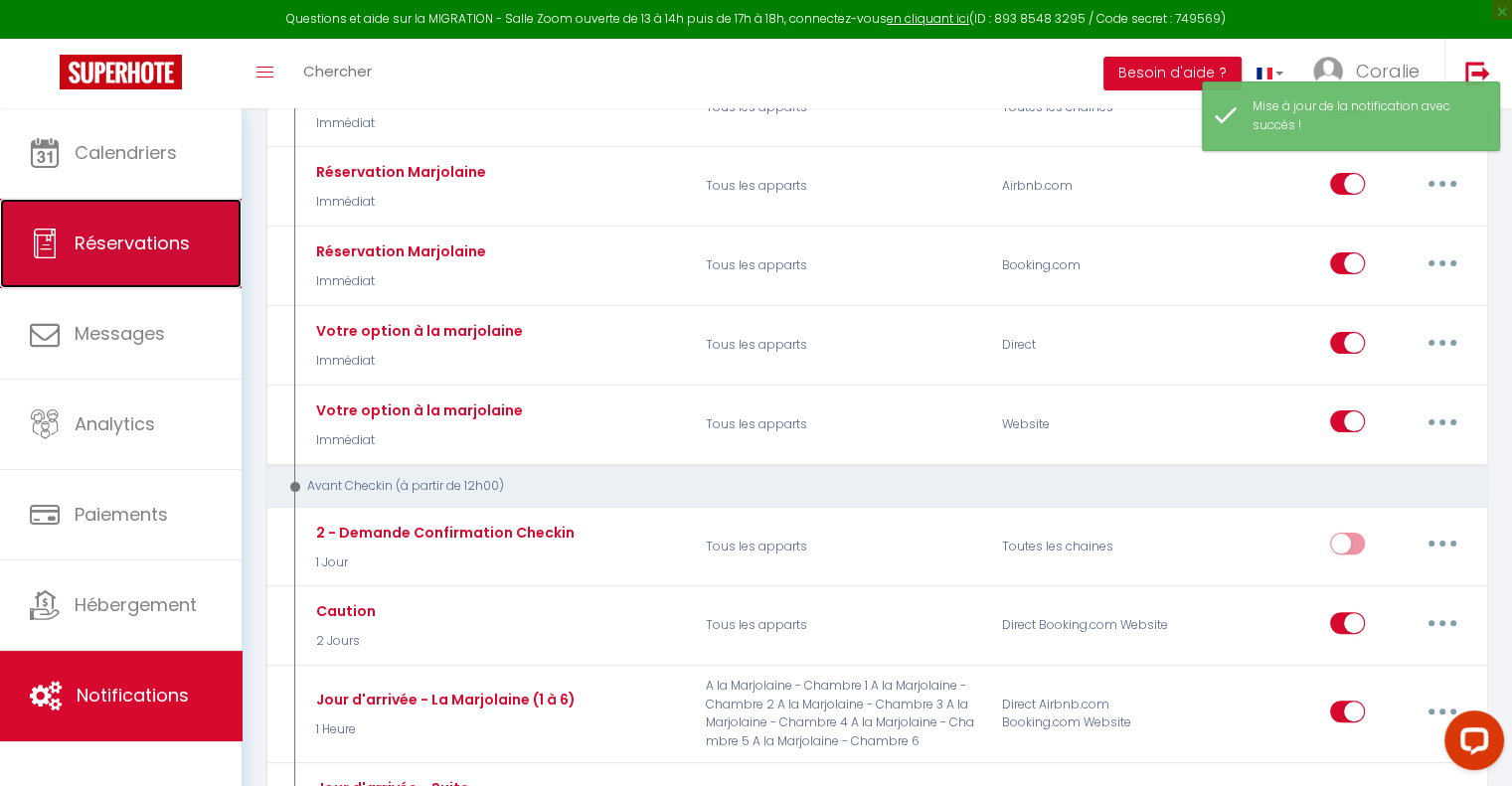 click on "Réservations" at bounding box center (132, 242) 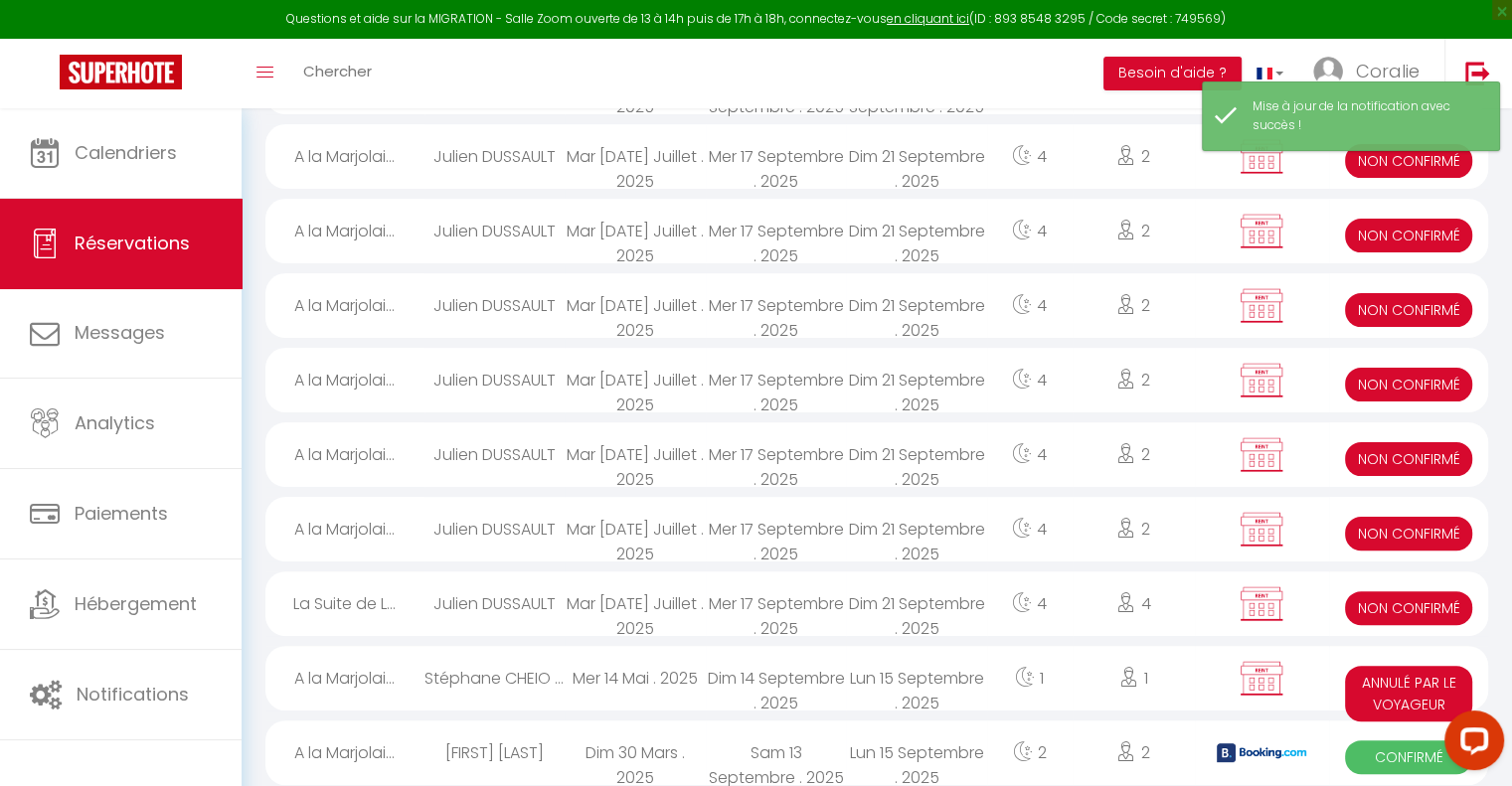 scroll, scrollTop: 1608, scrollLeft: 0, axis: vertical 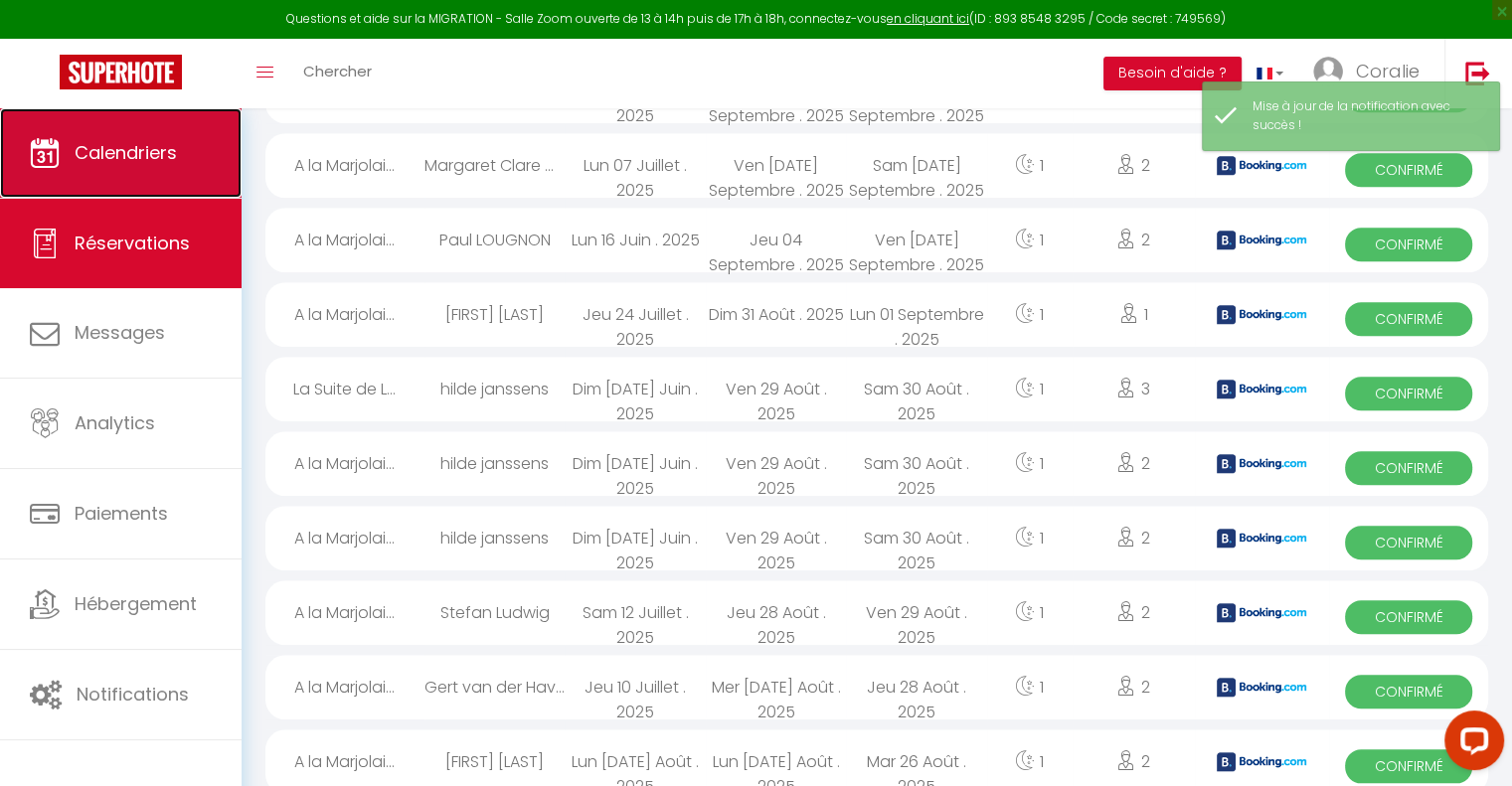 click on "Calendriers" at bounding box center [125, 152] 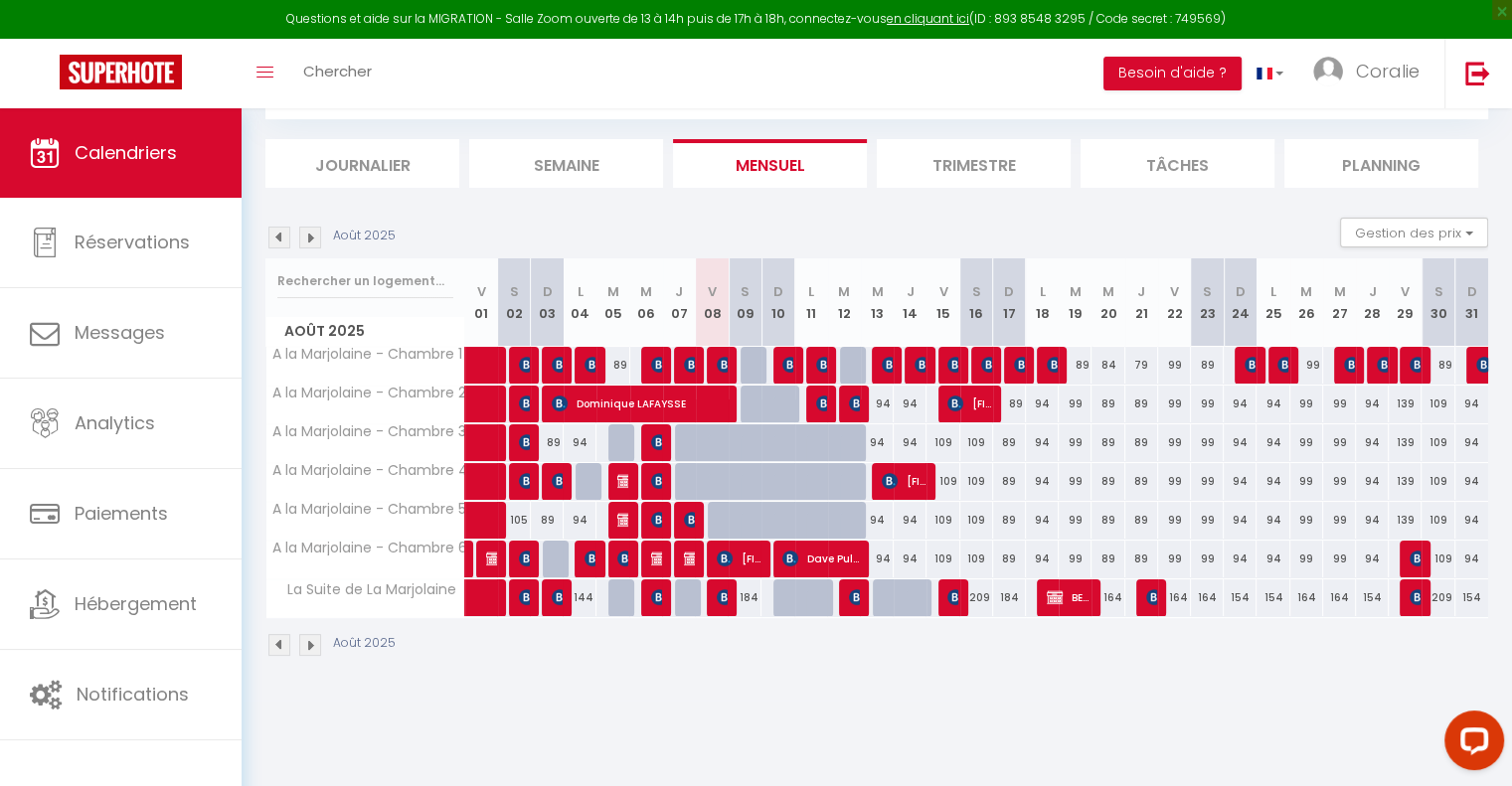 scroll, scrollTop: 107, scrollLeft: 0, axis: vertical 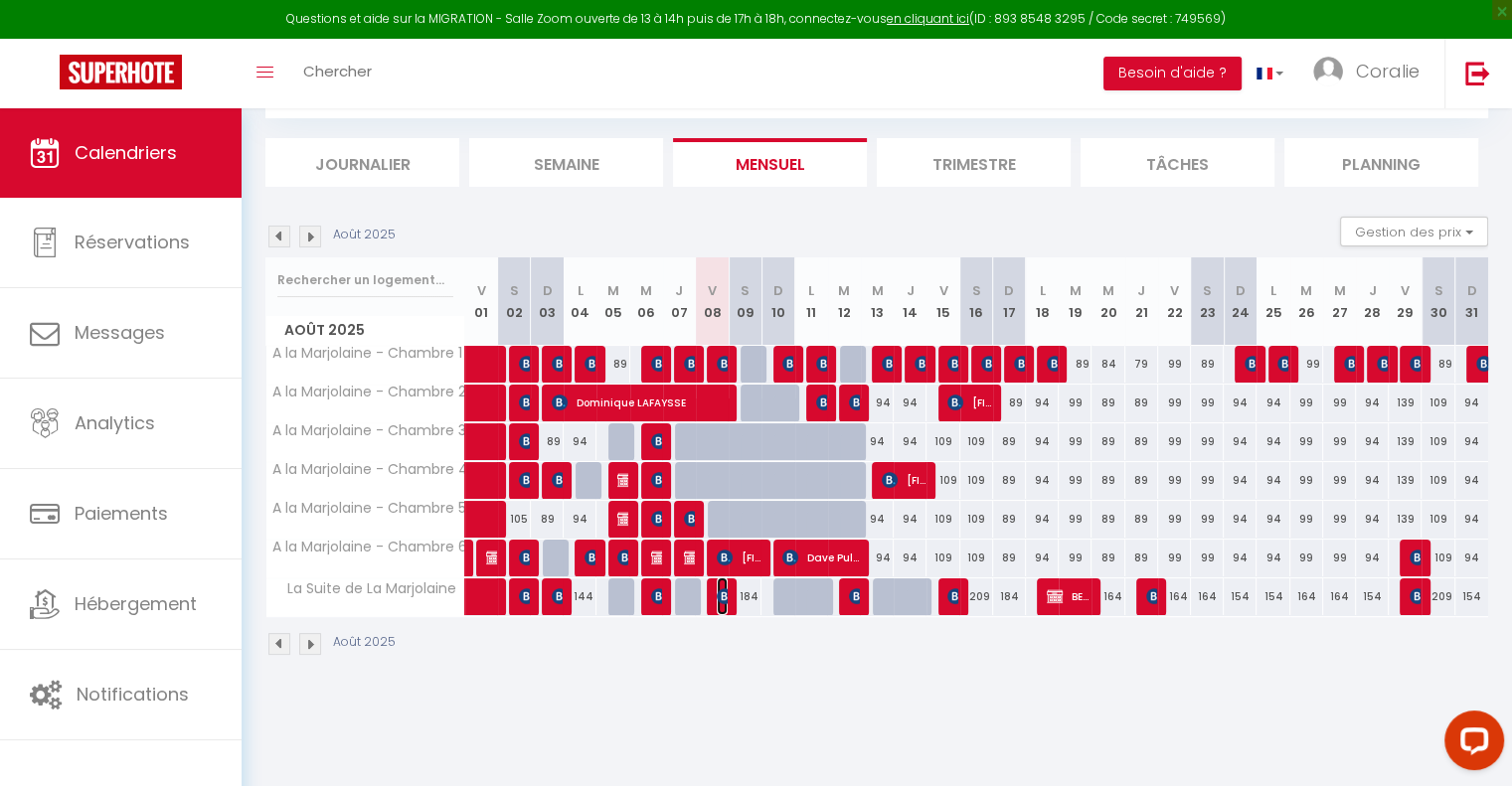 click at bounding box center (725, 596) 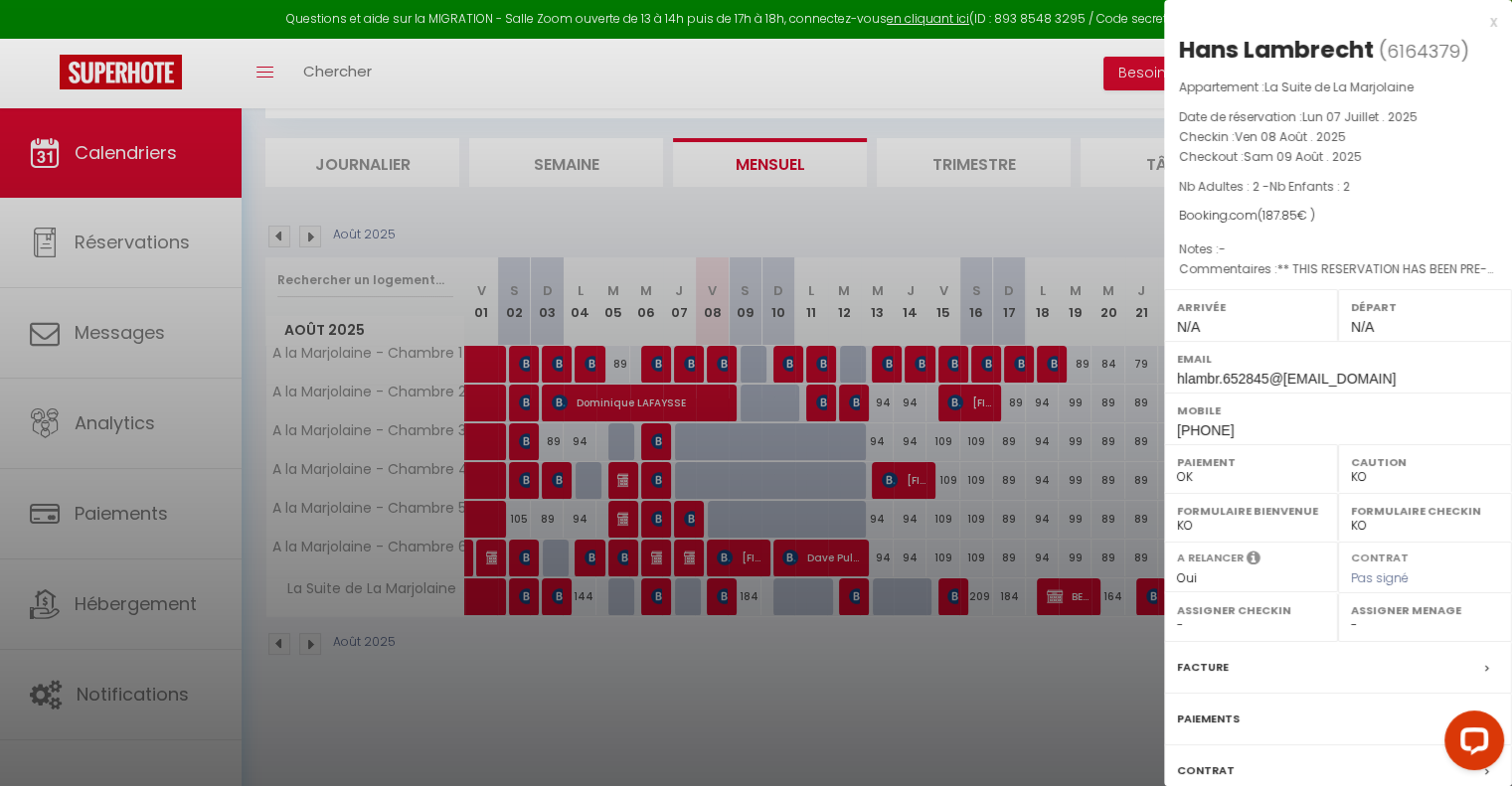 click at bounding box center [756, 393] 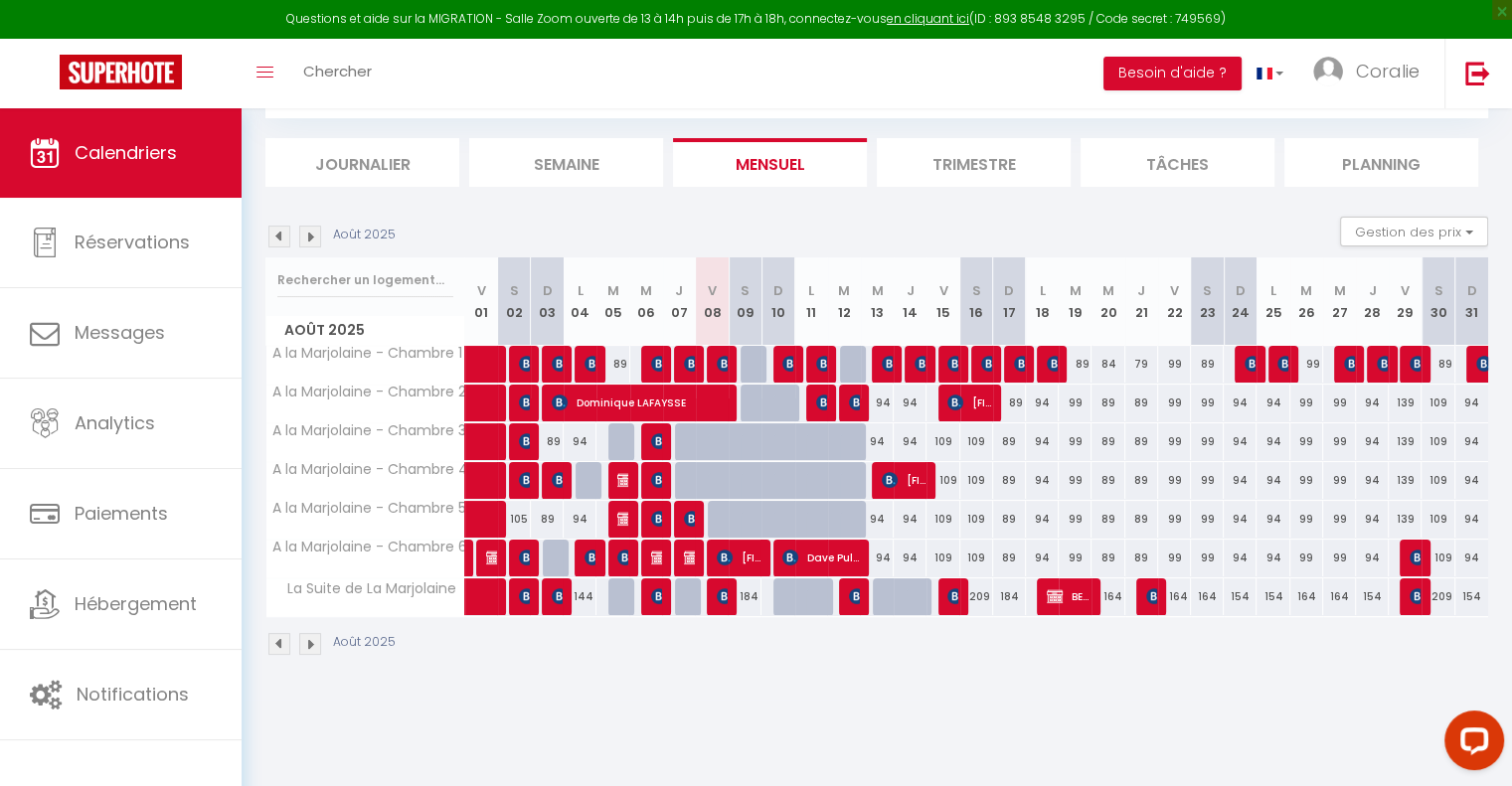 click on "184" at bounding box center [745, 596] 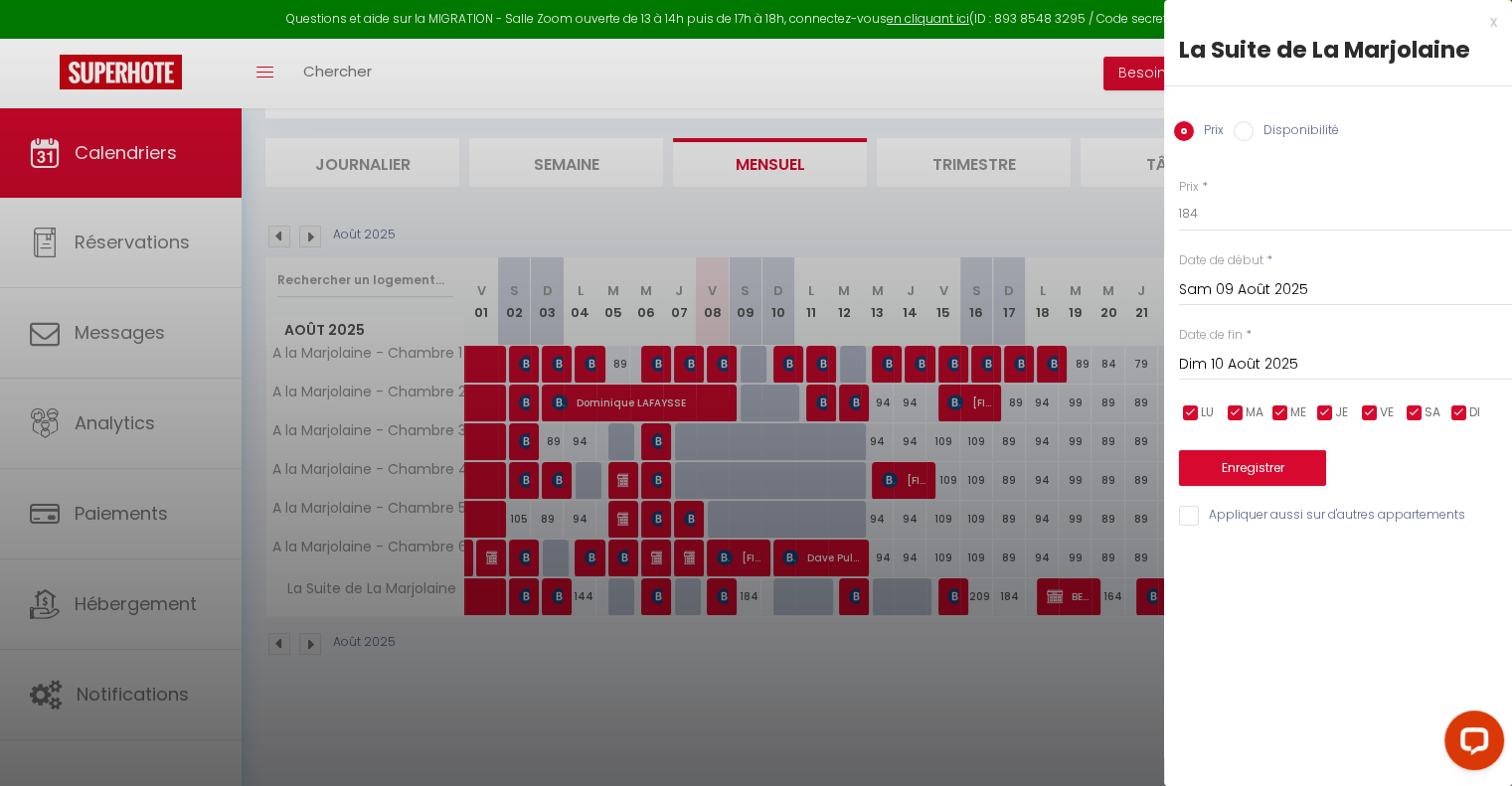 click on "Disponibilité" at bounding box center [1244, 131] 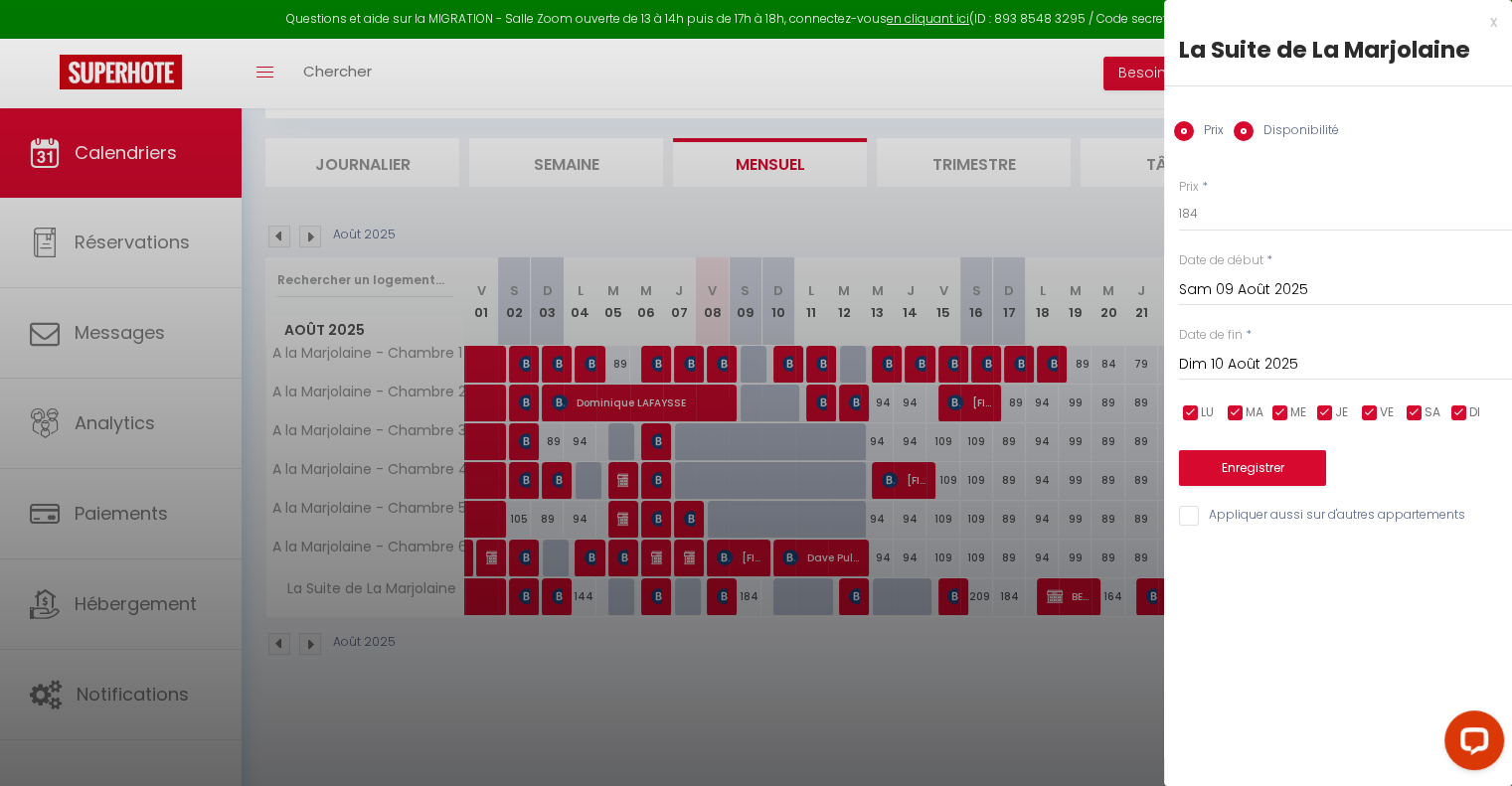 radio on "false" 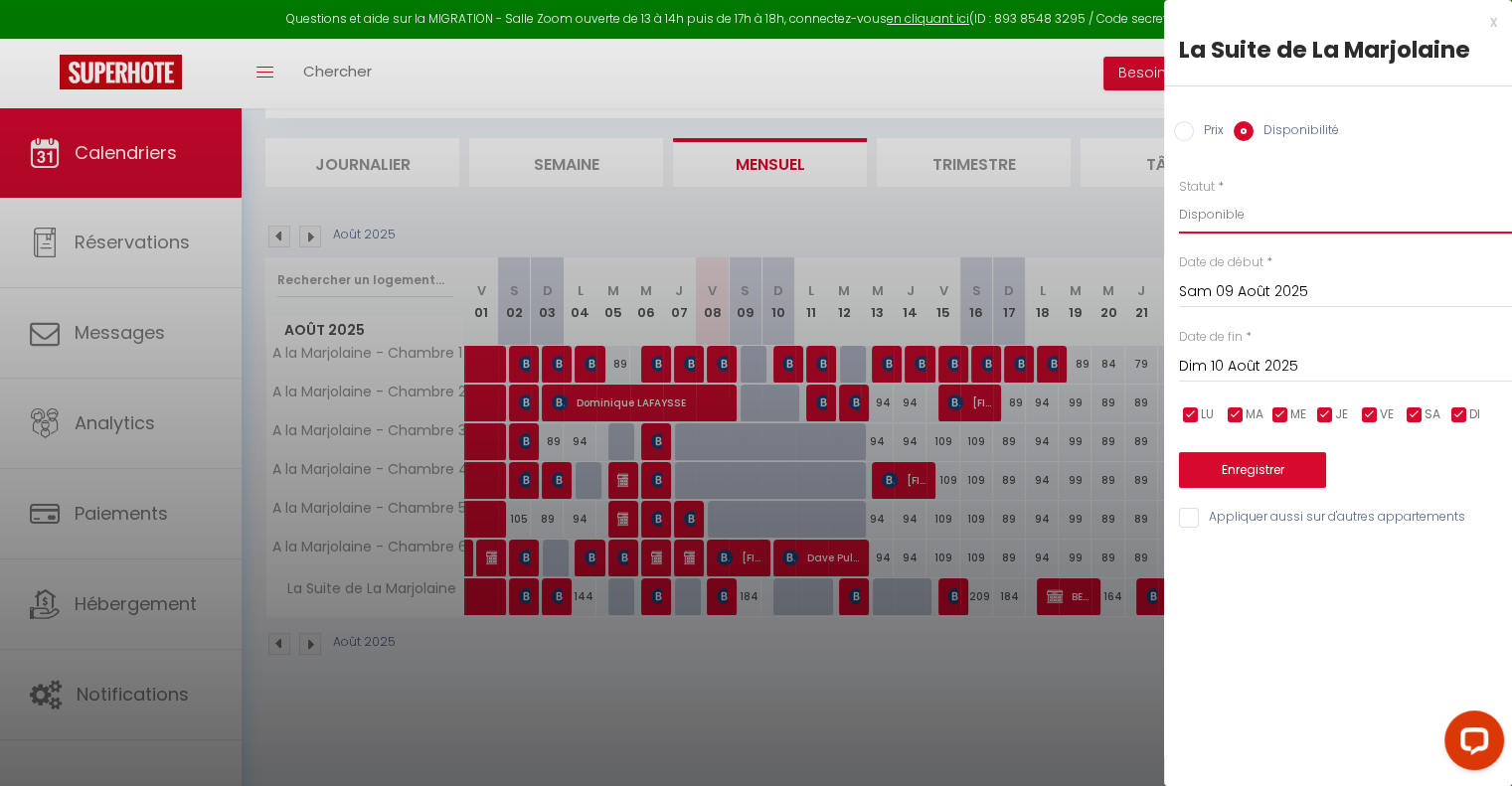 click on "Disponible
Indisponible" at bounding box center [1345, 215] 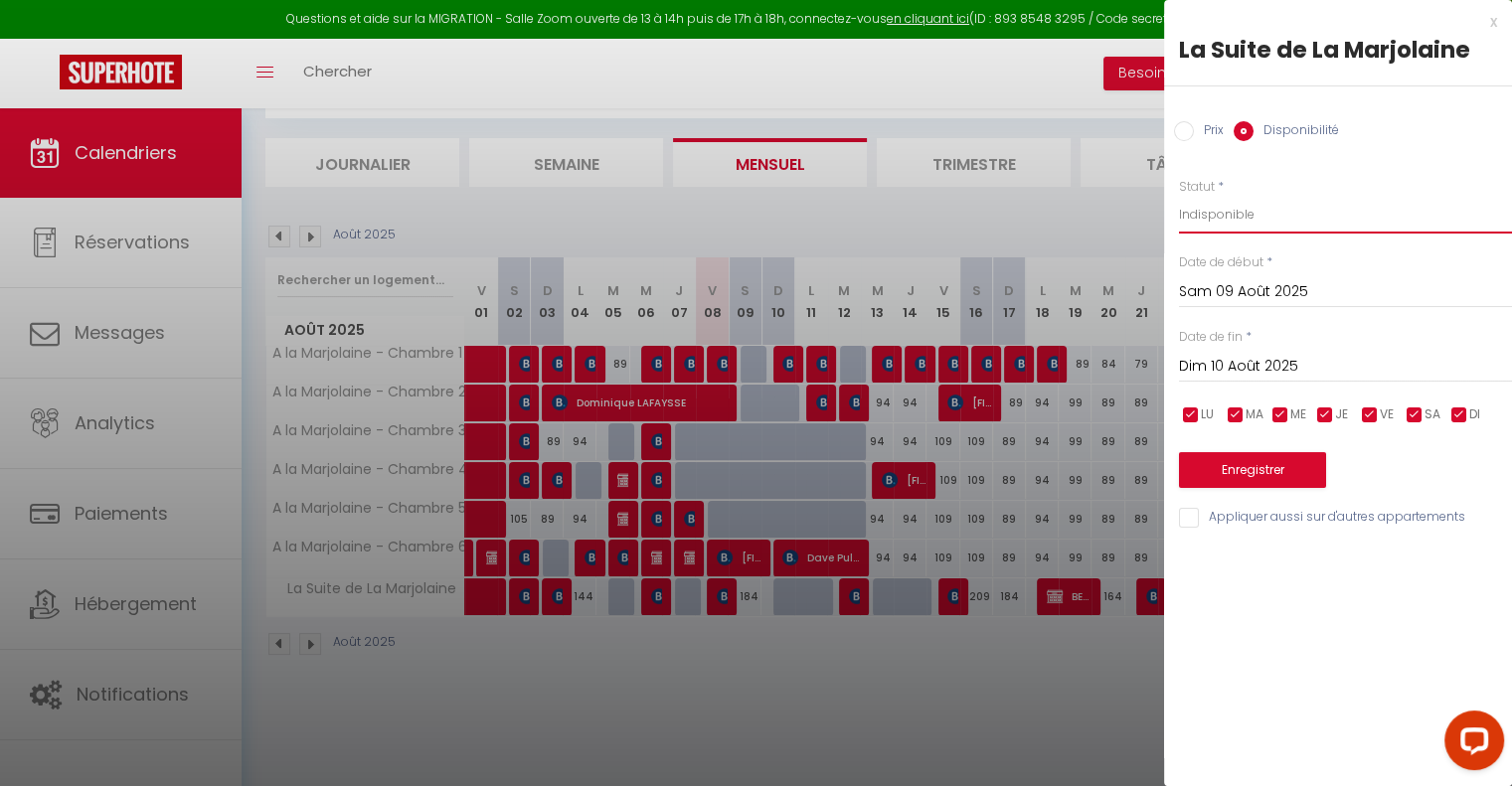 click on "Disponible
Indisponible" at bounding box center [1345, 215] 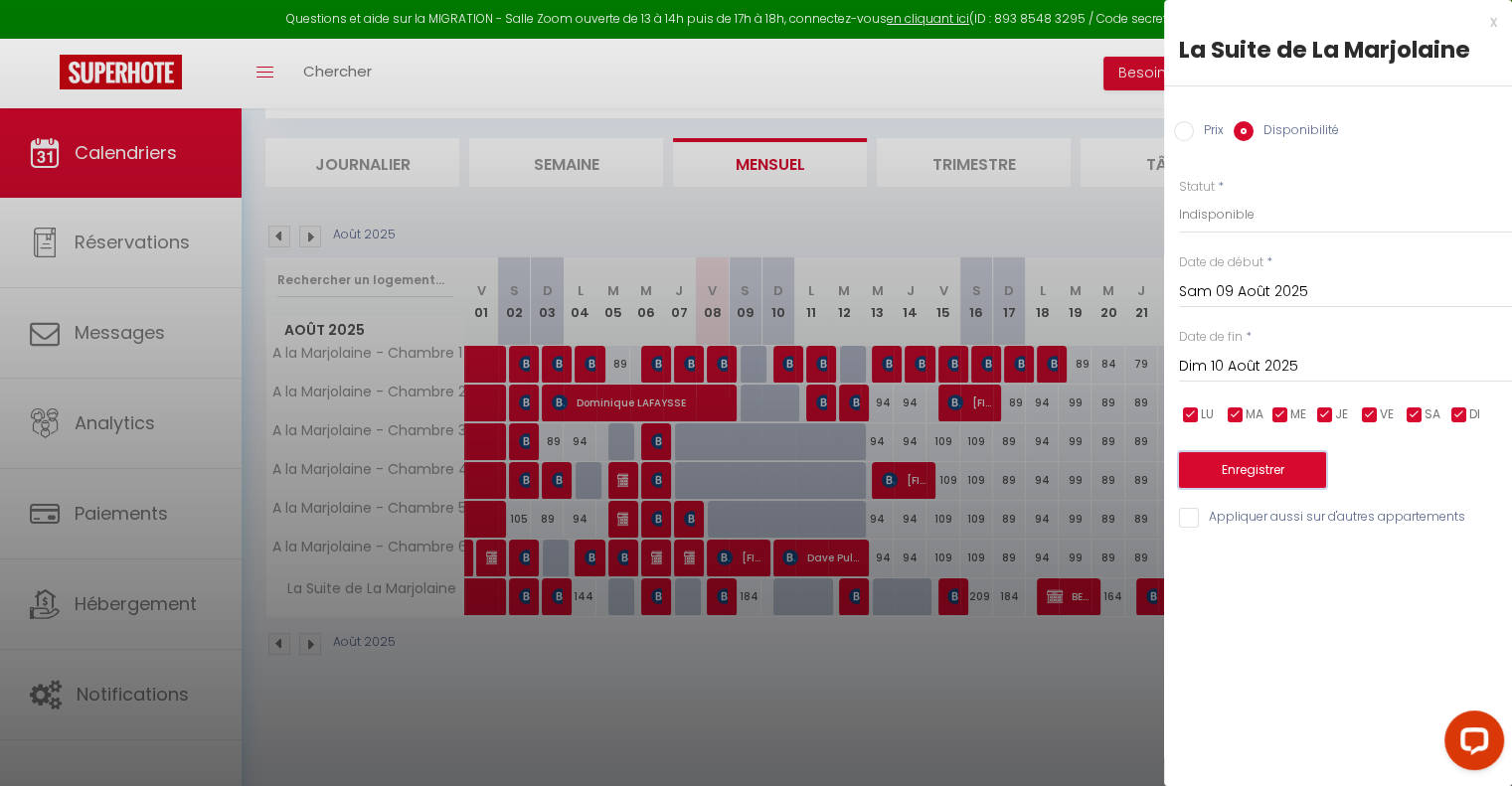 click on "Enregistrer" at bounding box center [1253, 470] 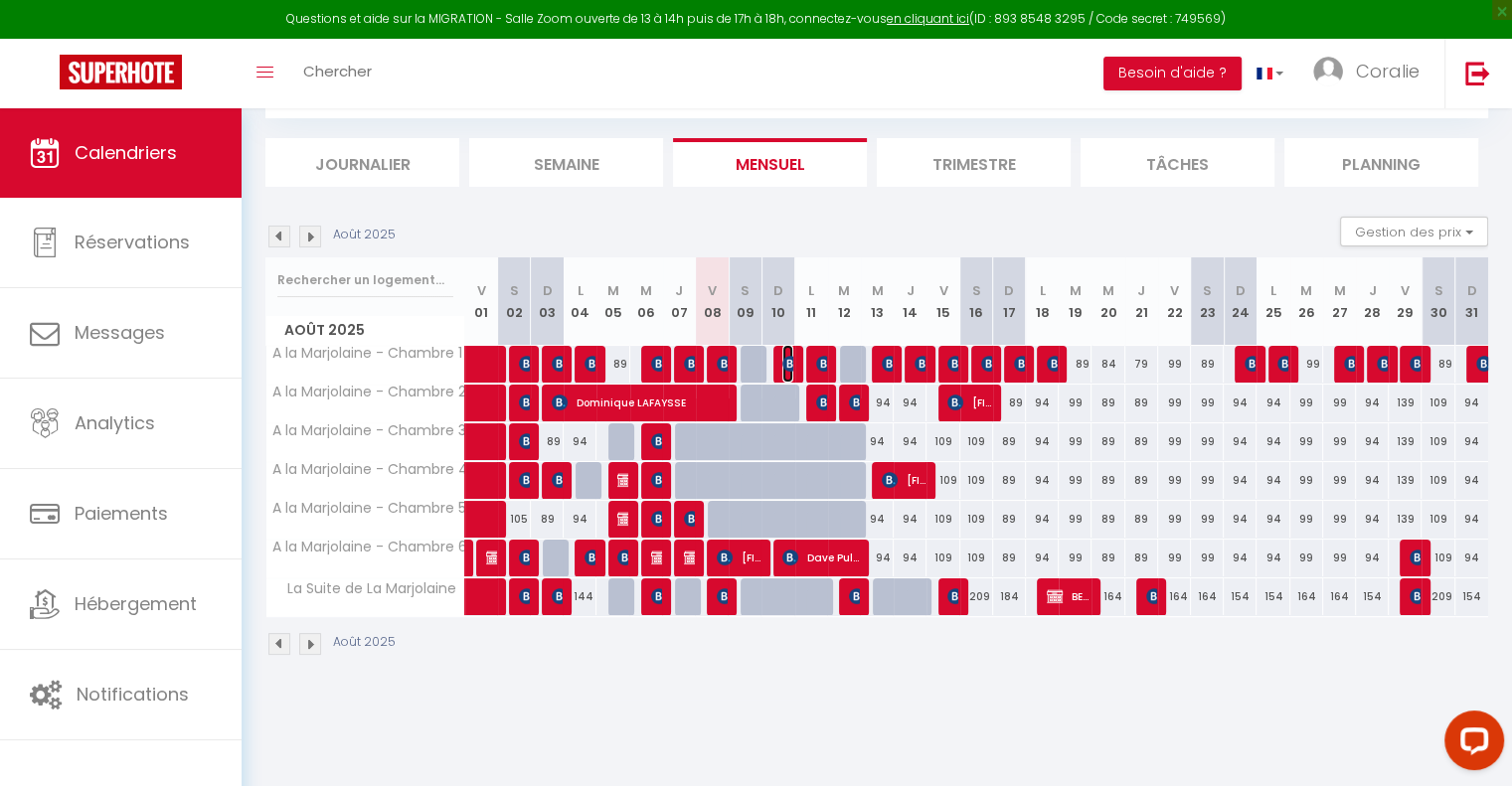 click at bounding box center [790, 364] 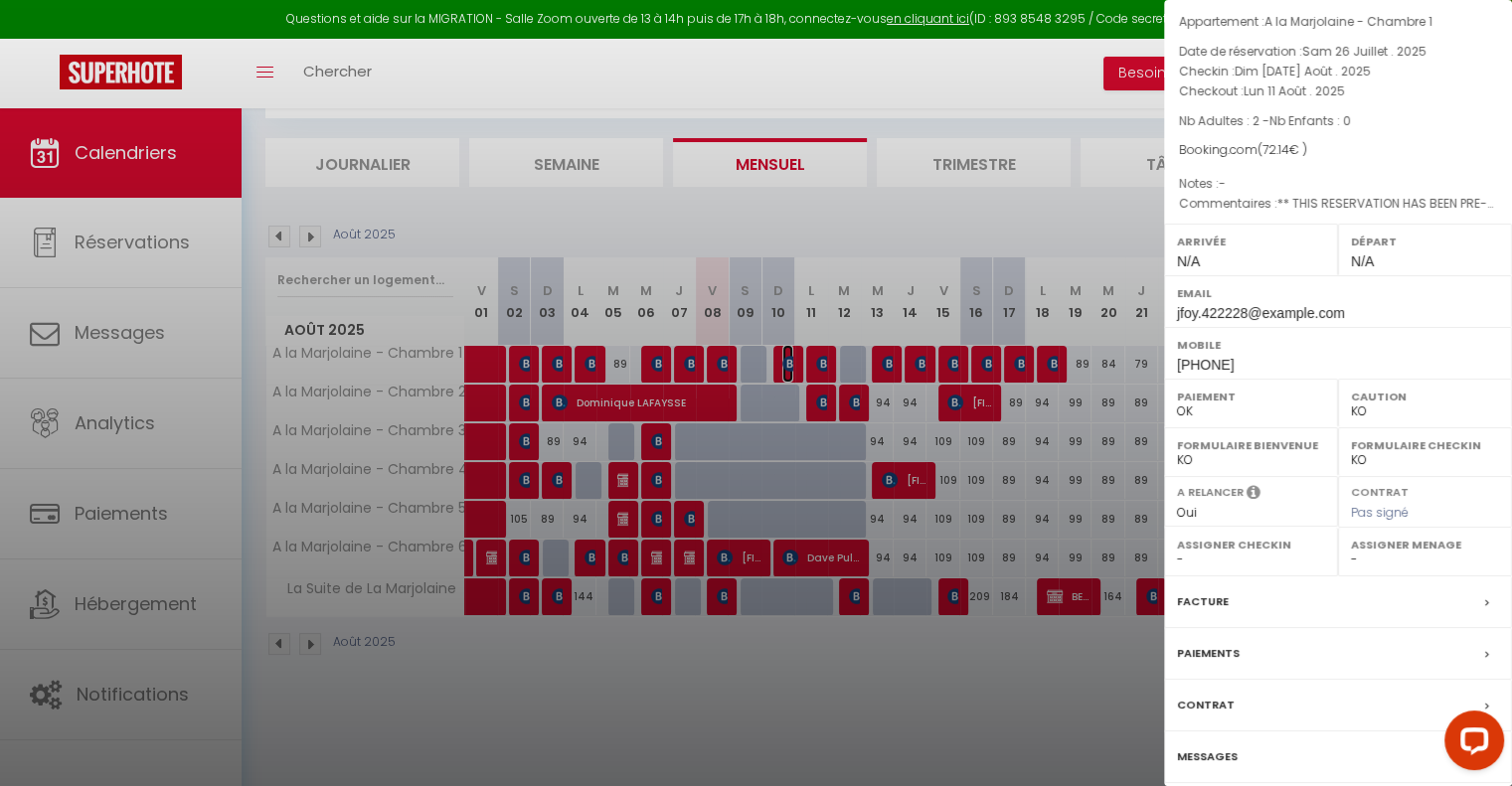 scroll, scrollTop: 99, scrollLeft: 0, axis: vertical 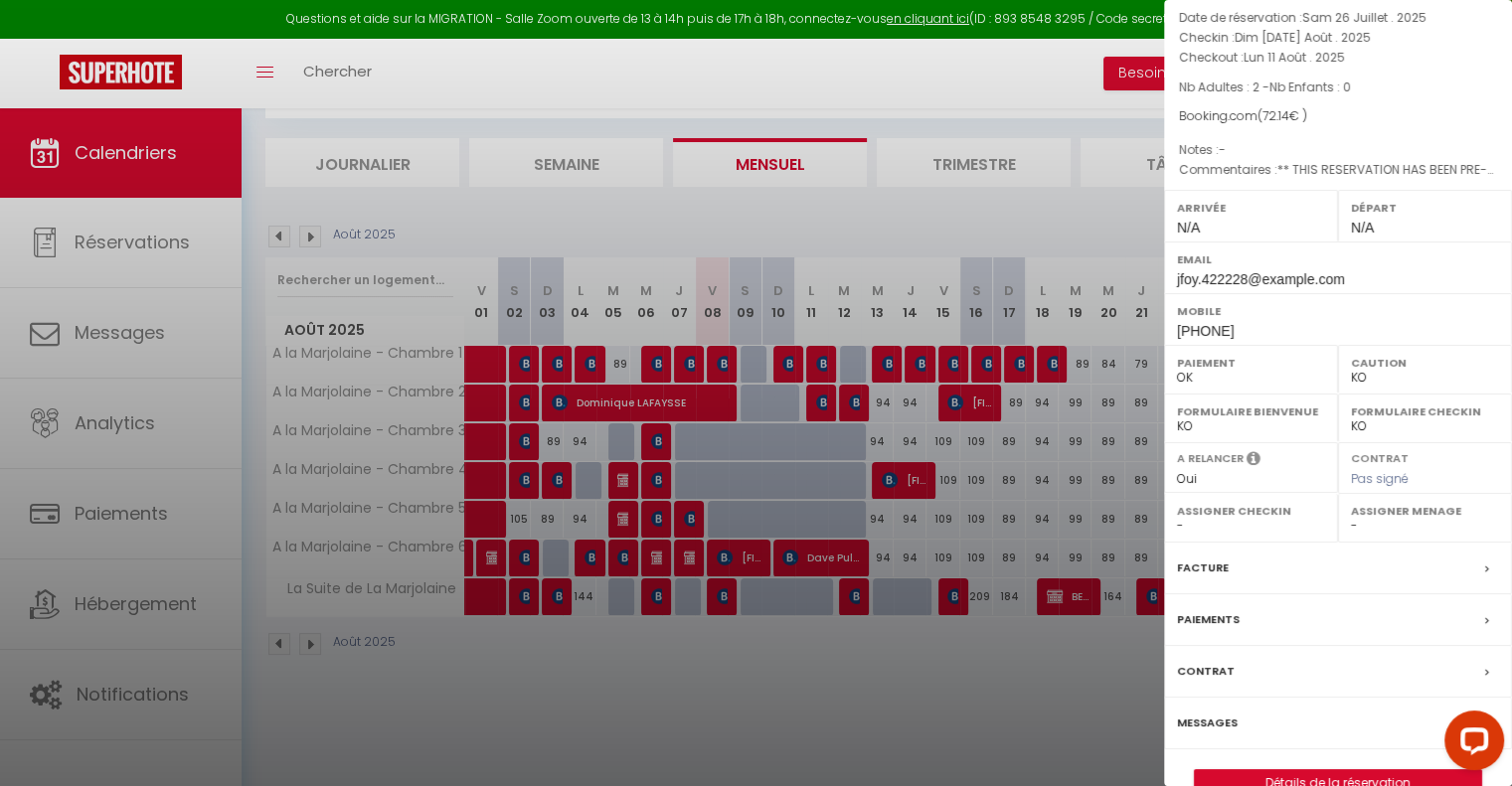 drag, startPoint x: 1280, startPoint y: 329, endPoint x: 1177, endPoint y: 330, distance: 103.00485 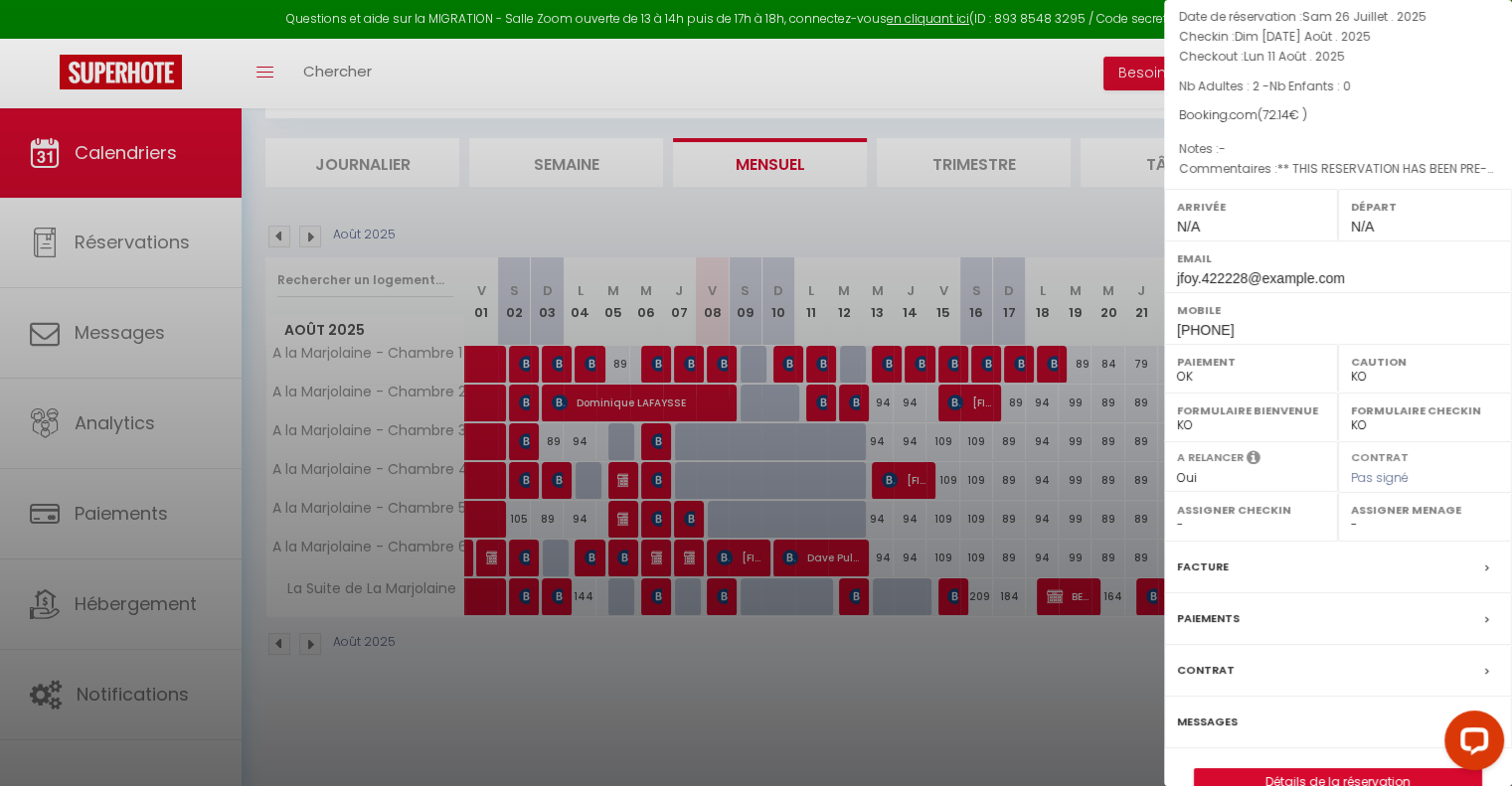 scroll, scrollTop: 136, scrollLeft: 0, axis: vertical 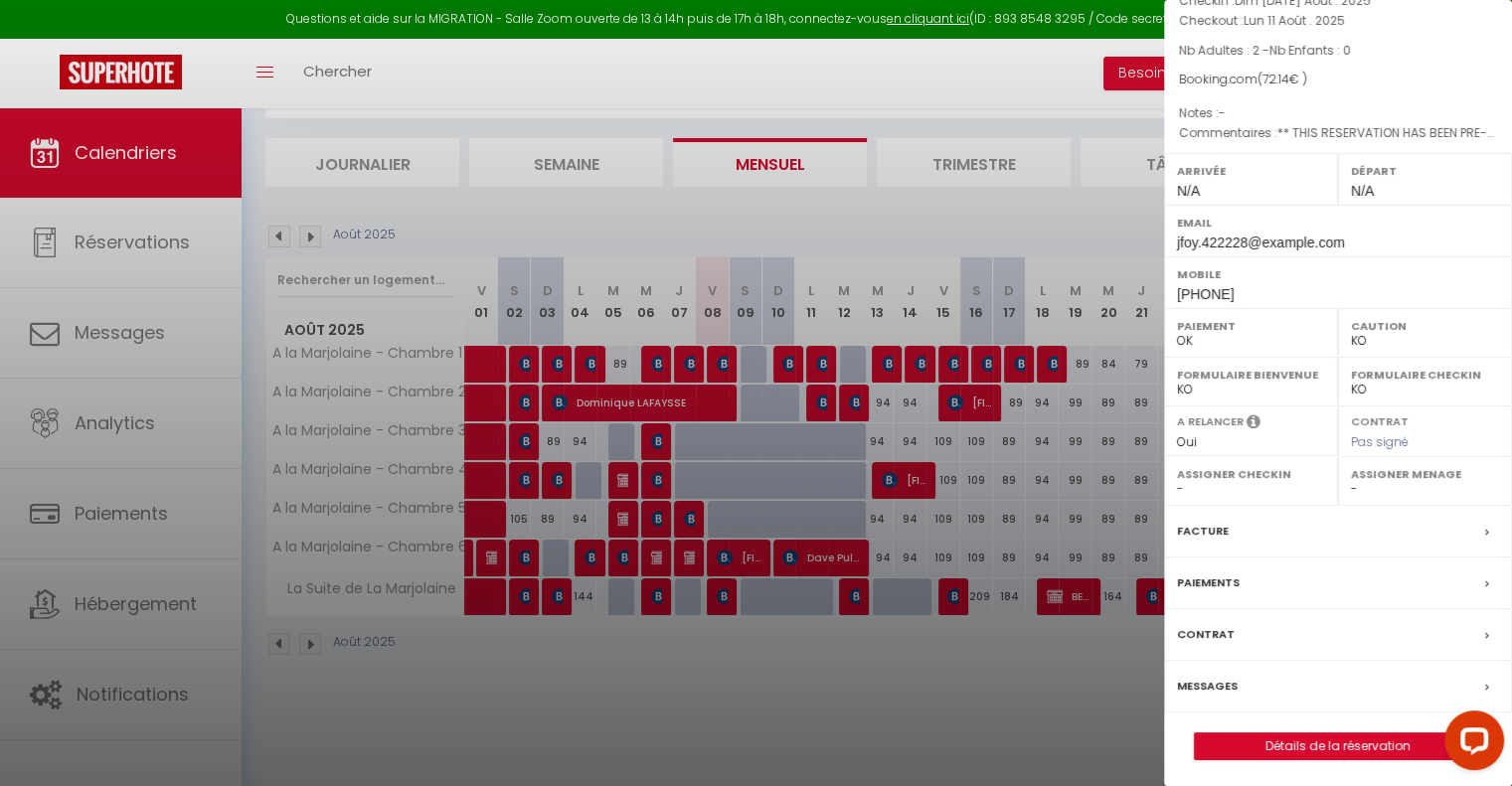 click at bounding box center (756, 393) 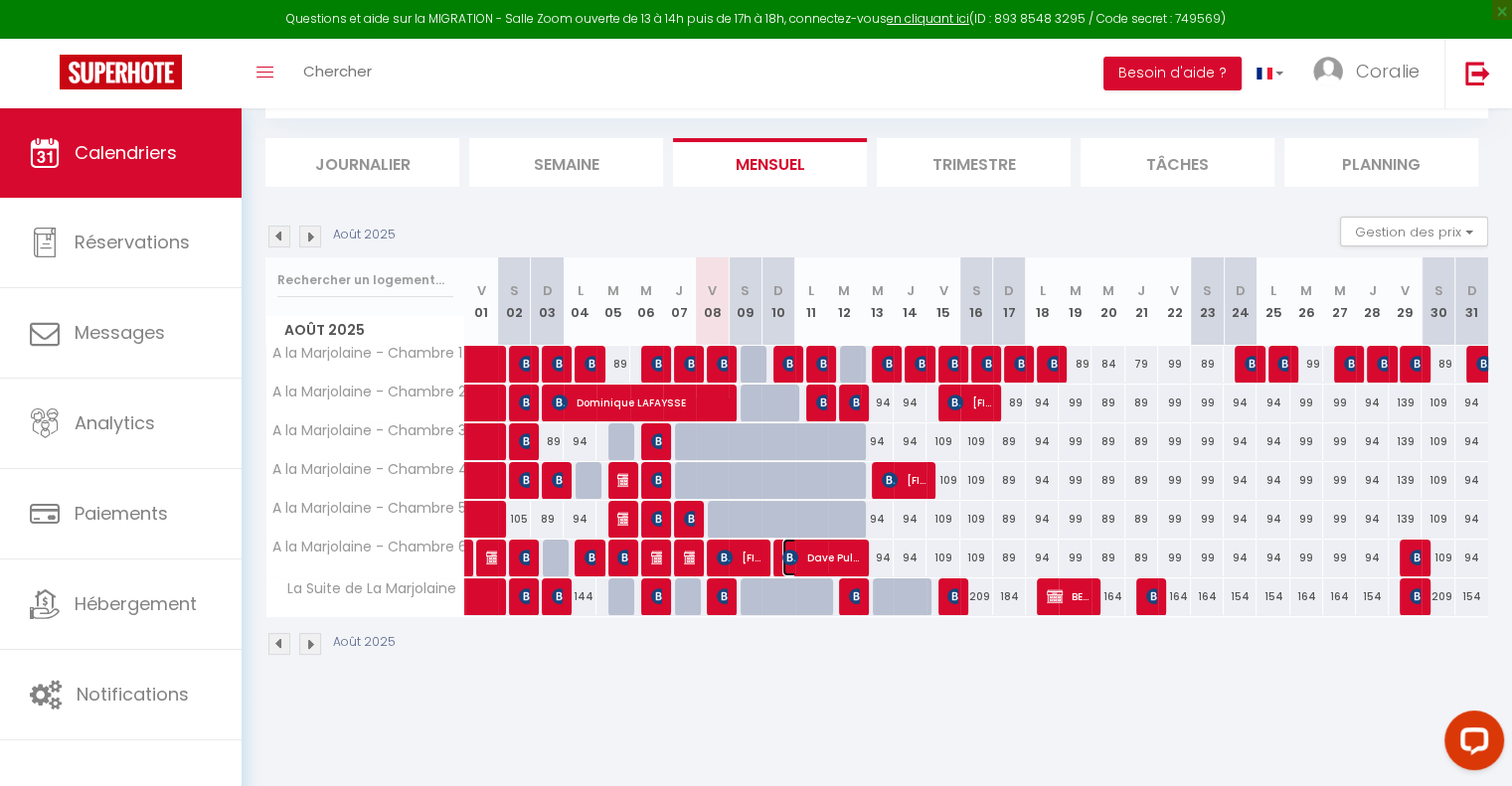click on "Dave Pullin" at bounding box center [820, 557] 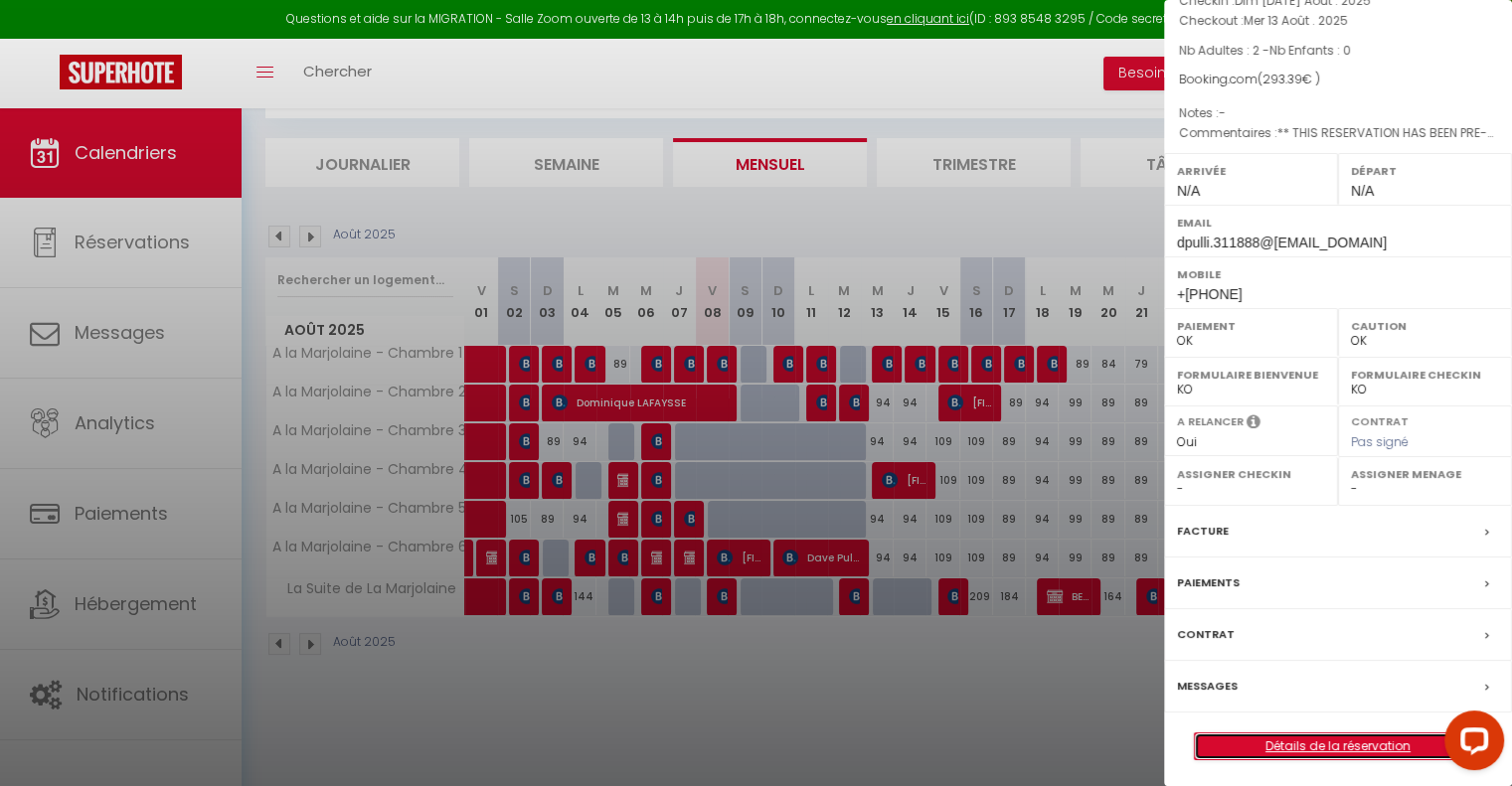 click on "Détails de la réservation" at bounding box center (1338, 746) 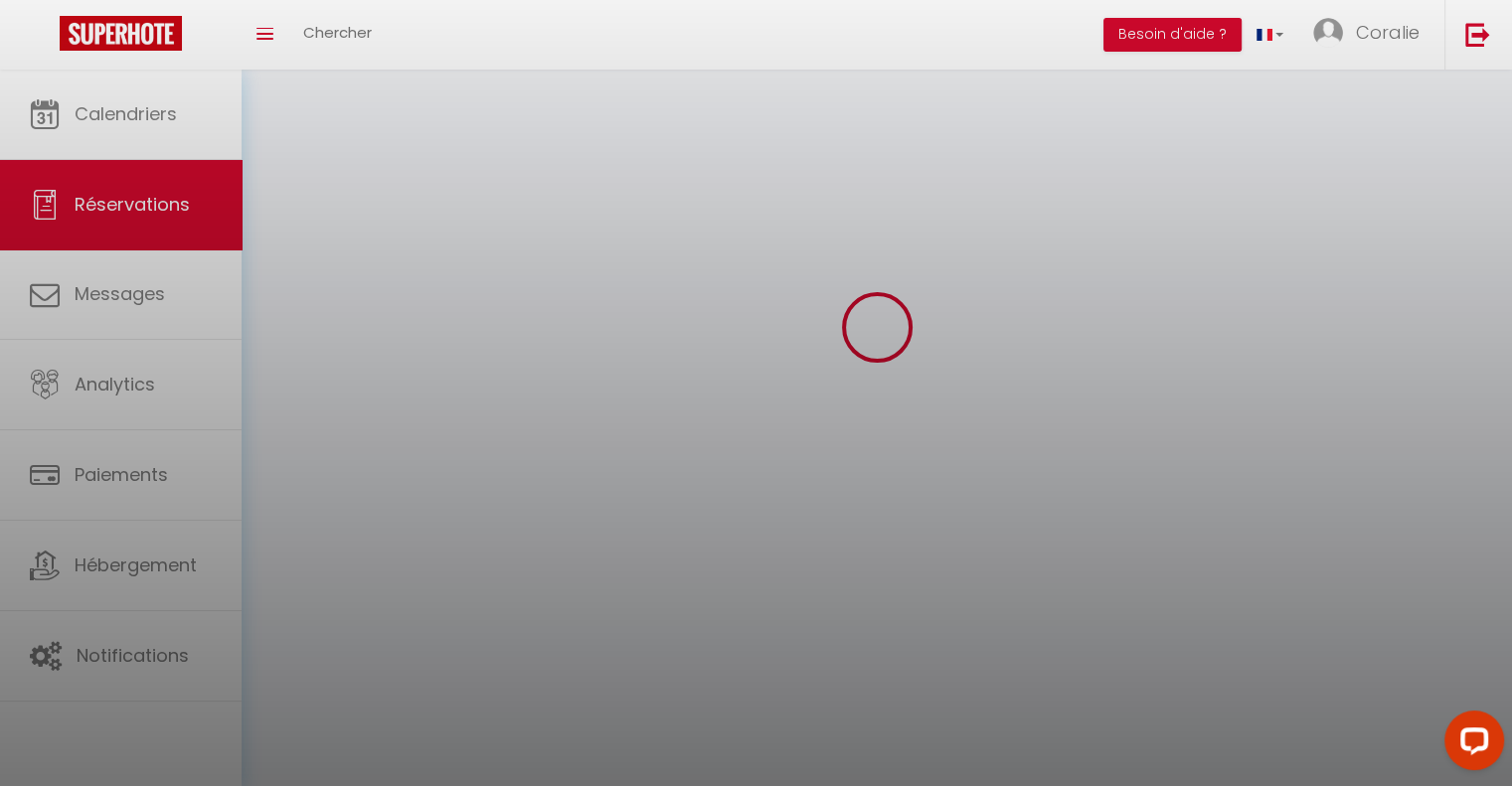 scroll, scrollTop: 0, scrollLeft: 0, axis: both 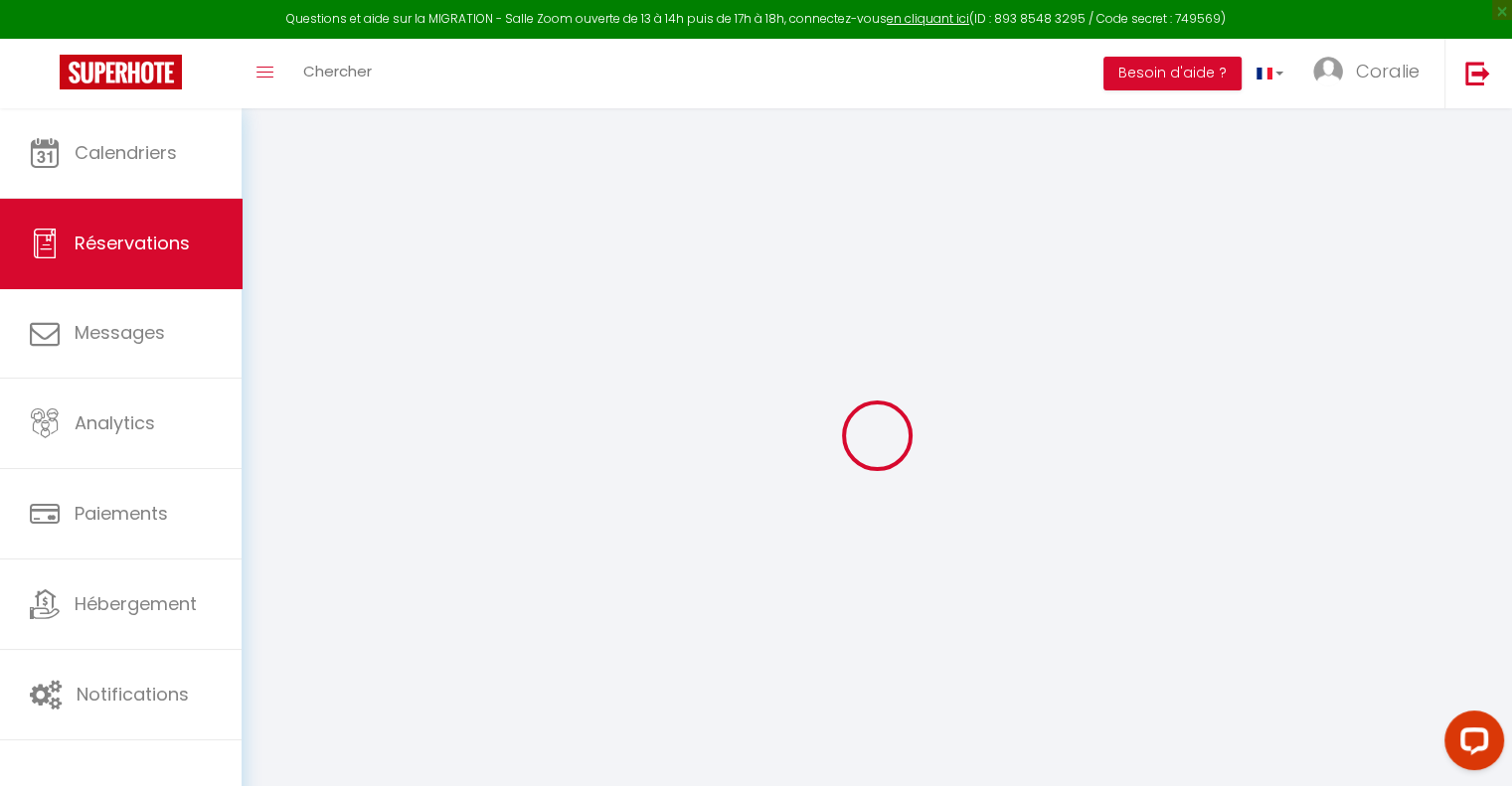 select 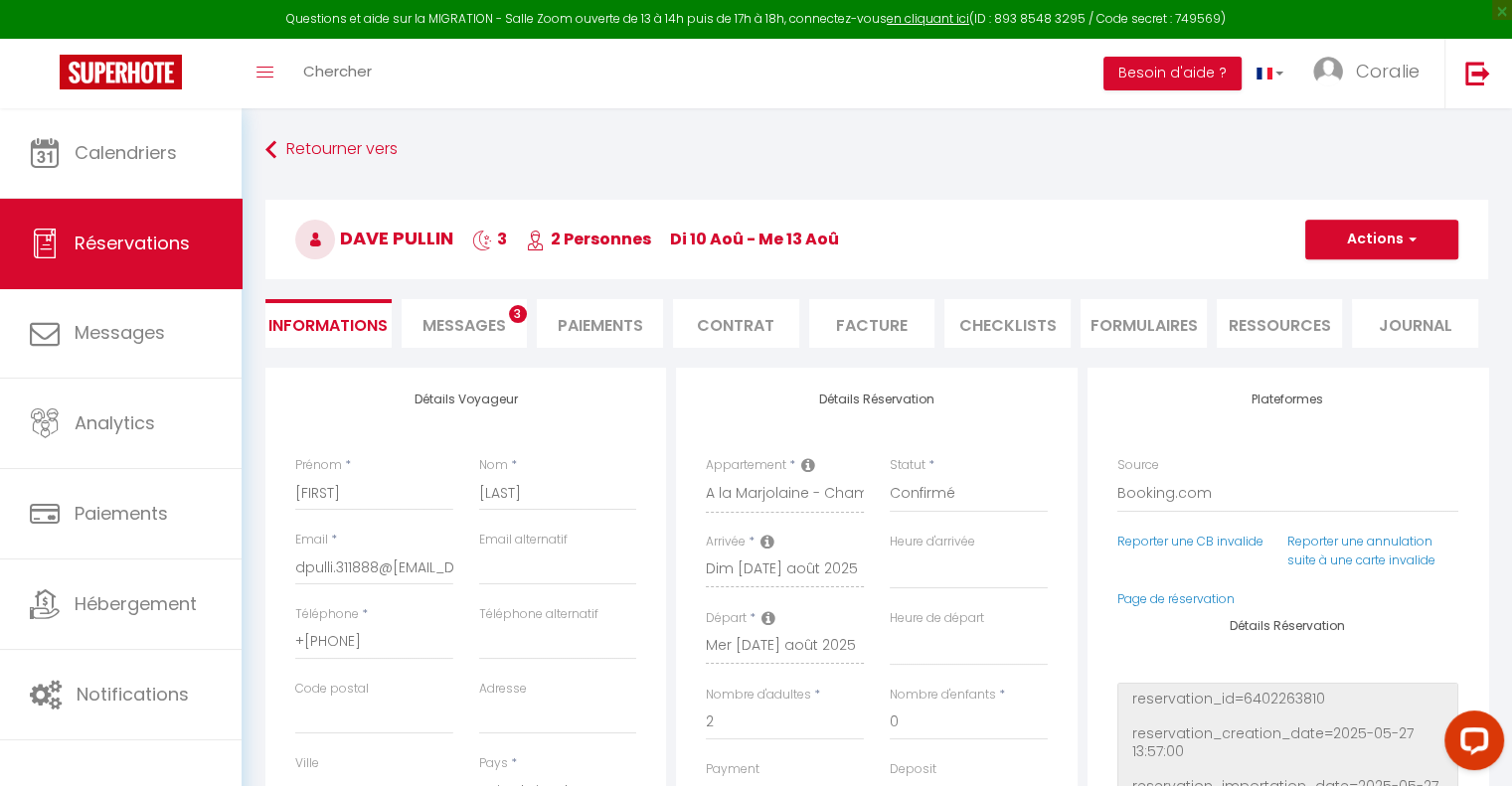 type on "5.24" 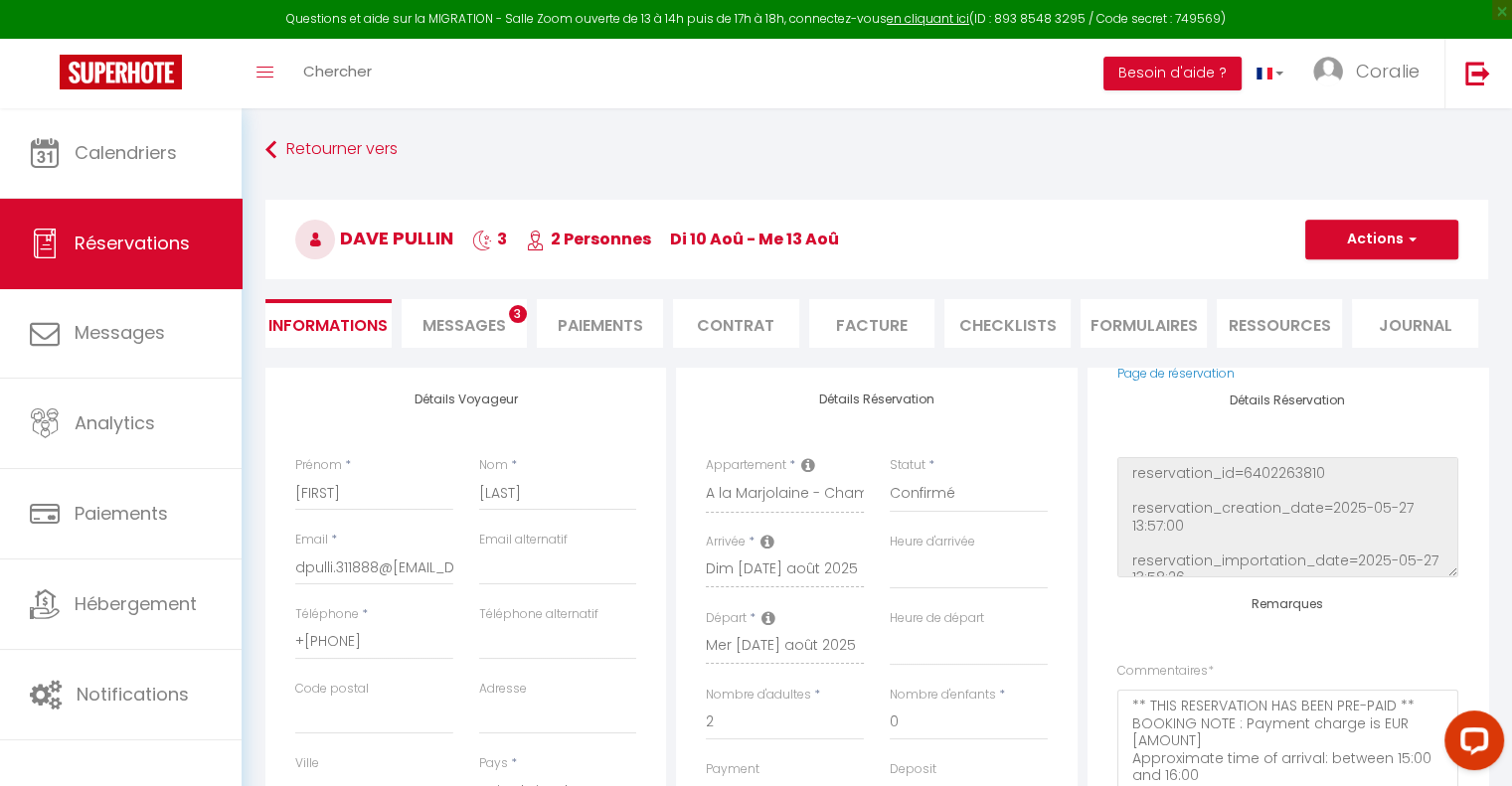 scroll, scrollTop: 235, scrollLeft: 0, axis: vertical 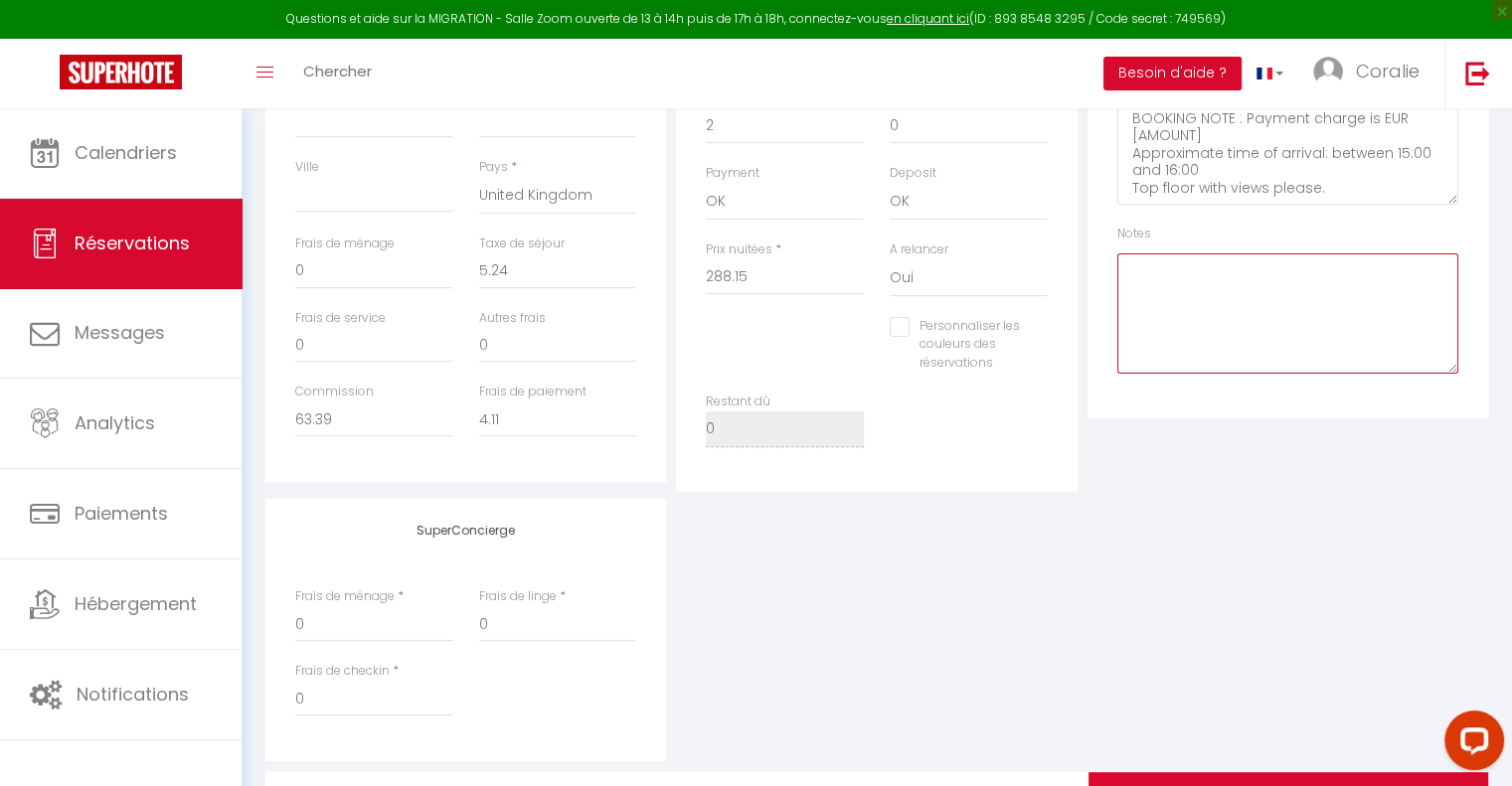 click at bounding box center (1287, 313) 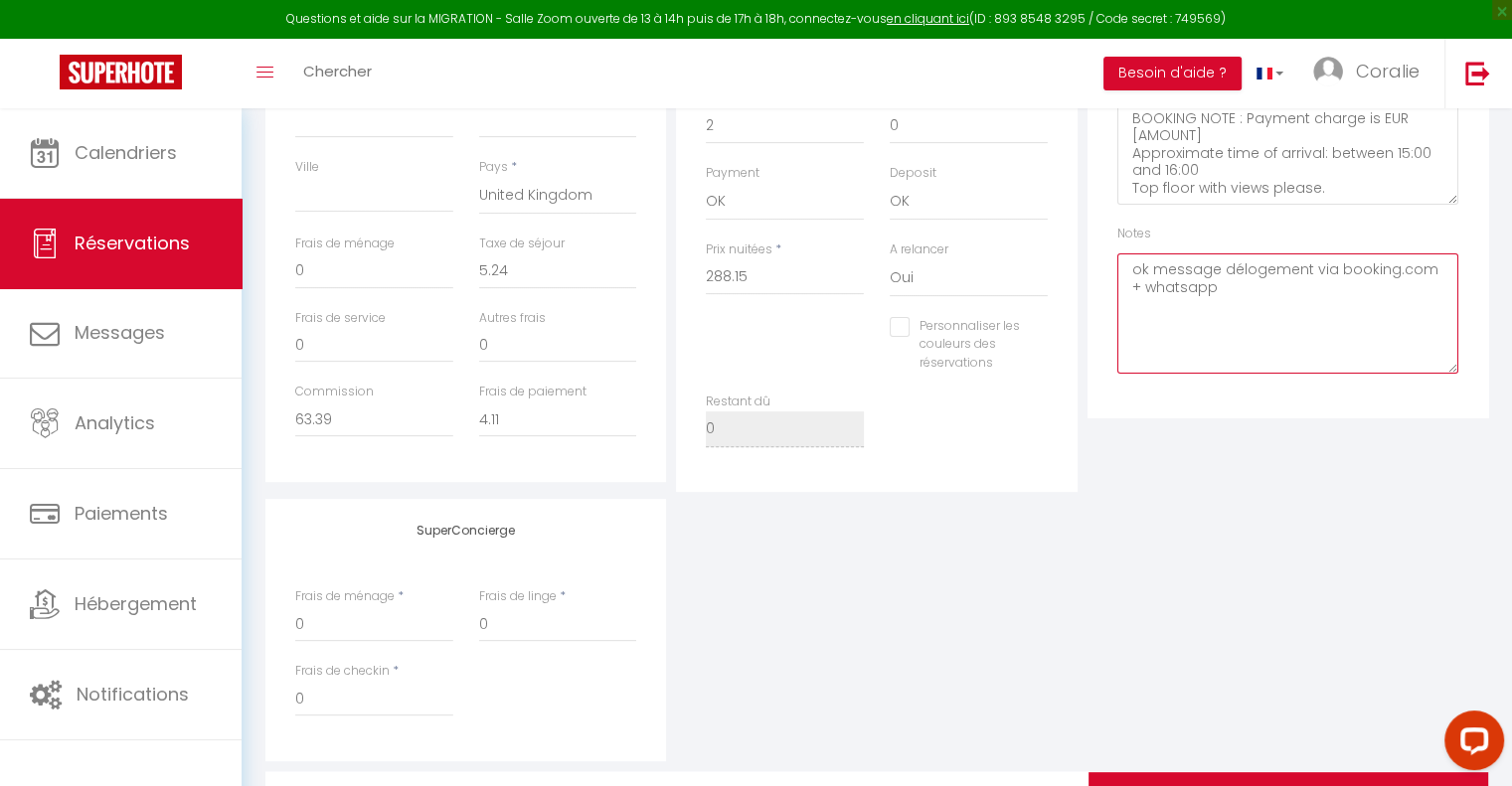 type on "ok message délogement via booking.com + whatsapp" 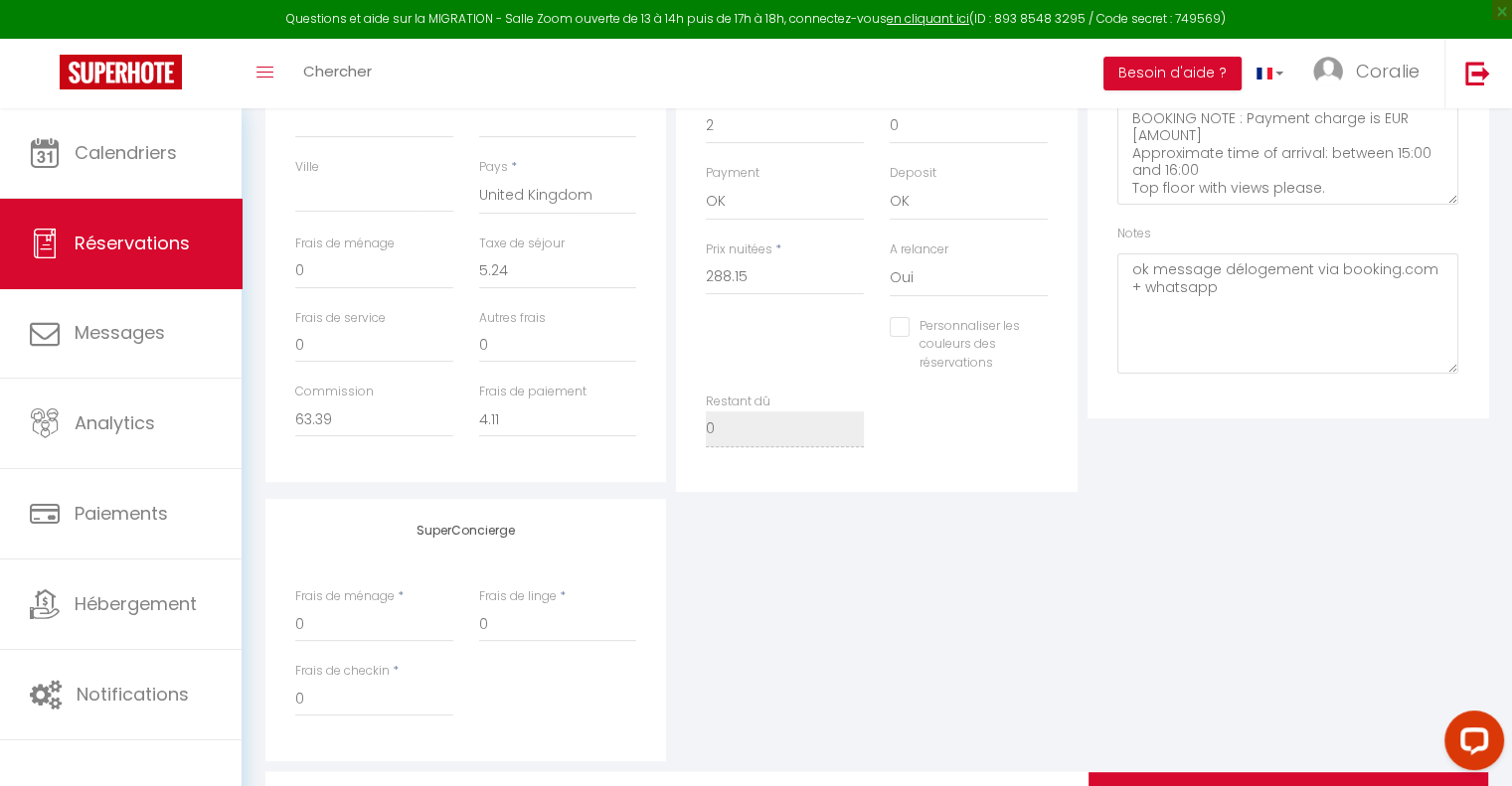 click on "Plateformes    Source
Direct
Airbnb.com
Booking.com
Chalet montagne
Expedia
Gite de France
Homeaway
Homeaway iCal
Homeaway.com
Hotels.com
Housetrip.com
Ical" at bounding box center [1287, 94] 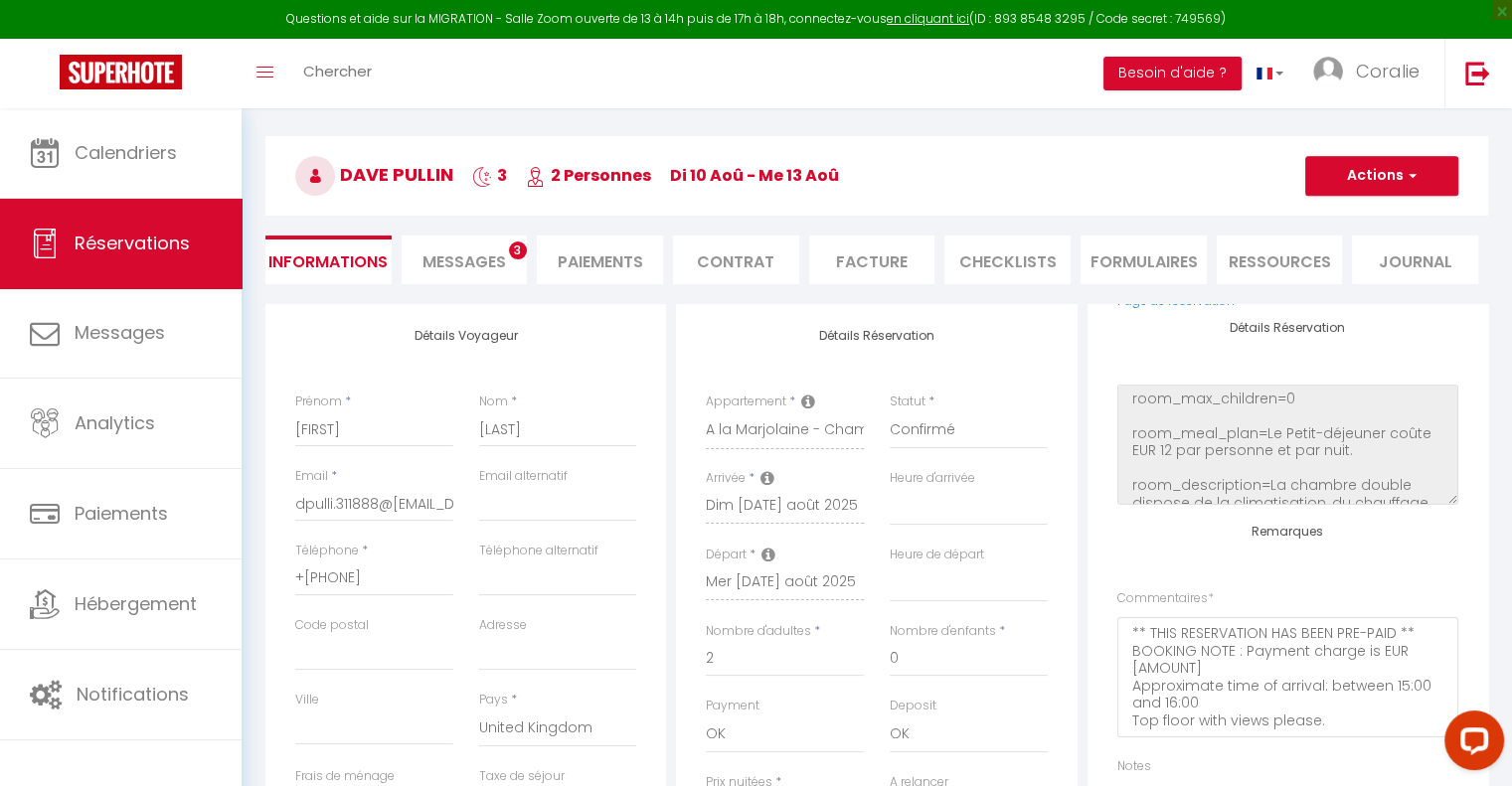 scroll, scrollTop: 99, scrollLeft: 0, axis: vertical 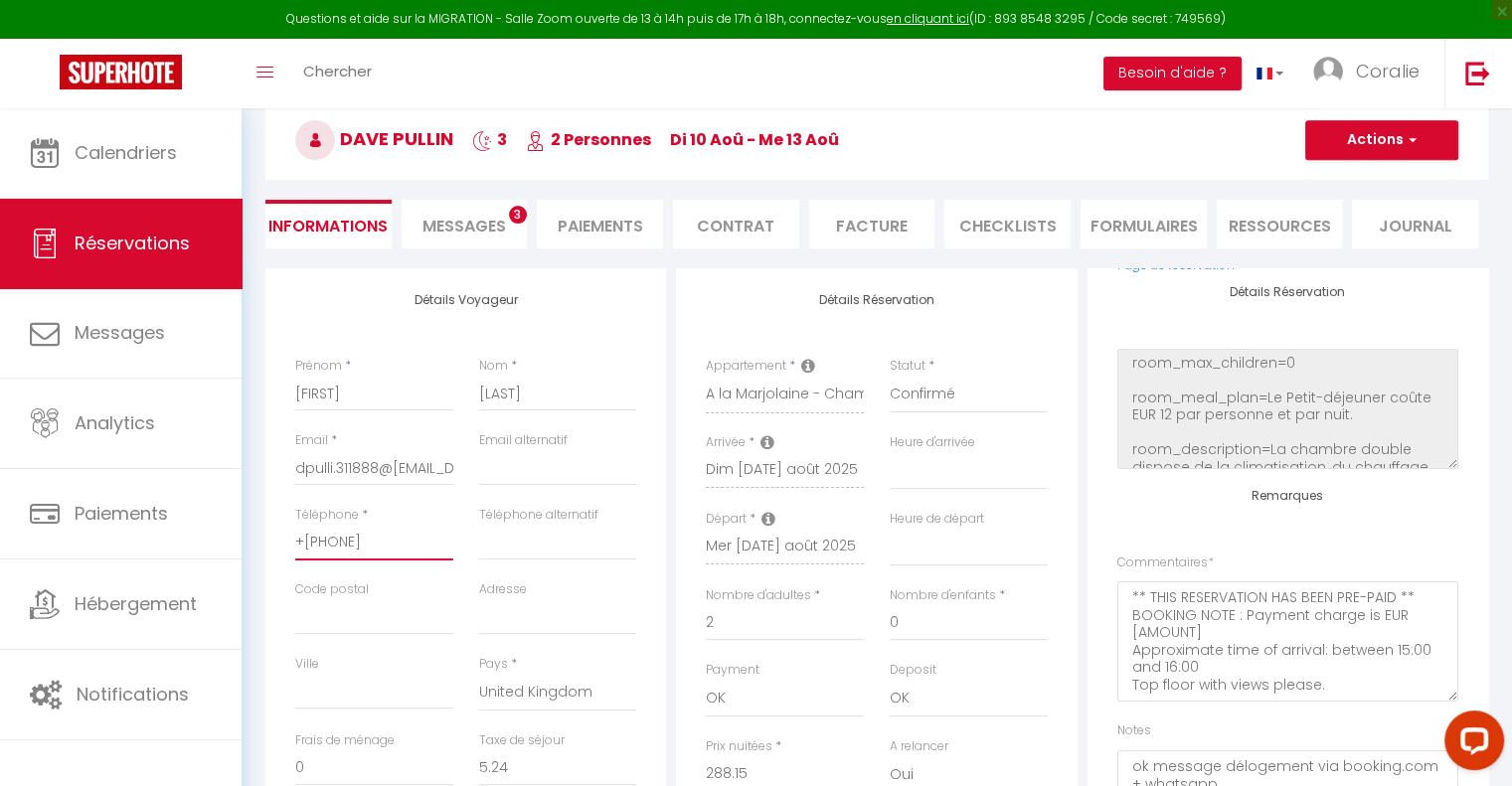 drag, startPoint x: 421, startPoint y: 545, endPoint x: 287, endPoint y: 535, distance: 134.37262 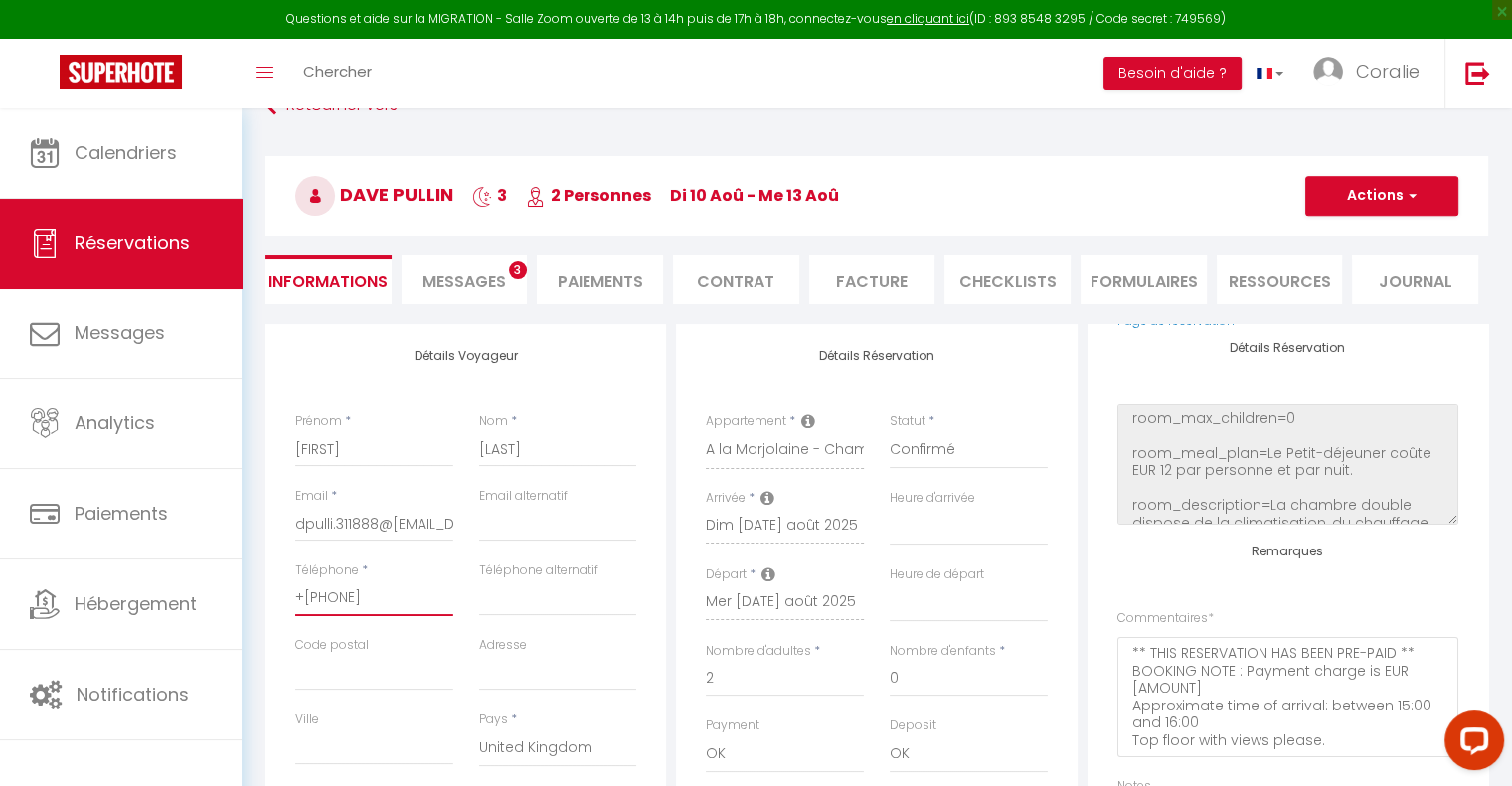 scroll, scrollTop: 0, scrollLeft: 0, axis: both 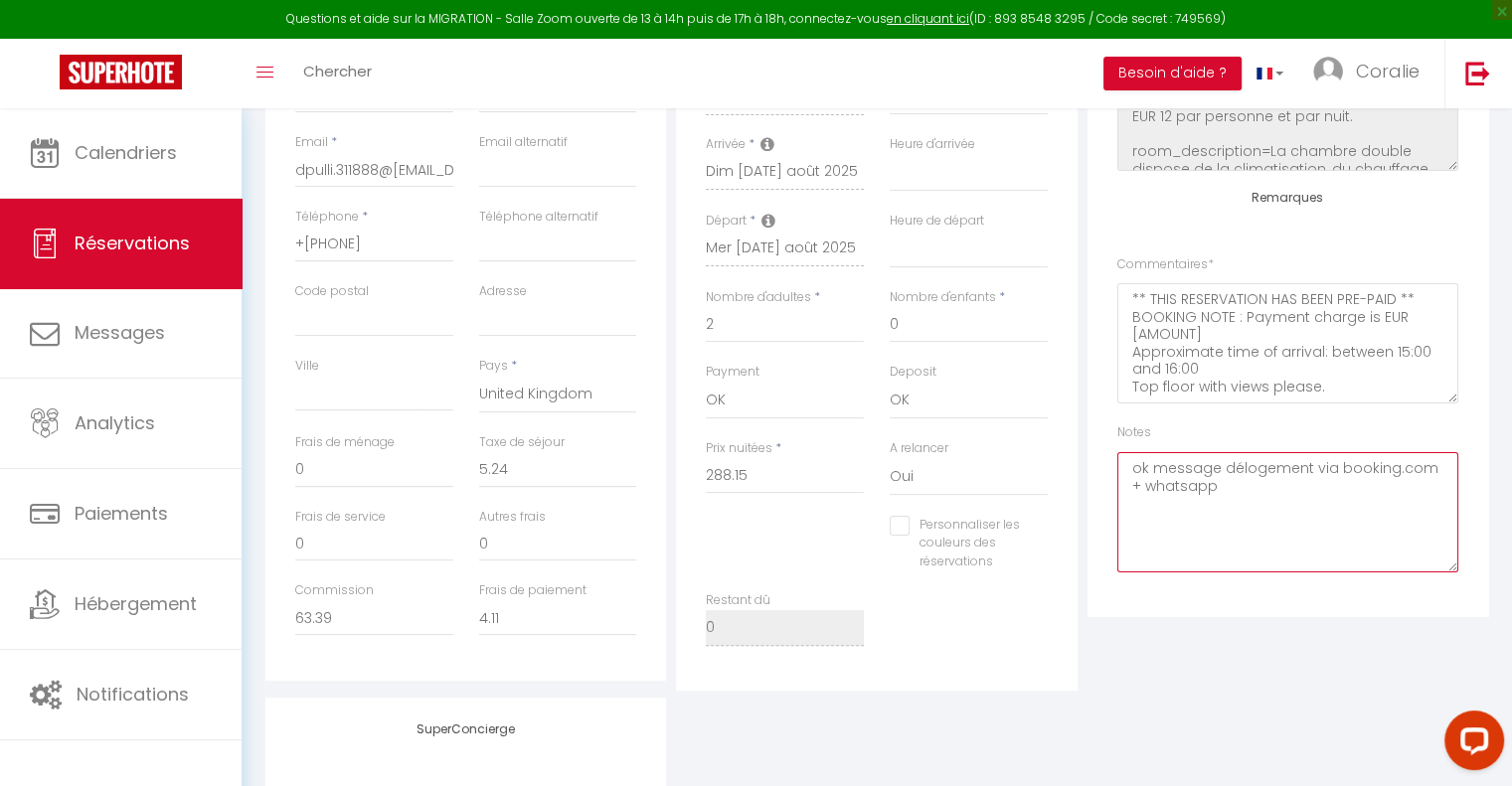 click on "ok message délogement via booking.com + whatsapp" at bounding box center (1287, 512) 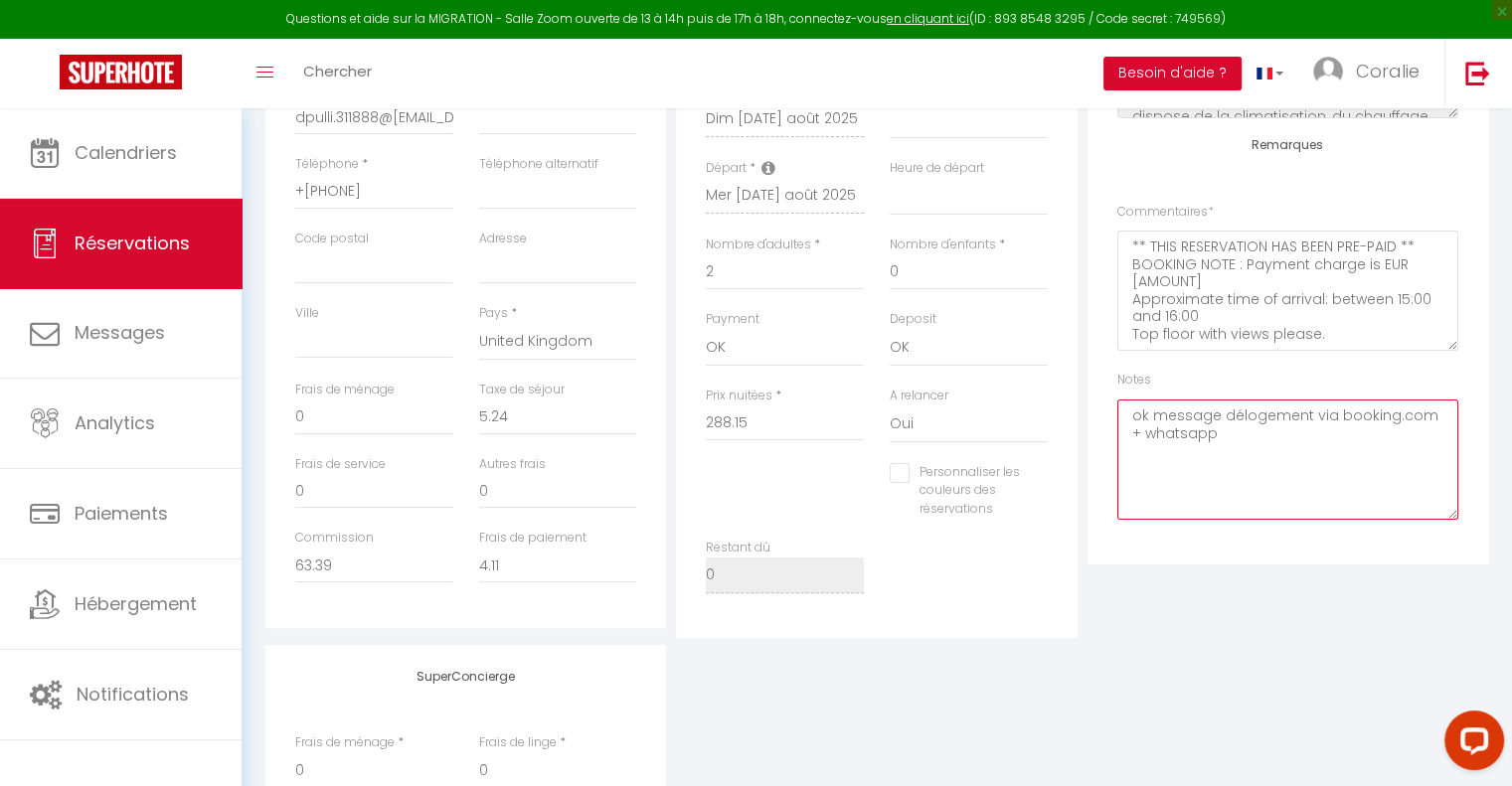 scroll, scrollTop: 411, scrollLeft: 0, axis: vertical 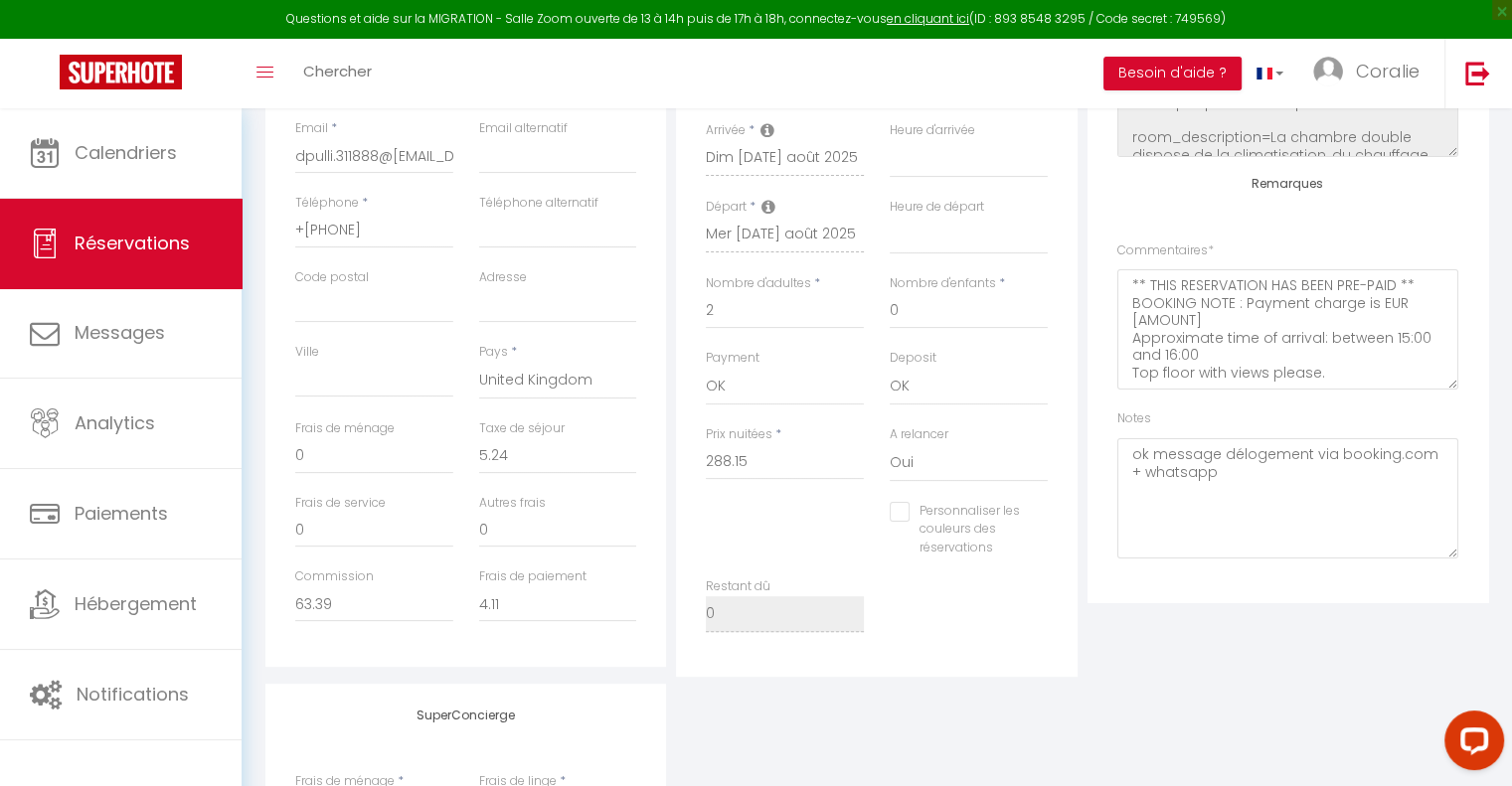 click on "Plateformes    Source
Direct
Airbnb.com
Booking.com
Chalet montagne
Expedia
Gite de France
Homeaway
Homeaway iCal
Homeaway.com
Hotels.com
Housetrip.com
Ical" at bounding box center (1287, 279) 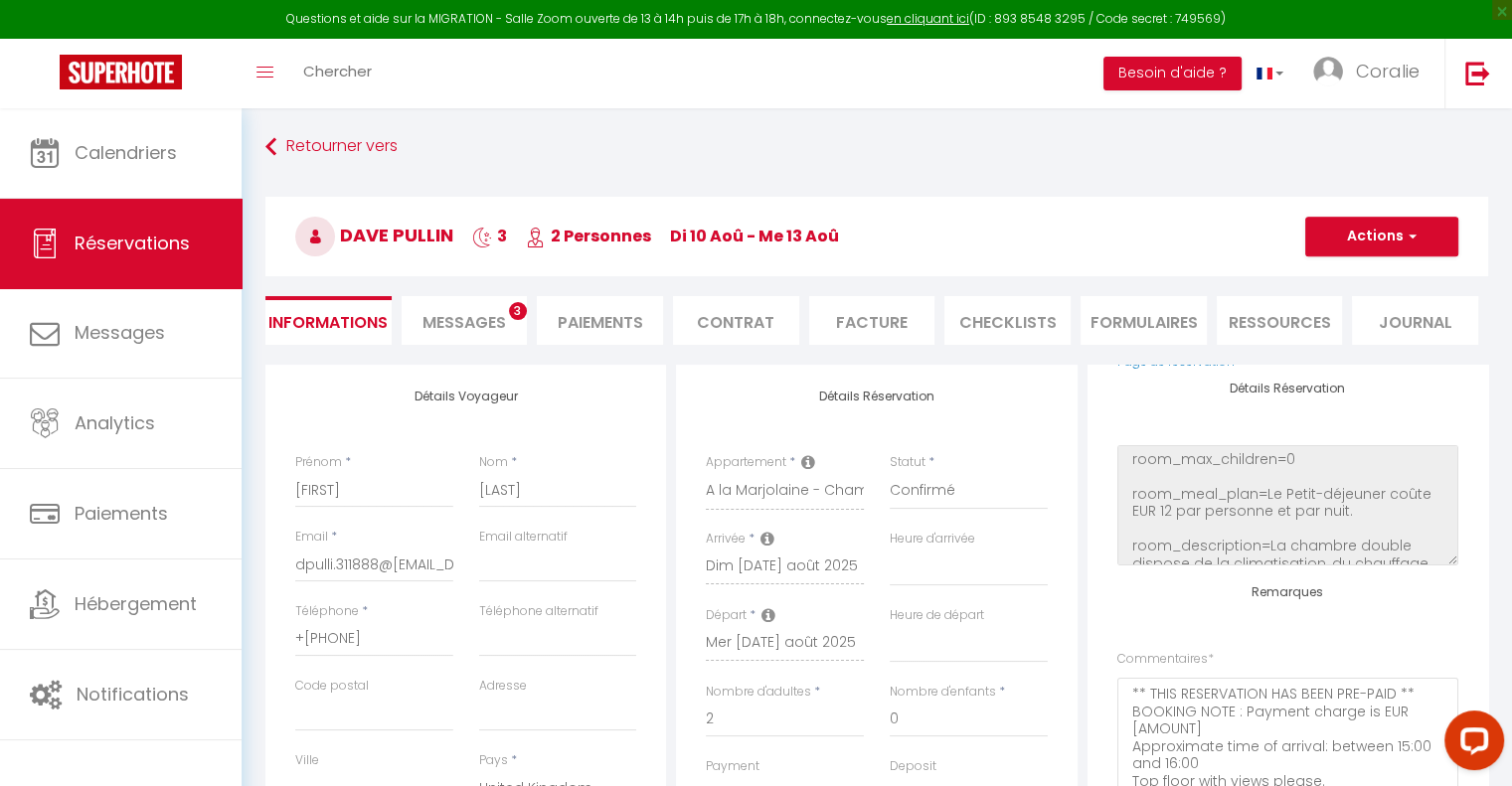 scroll, scrollTop: 0, scrollLeft: 0, axis: both 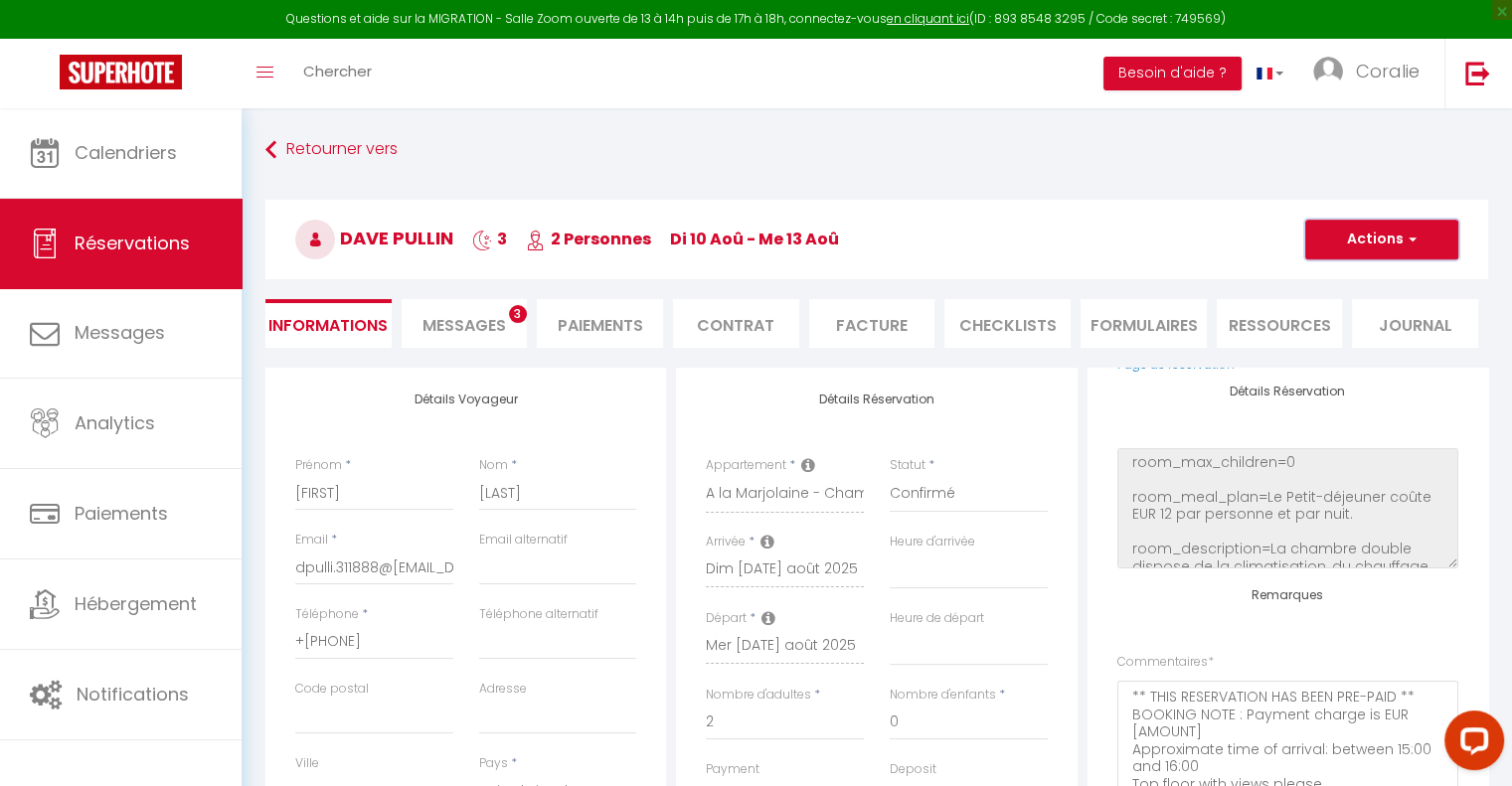 click on "Actions" at bounding box center [1382, 239] 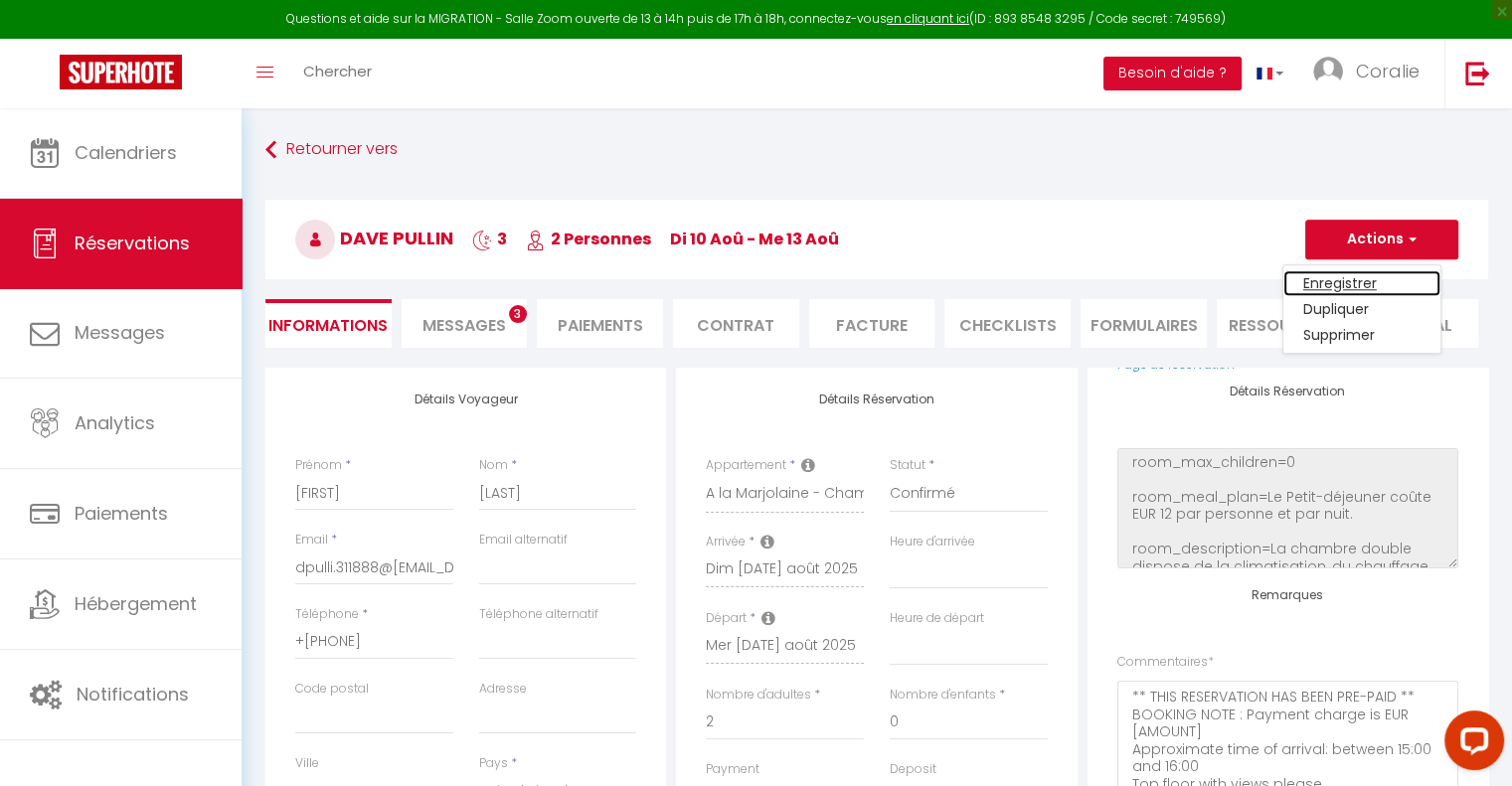 click on "Enregistrer" at bounding box center (1362, 283) 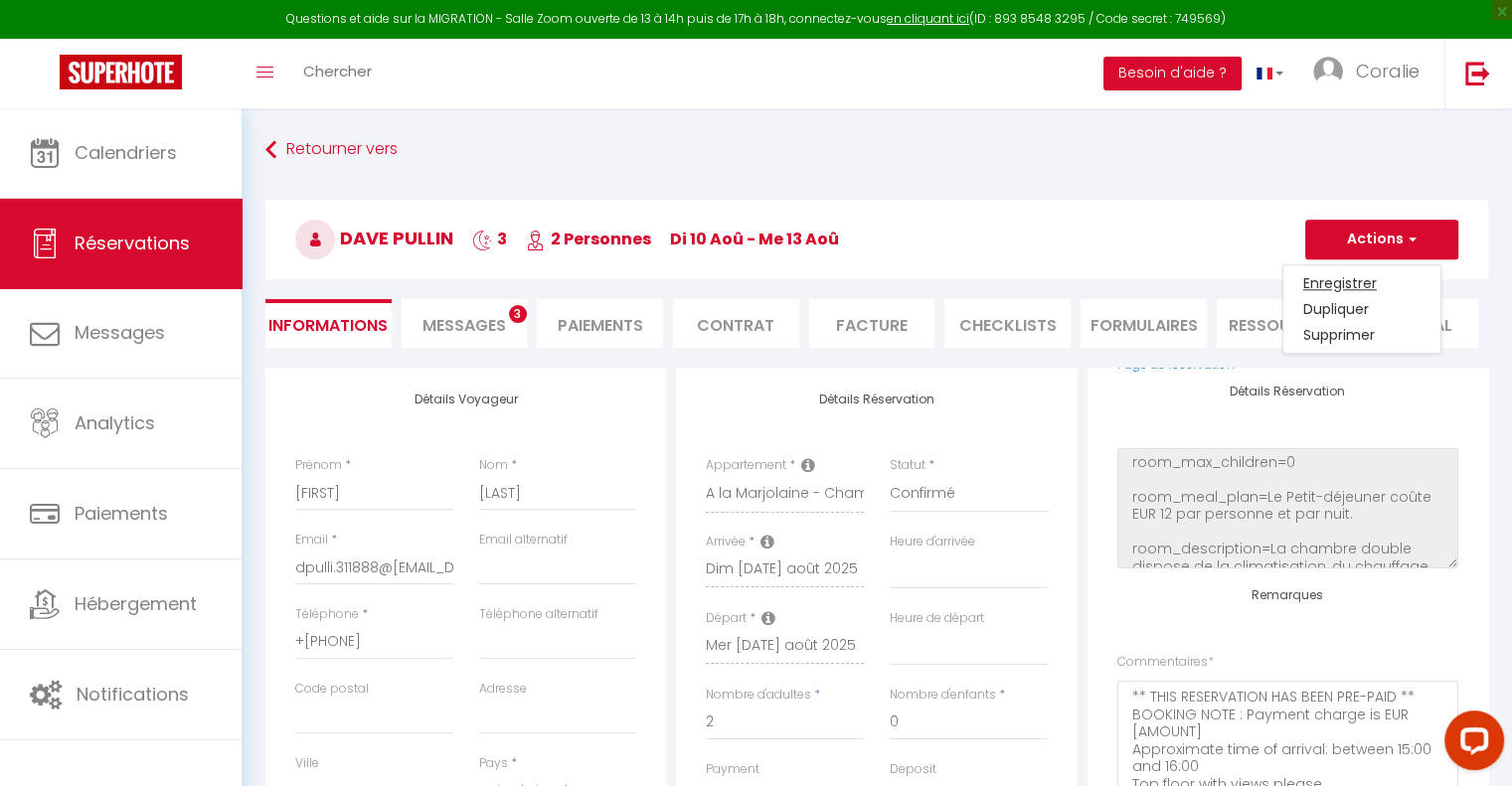 select on "not_cancelled" 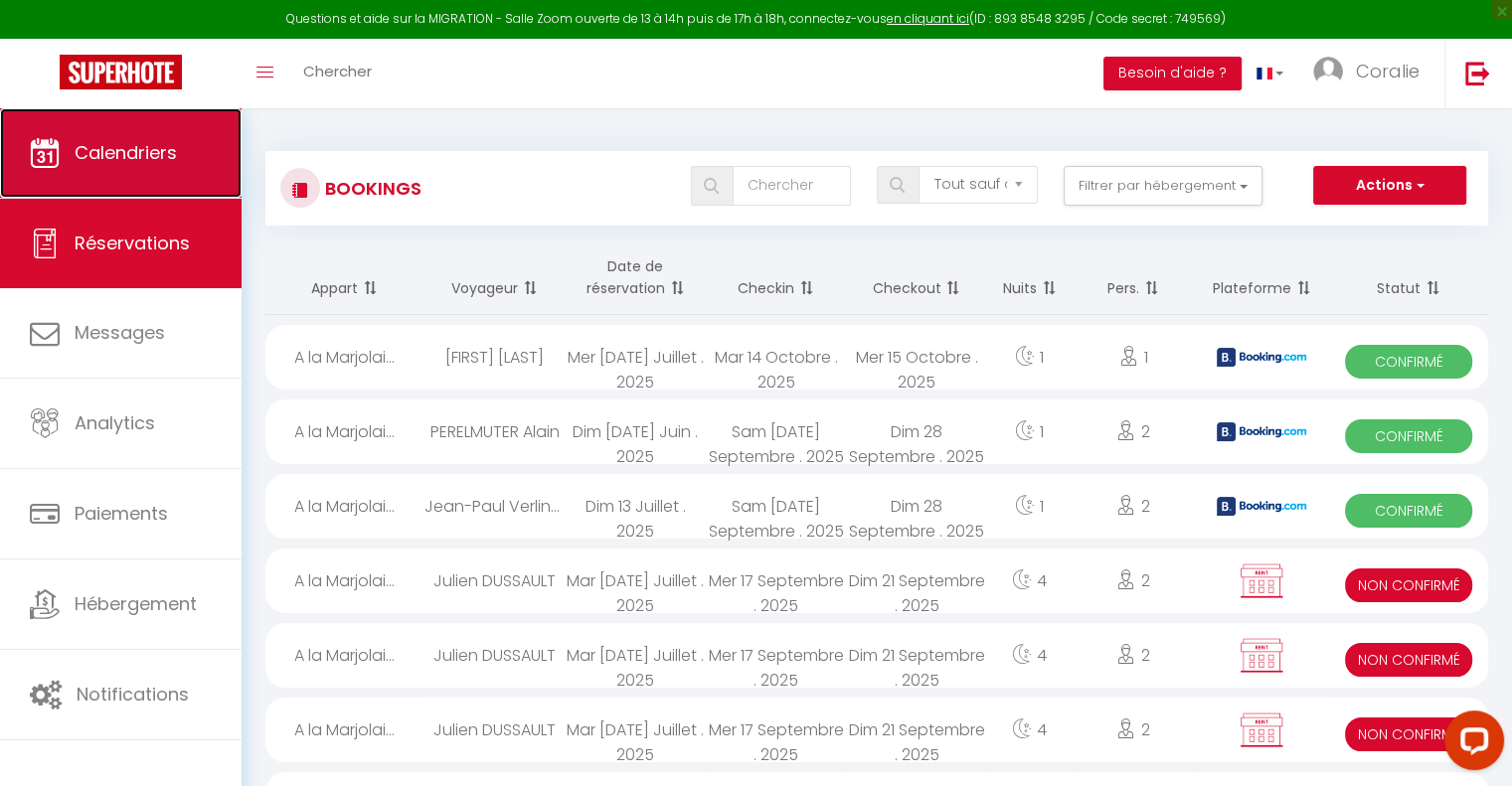 click on "Calendriers" at bounding box center [120, 153] 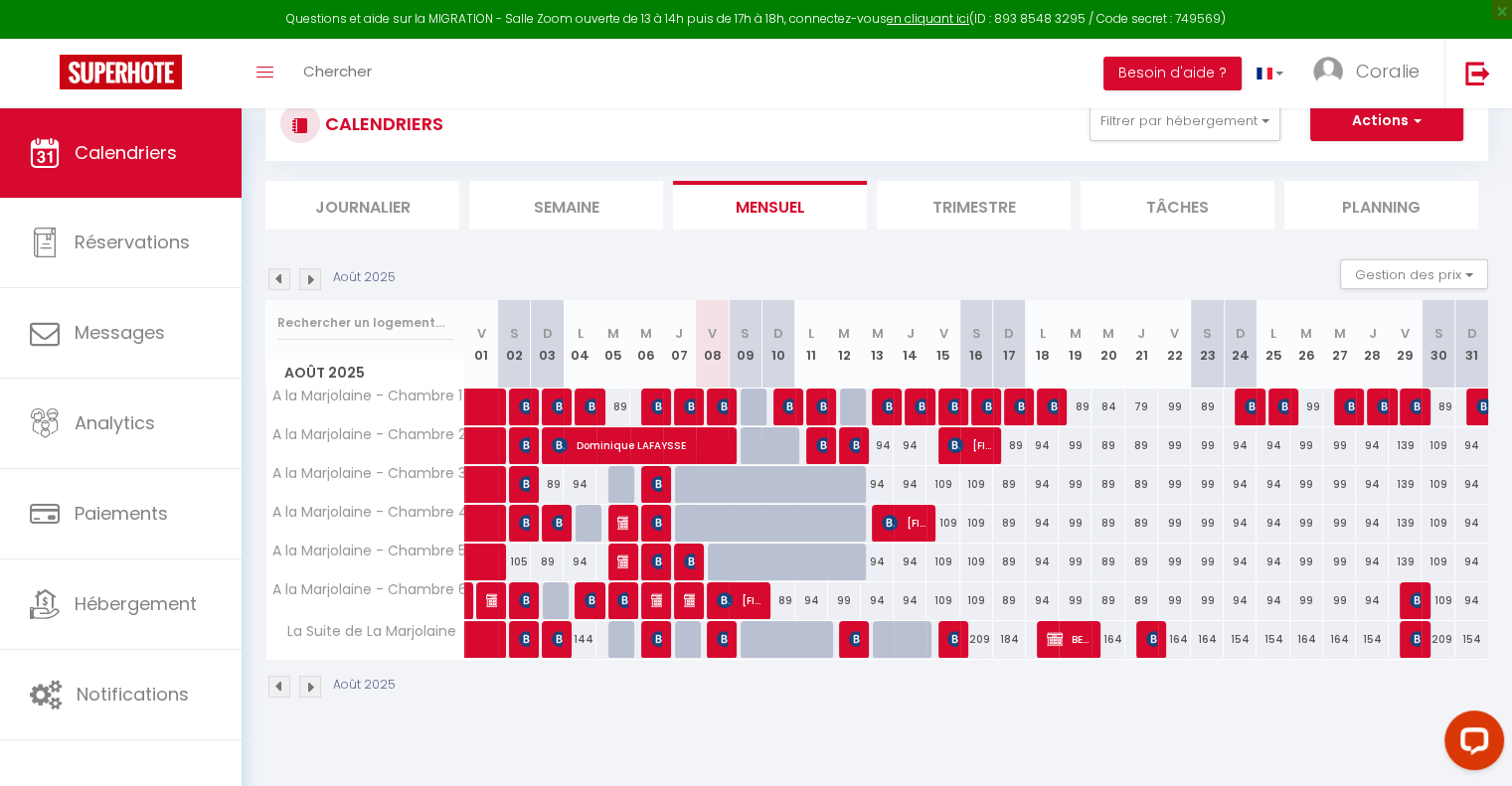 scroll, scrollTop: 99, scrollLeft: 0, axis: vertical 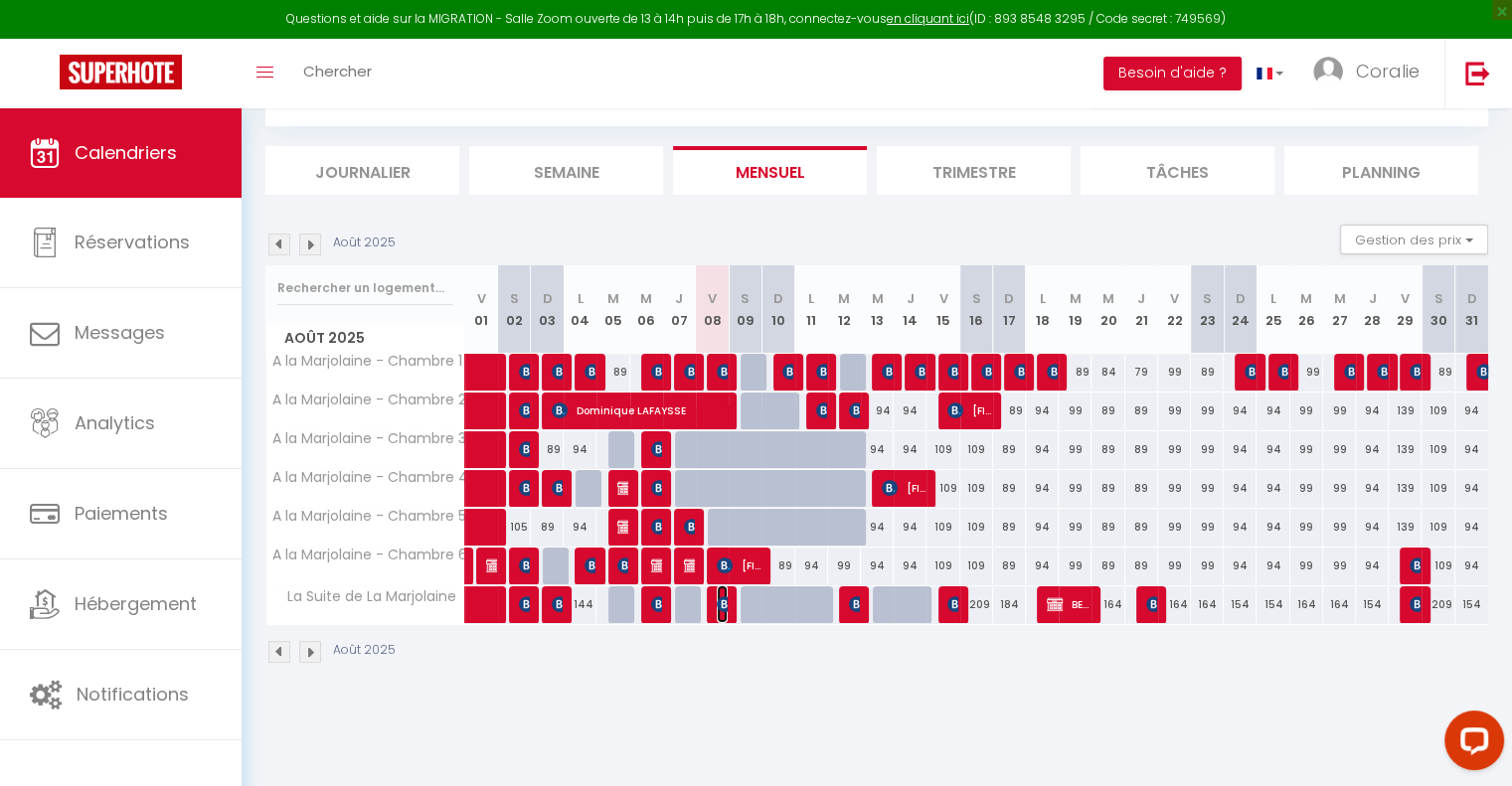click at bounding box center (725, 604) 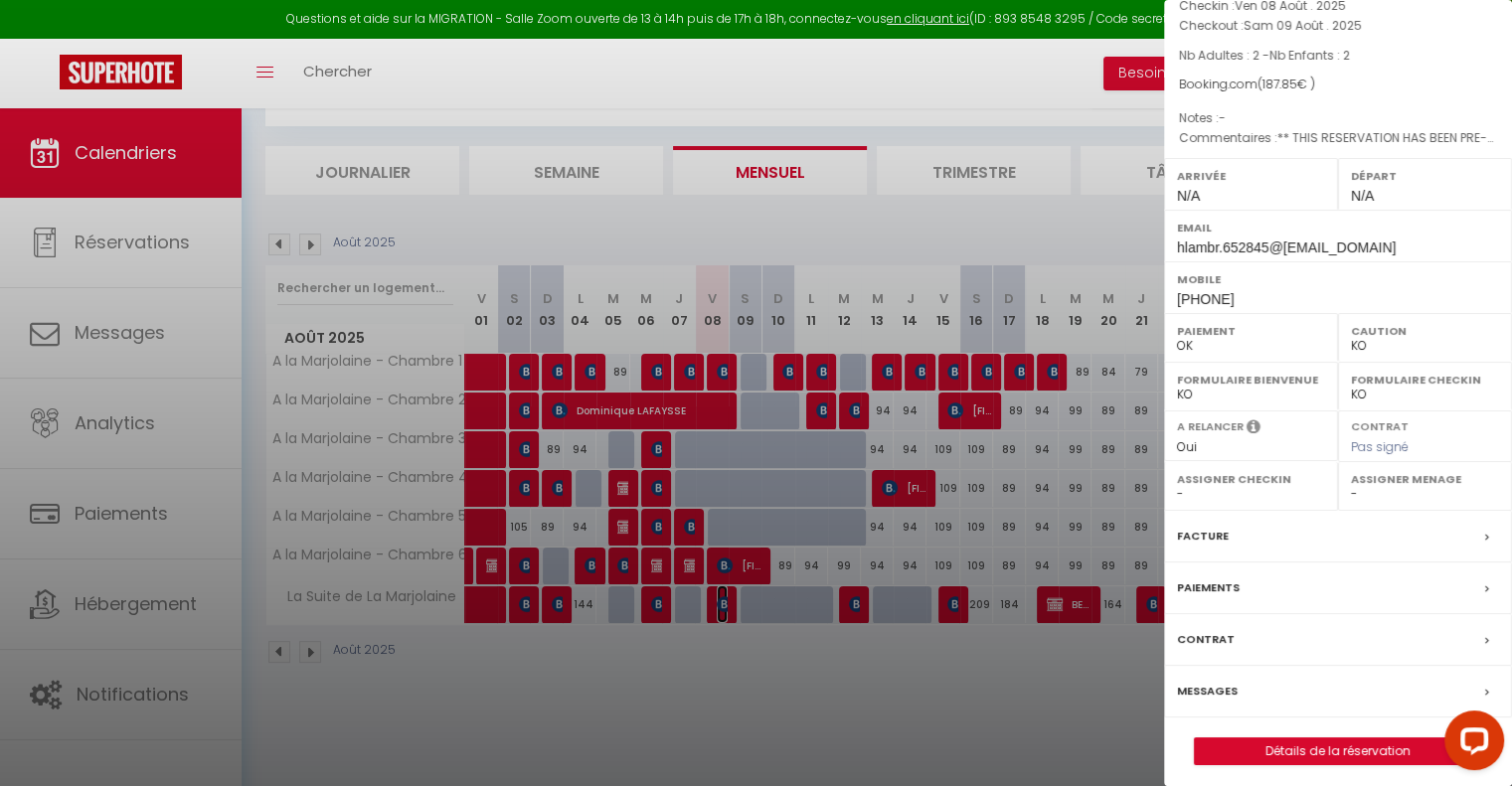 scroll, scrollTop: 136, scrollLeft: 0, axis: vertical 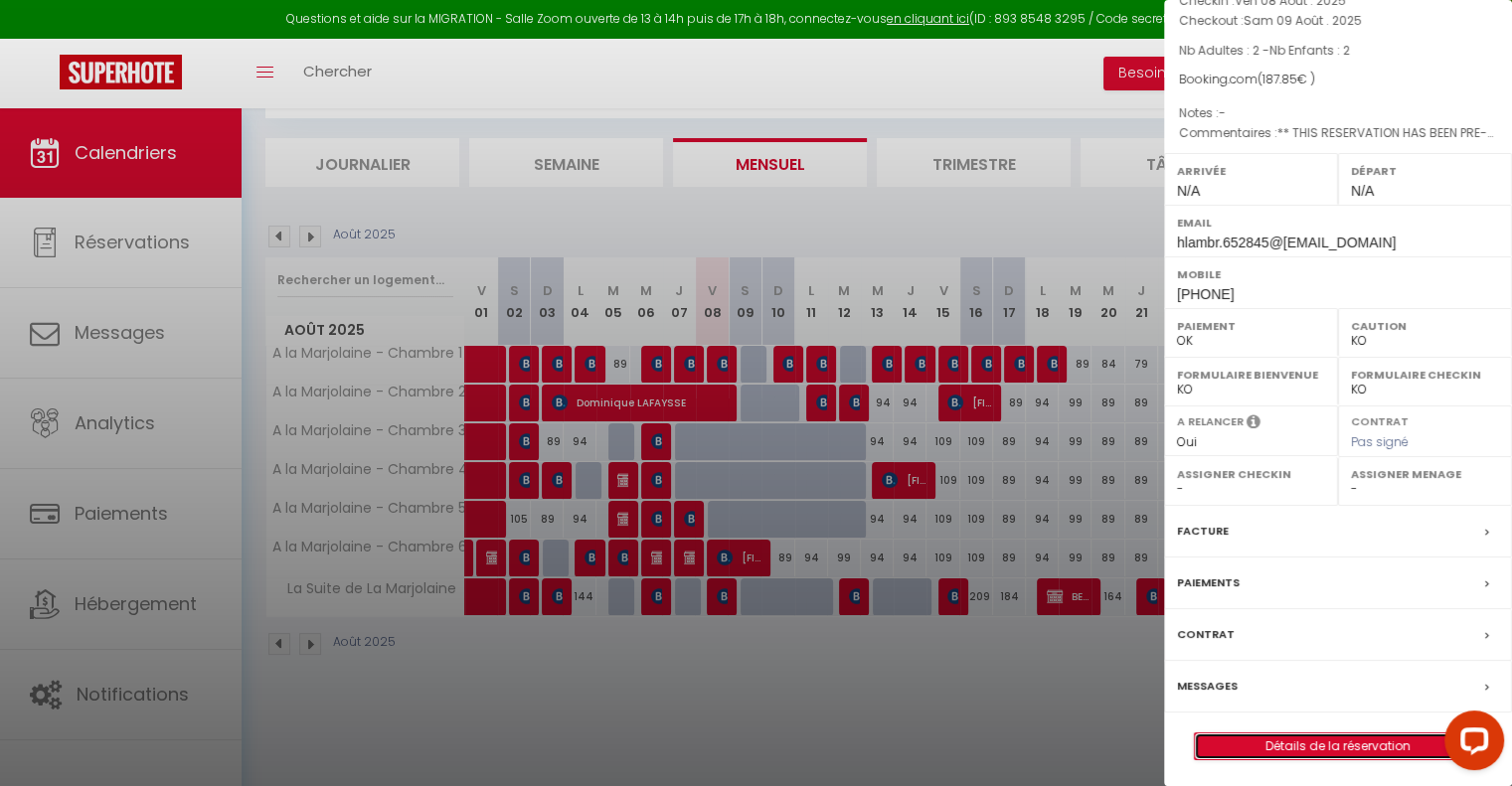click on "Détails de la réservation" at bounding box center (1338, 746) 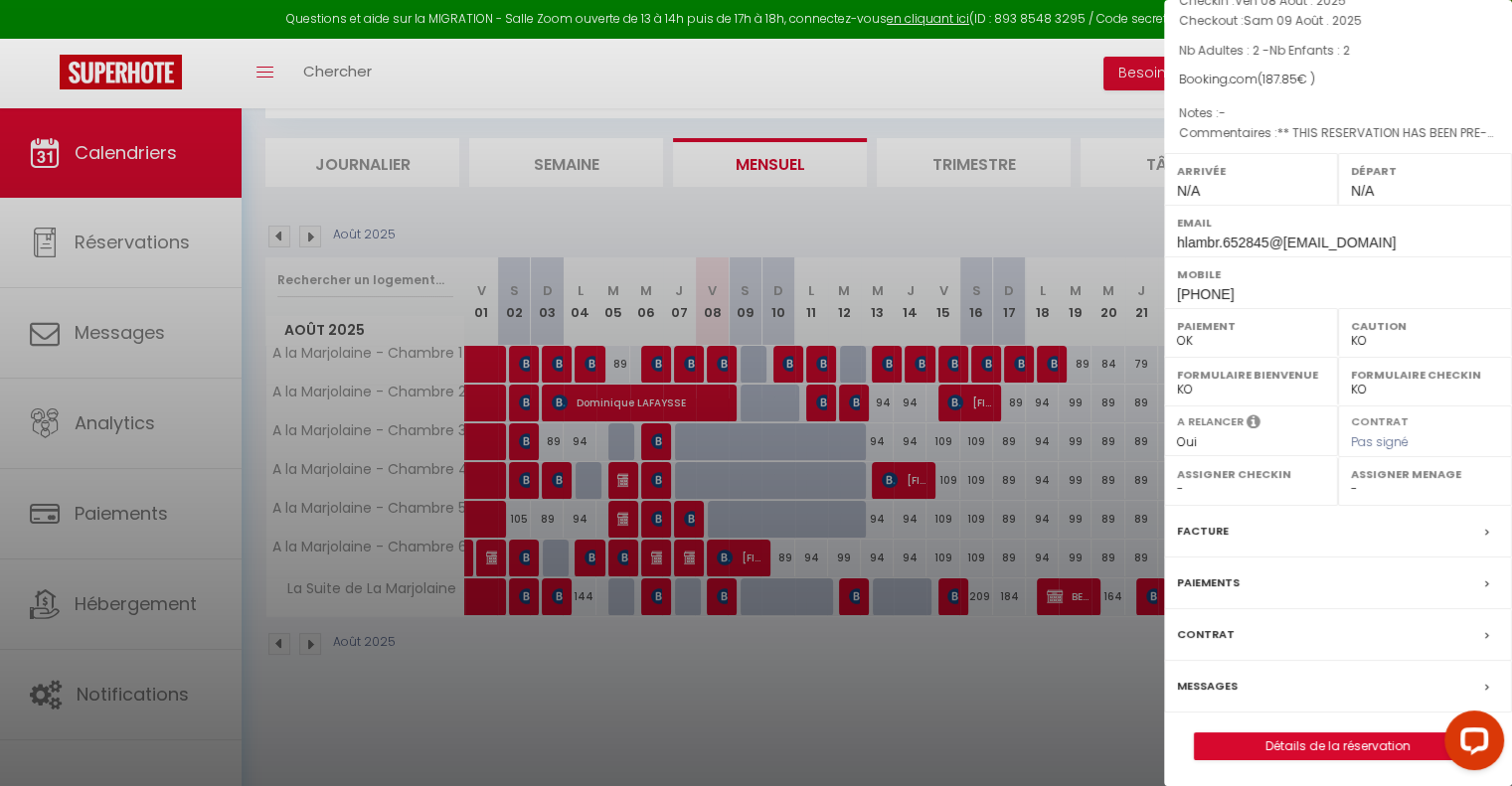 scroll, scrollTop: 0, scrollLeft: 0, axis: both 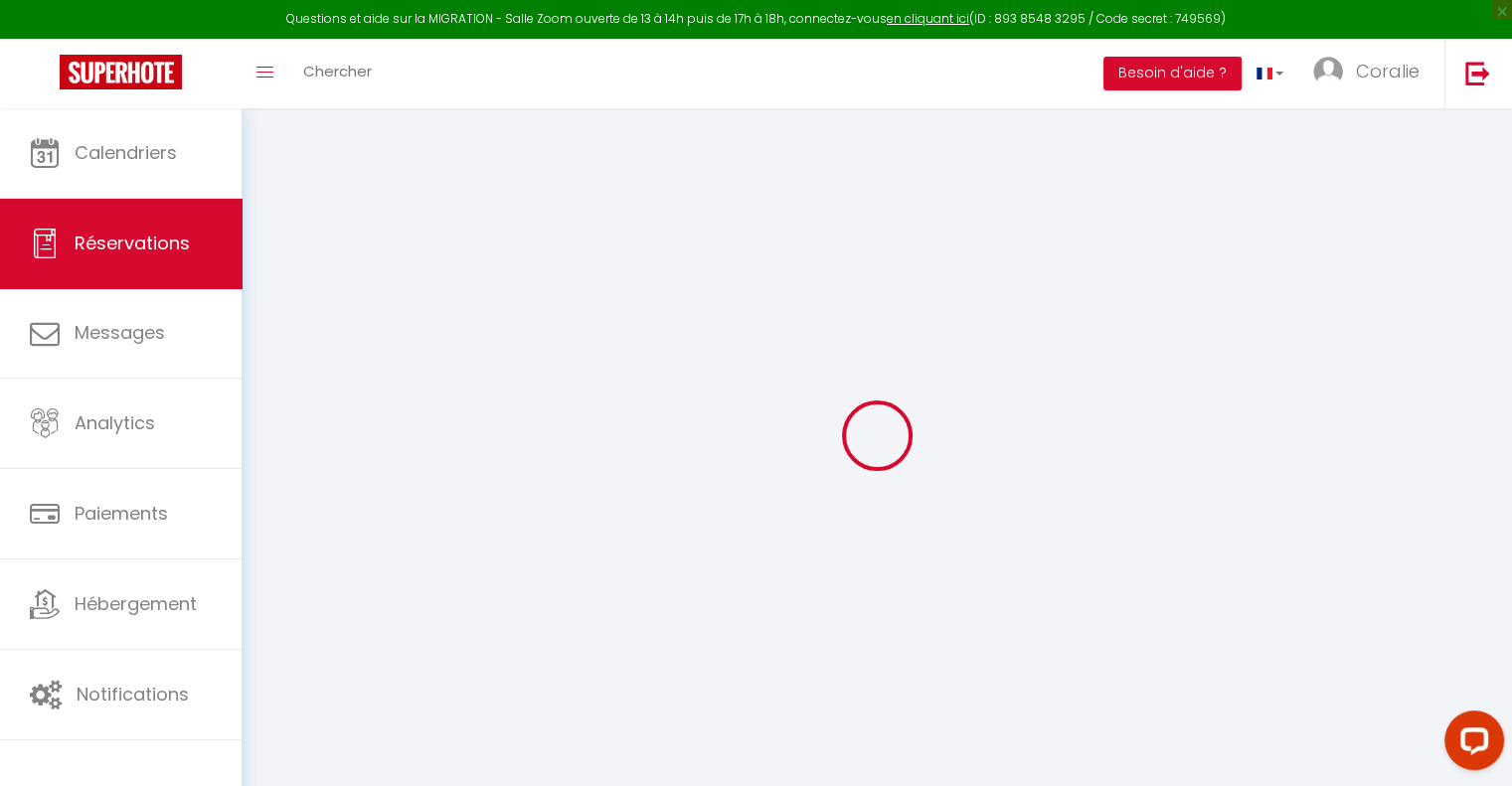 select 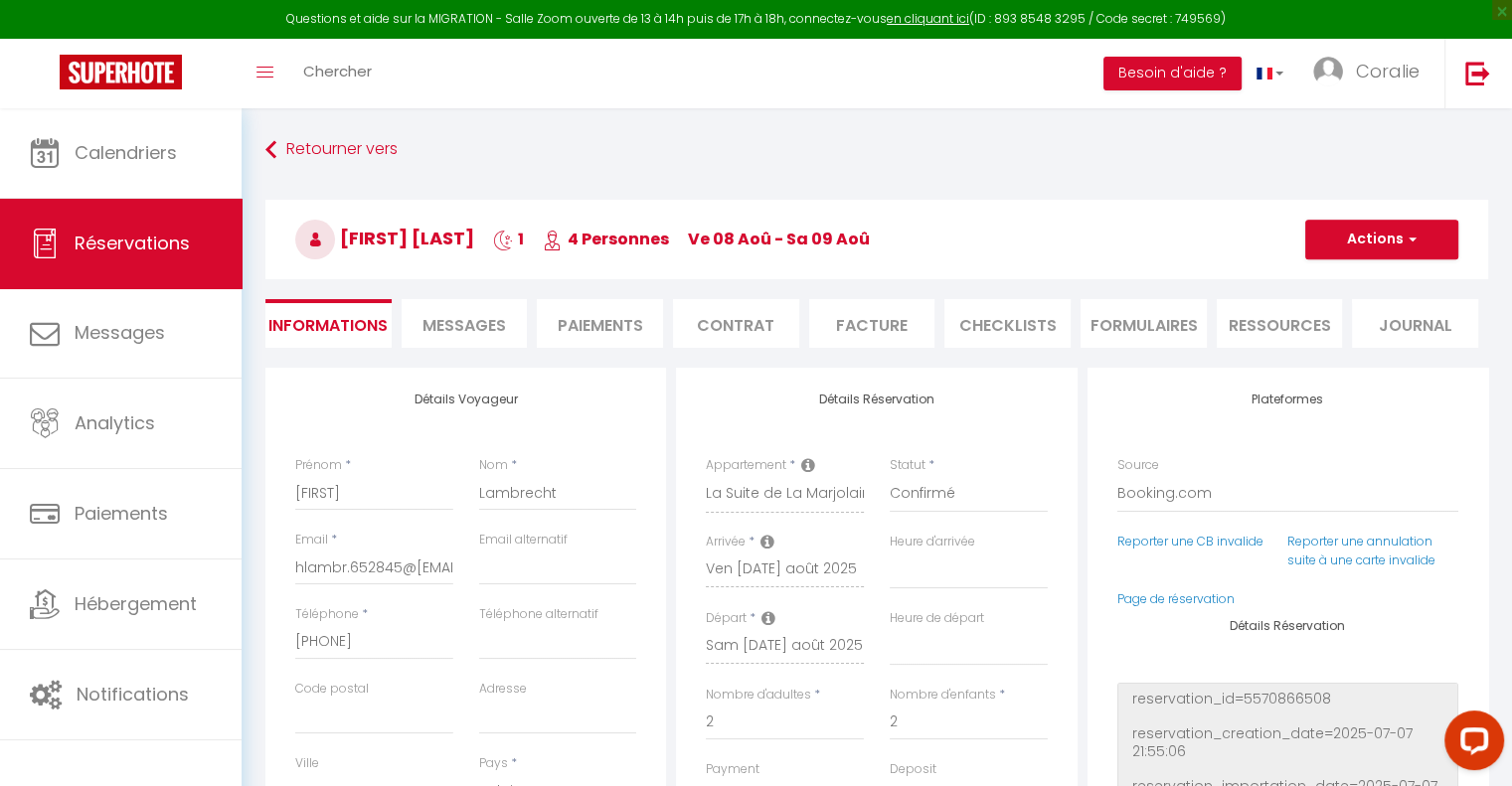 select 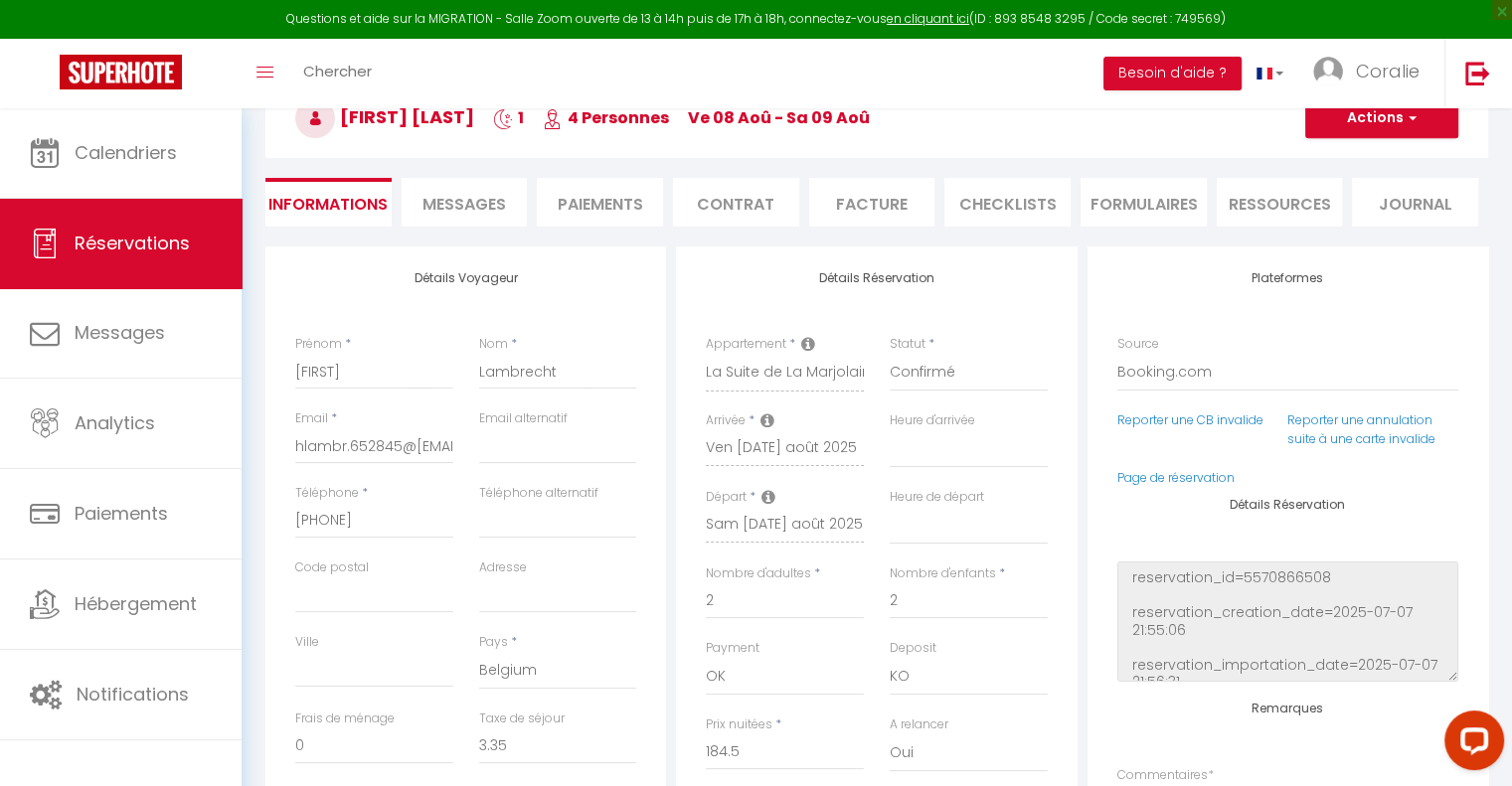 scroll, scrollTop: 0, scrollLeft: 0, axis: both 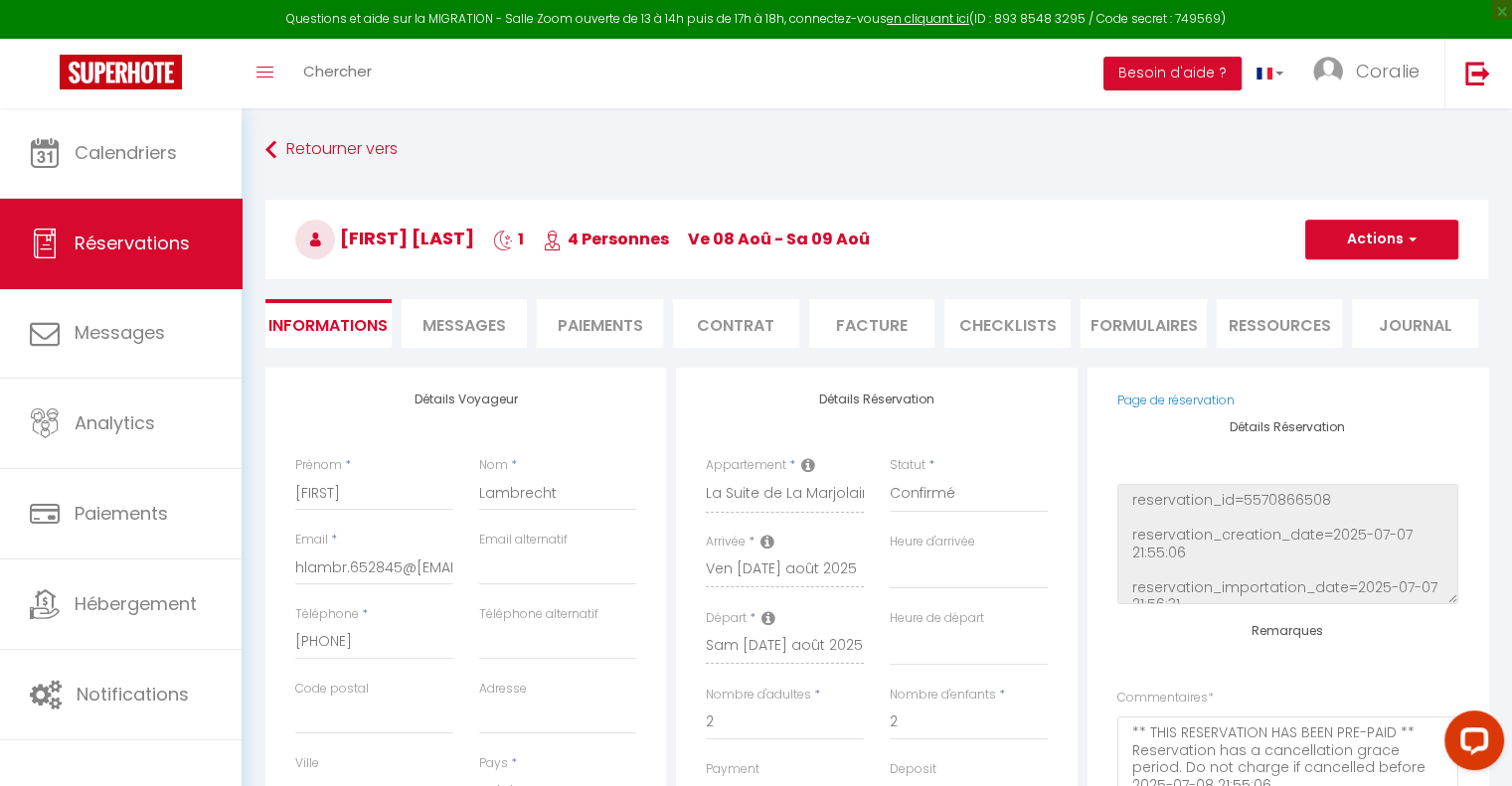 click on "Facture" at bounding box center [872, 323] 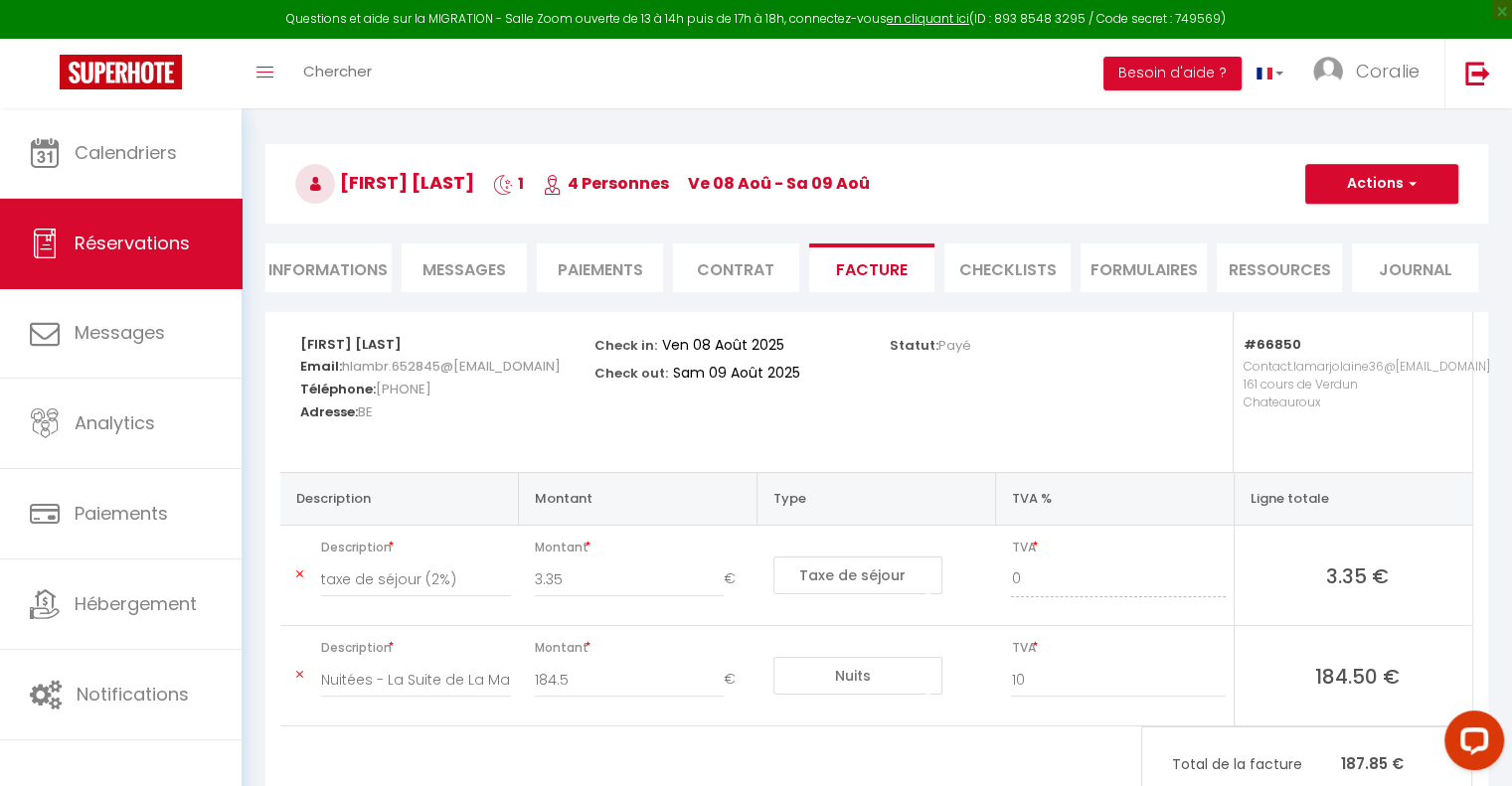 scroll, scrollTop: 0, scrollLeft: 0, axis: both 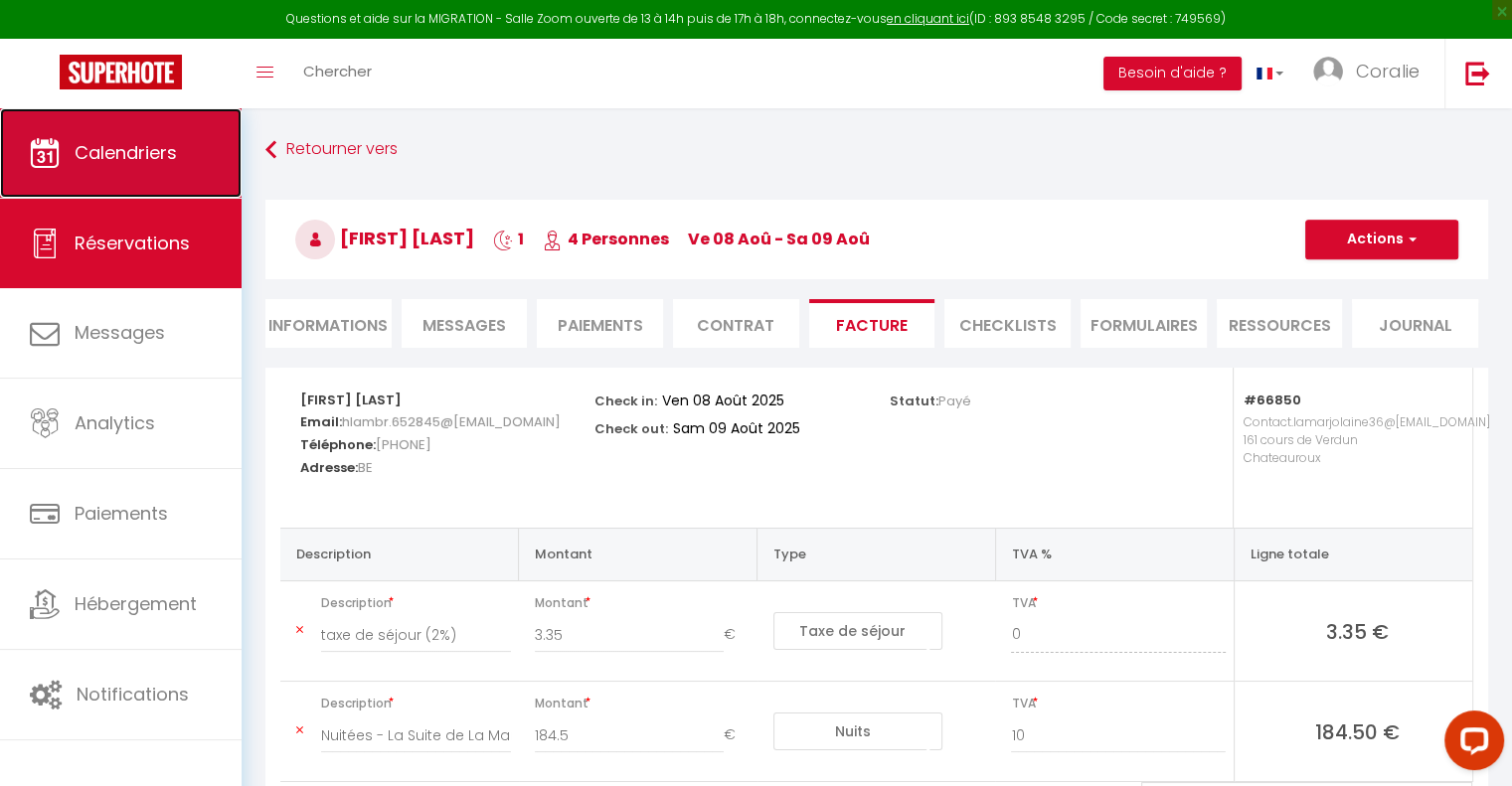 click on "Calendriers" at bounding box center (125, 152) 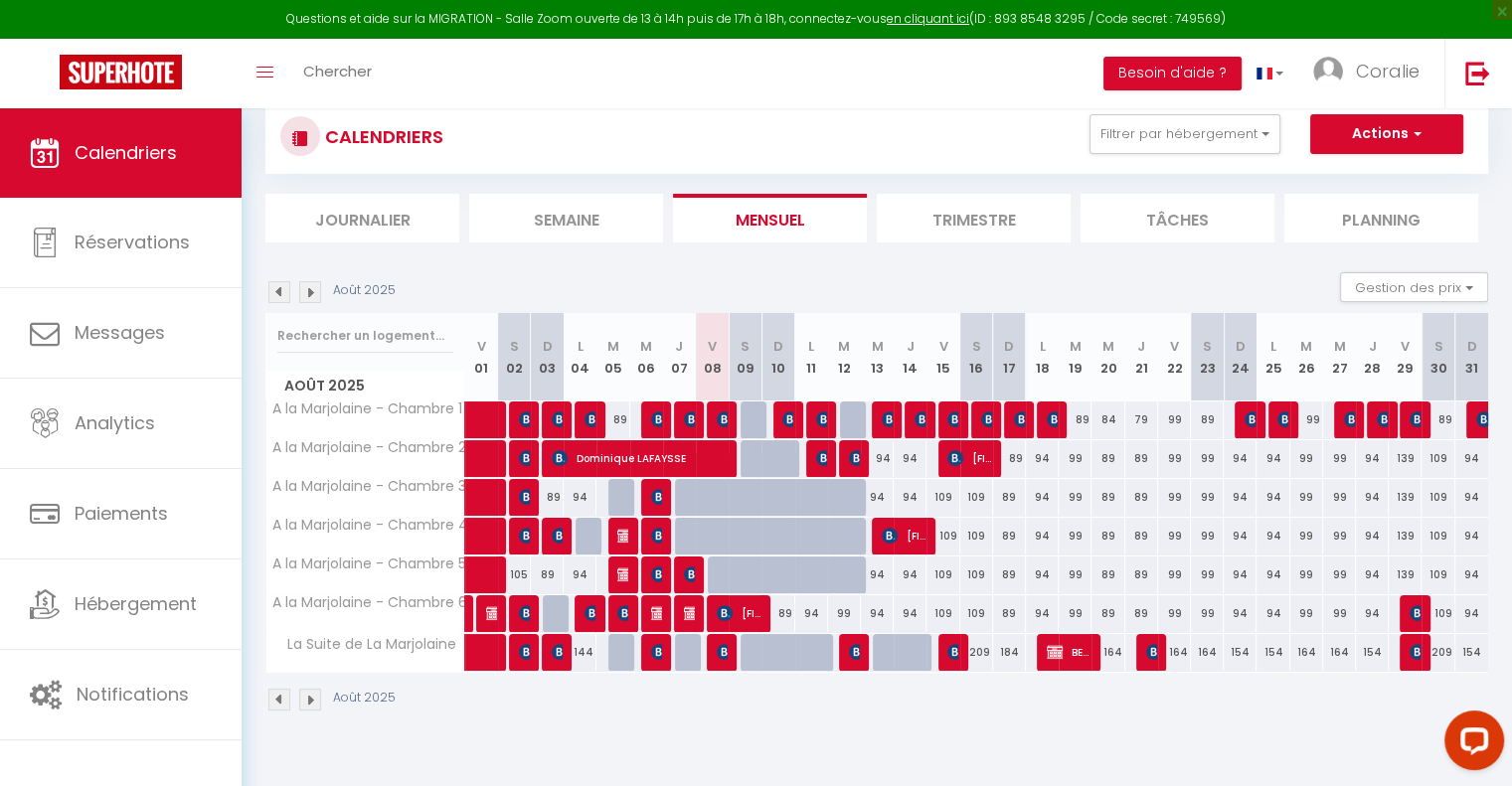 scroll, scrollTop: 99, scrollLeft: 0, axis: vertical 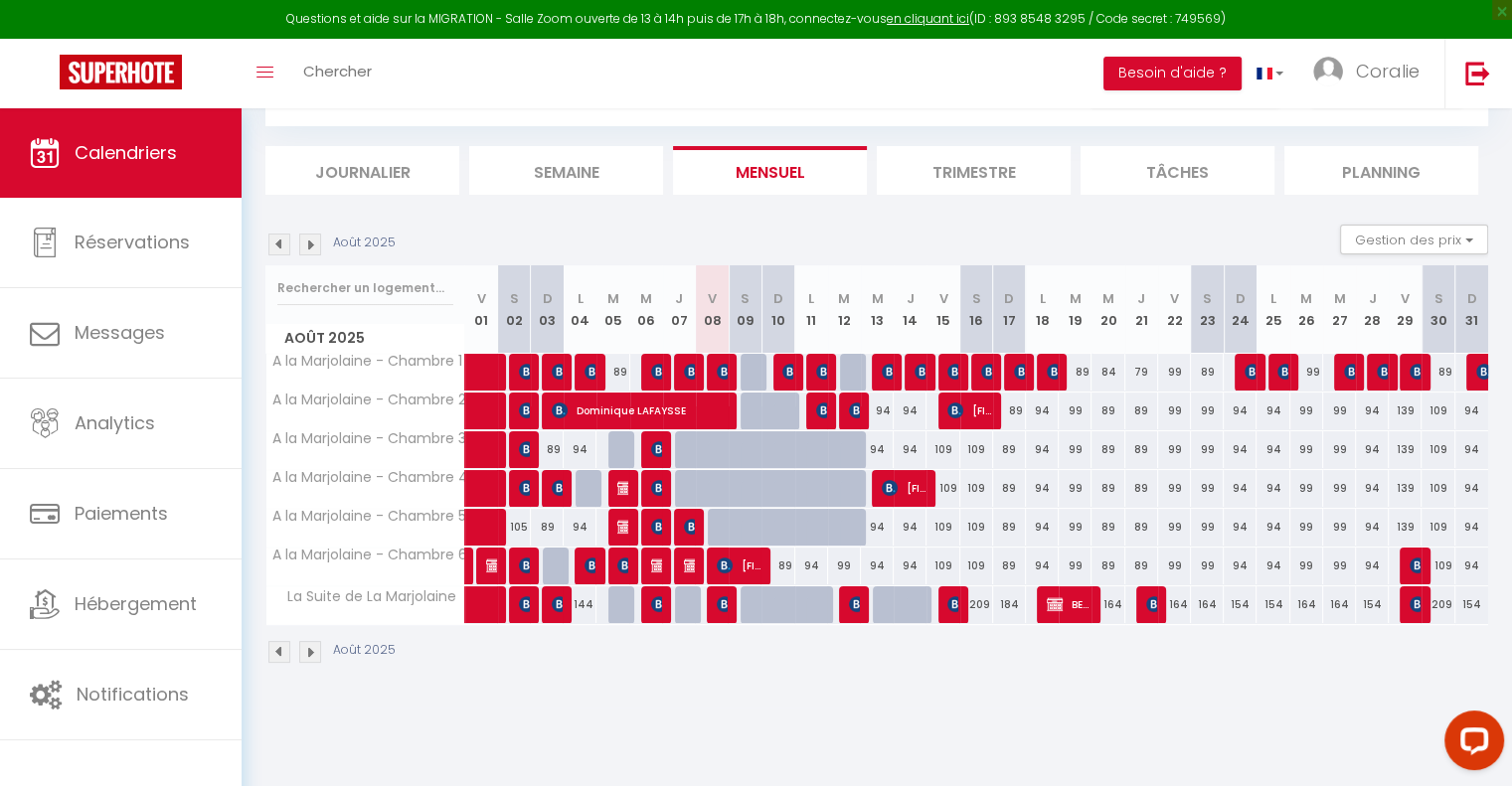 click at bounding box center [720, 373] 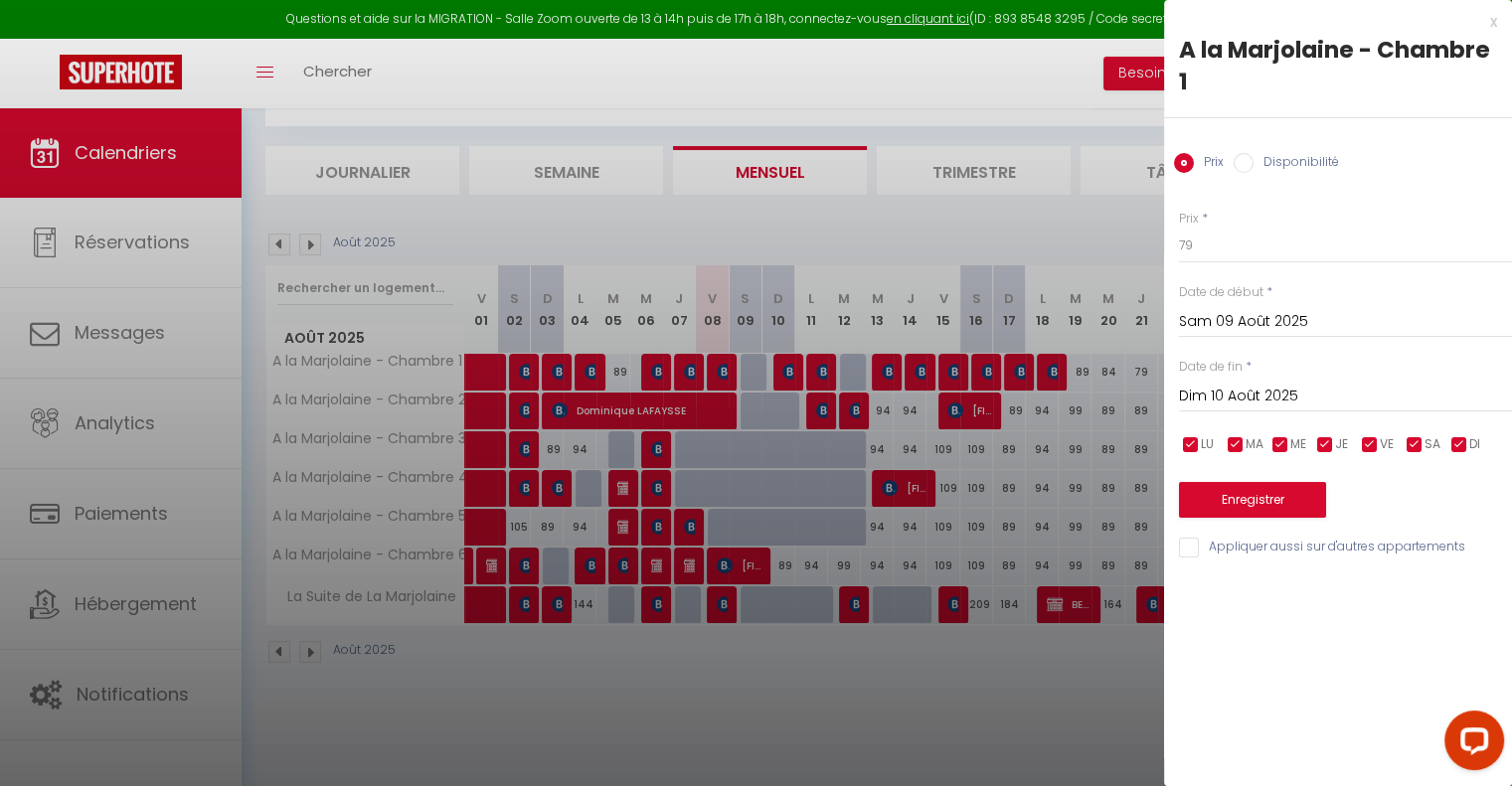 click on "x" at bounding box center (1330, 22) 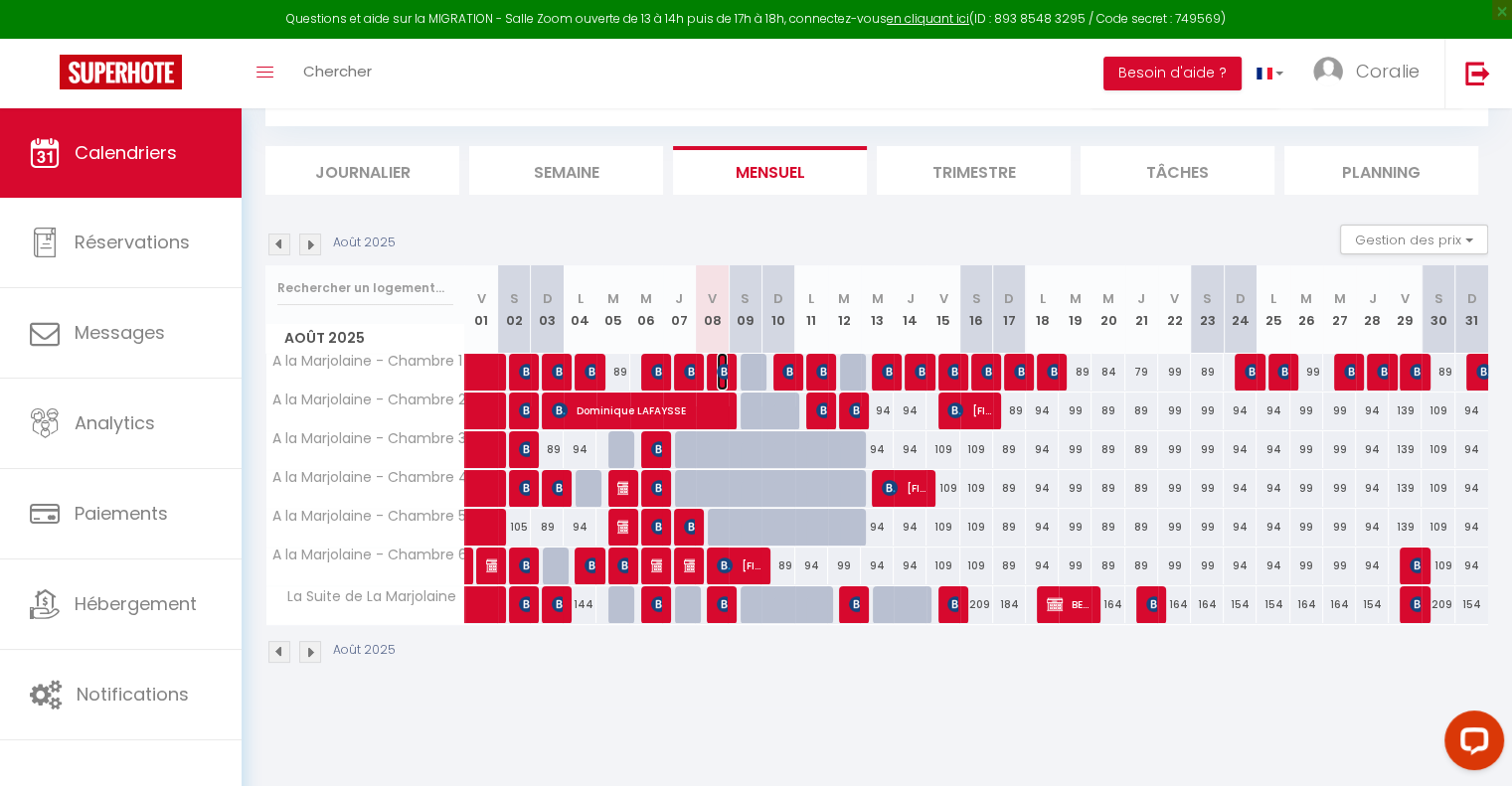 click at bounding box center [725, 372] 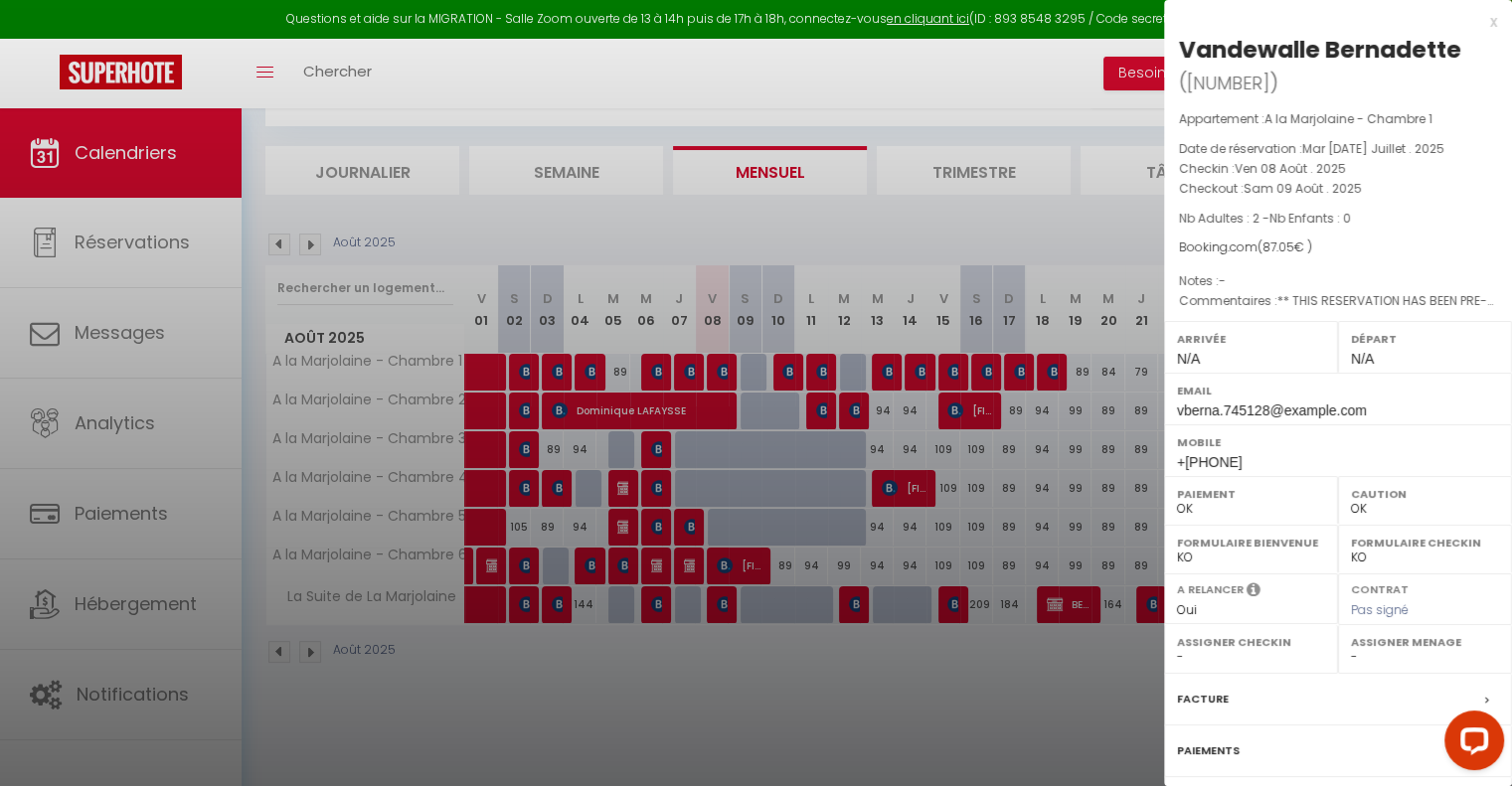 click on "x" at bounding box center (1330, 22) 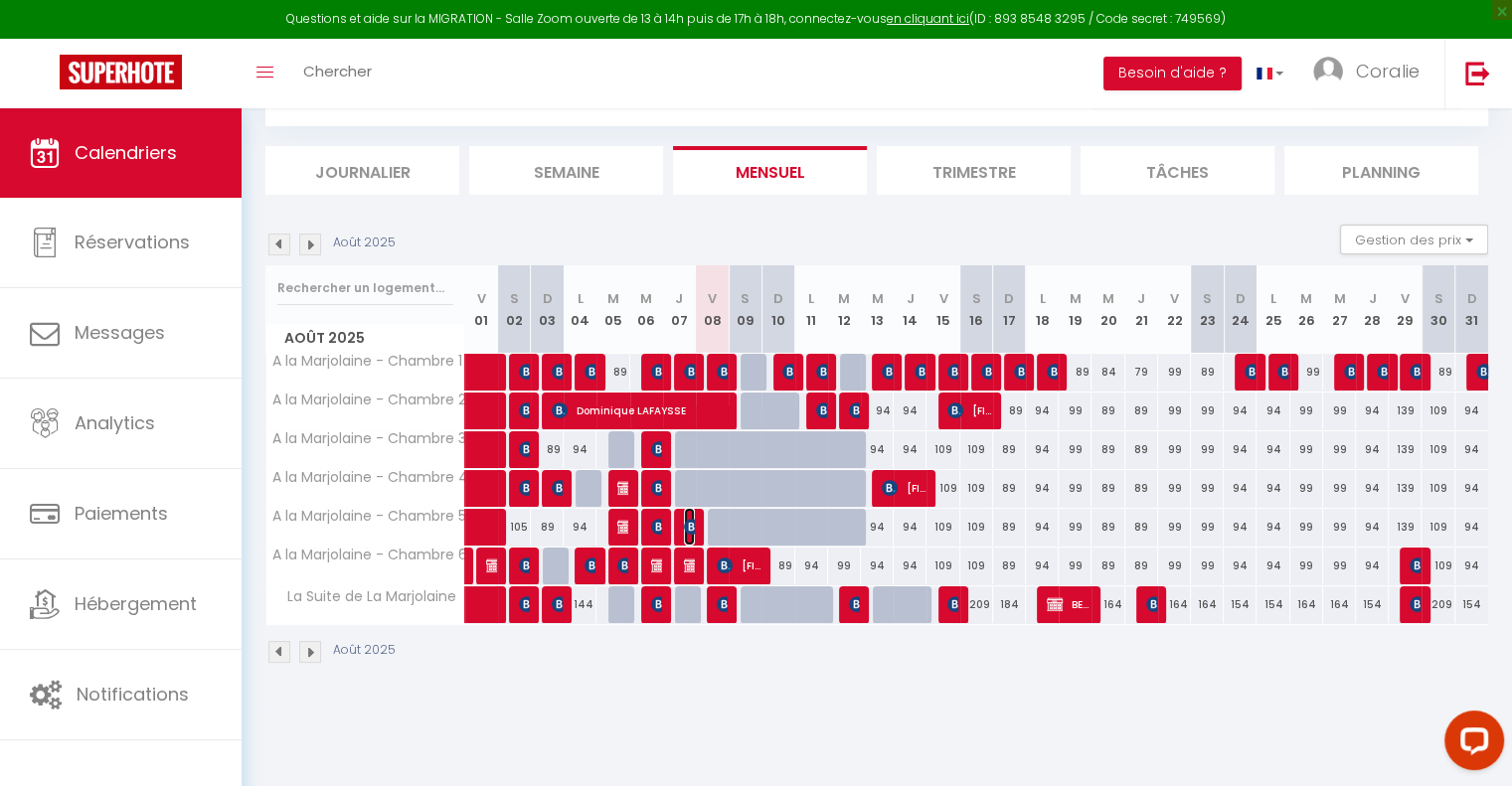 click at bounding box center (692, 527) 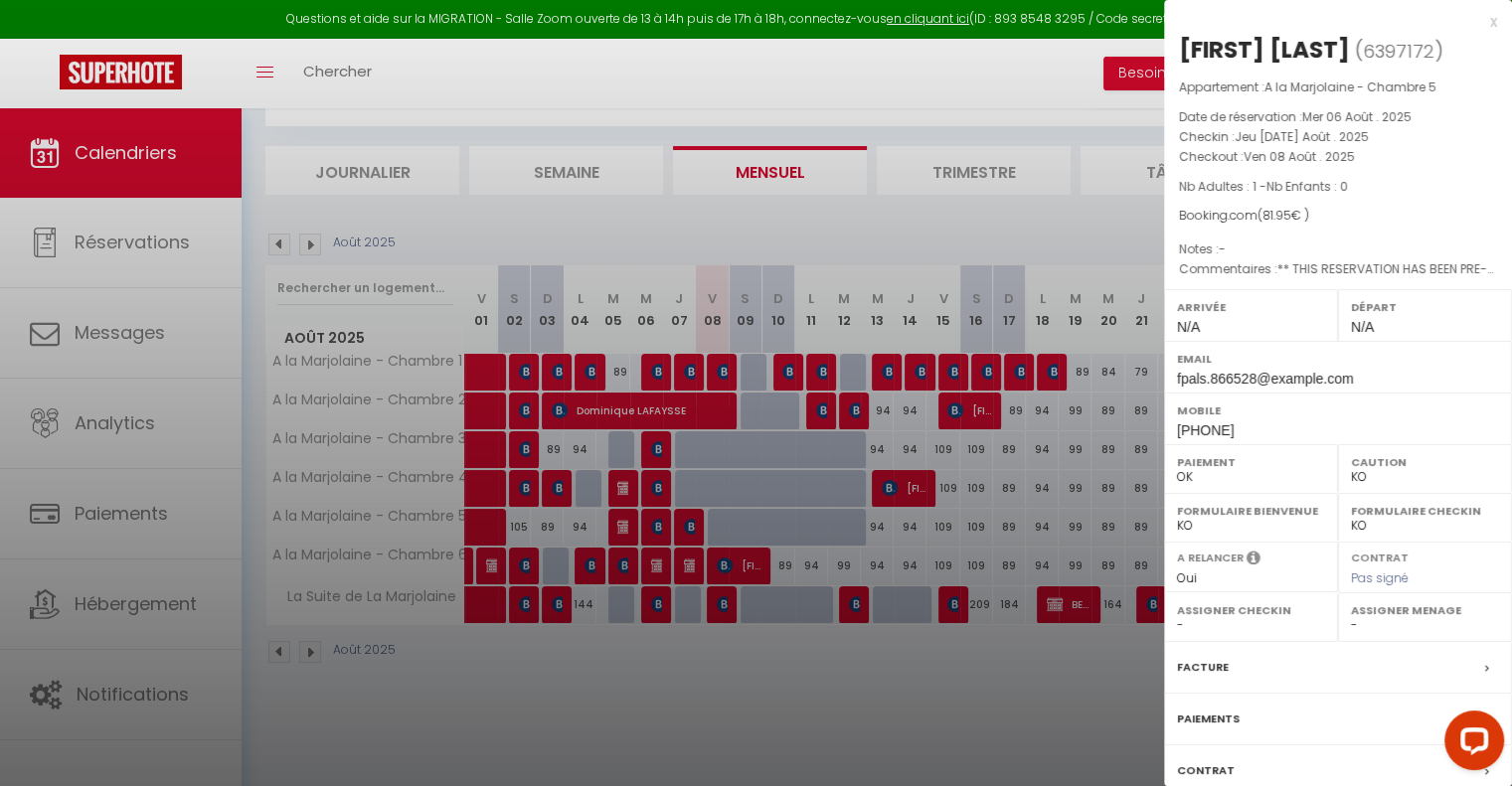 click on "x" at bounding box center (1330, 22) 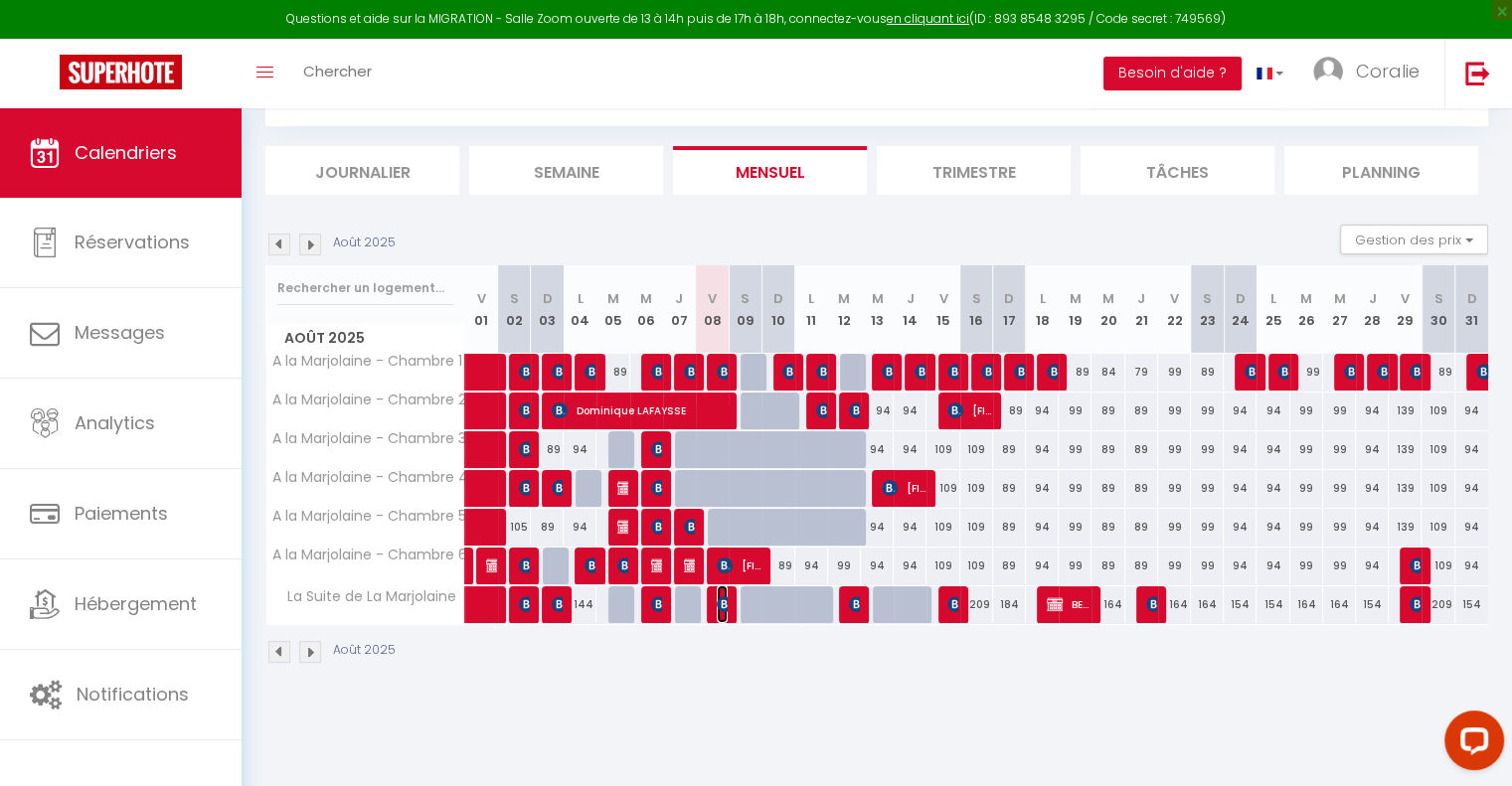 click at bounding box center [725, 604] 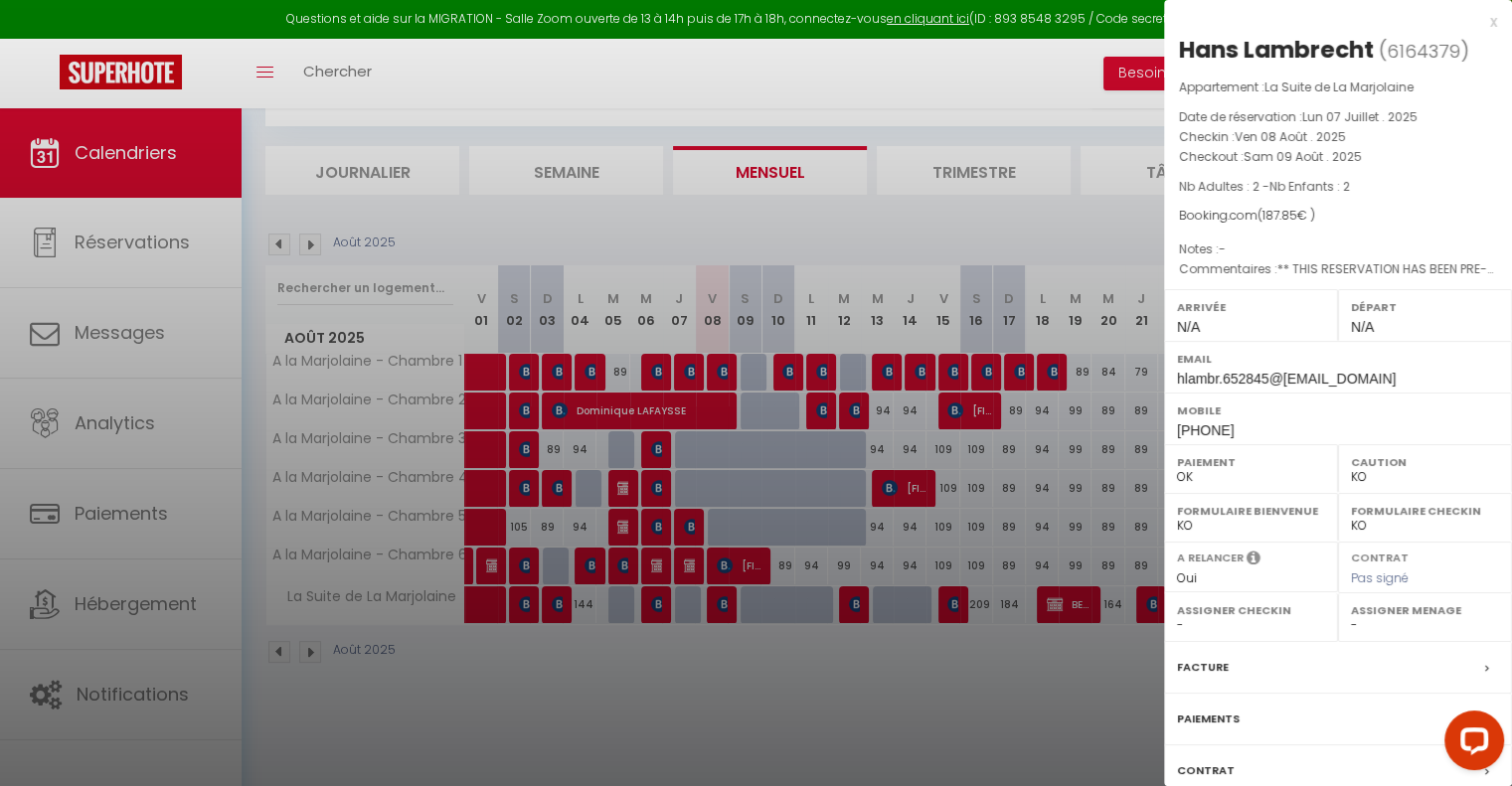click at bounding box center (756, 393) 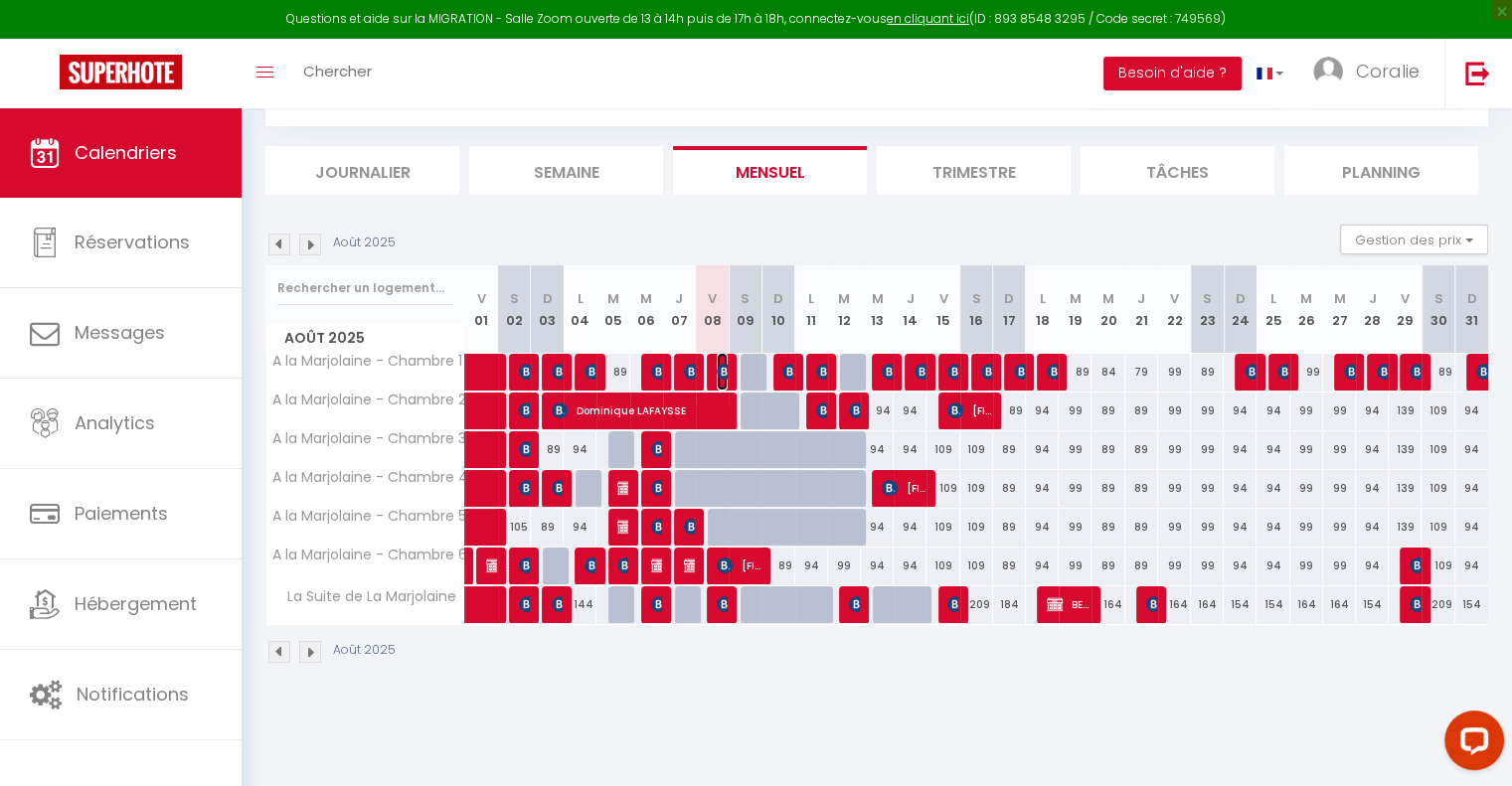 click at bounding box center [725, 372] 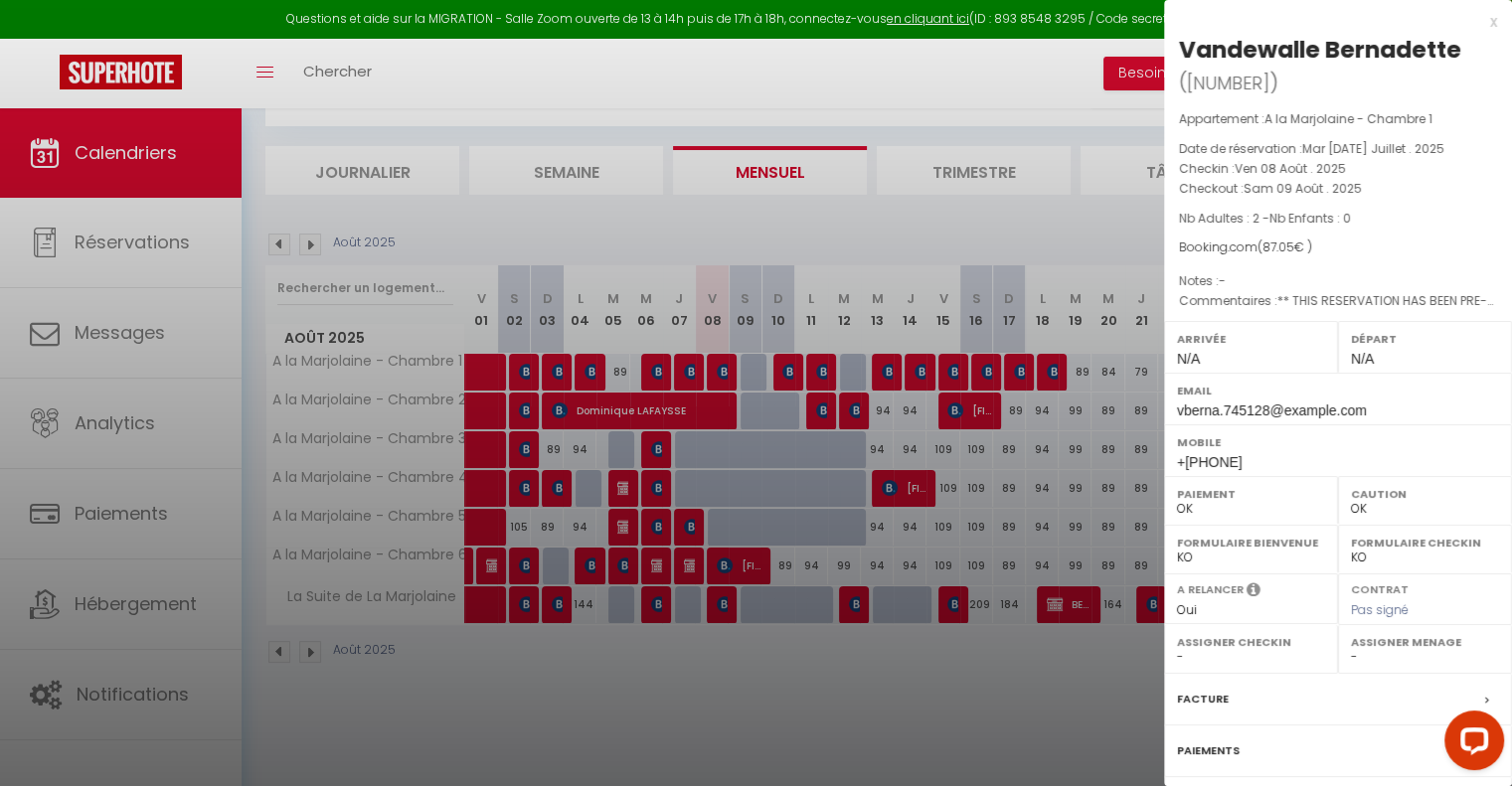 click at bounding box center (756, 393) 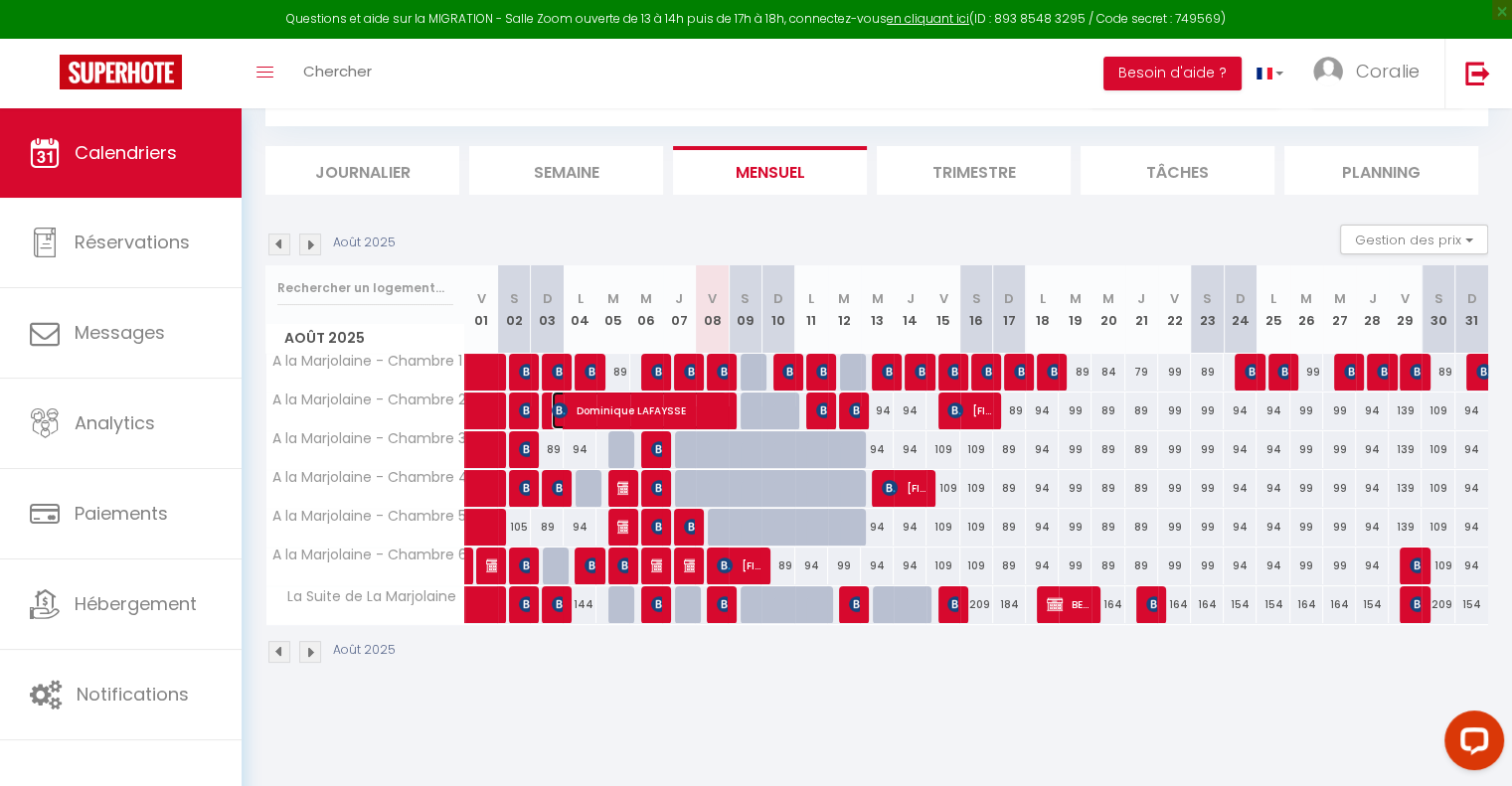 click on "Dominique LAFAYSSE" at bounding box center [639, 410] 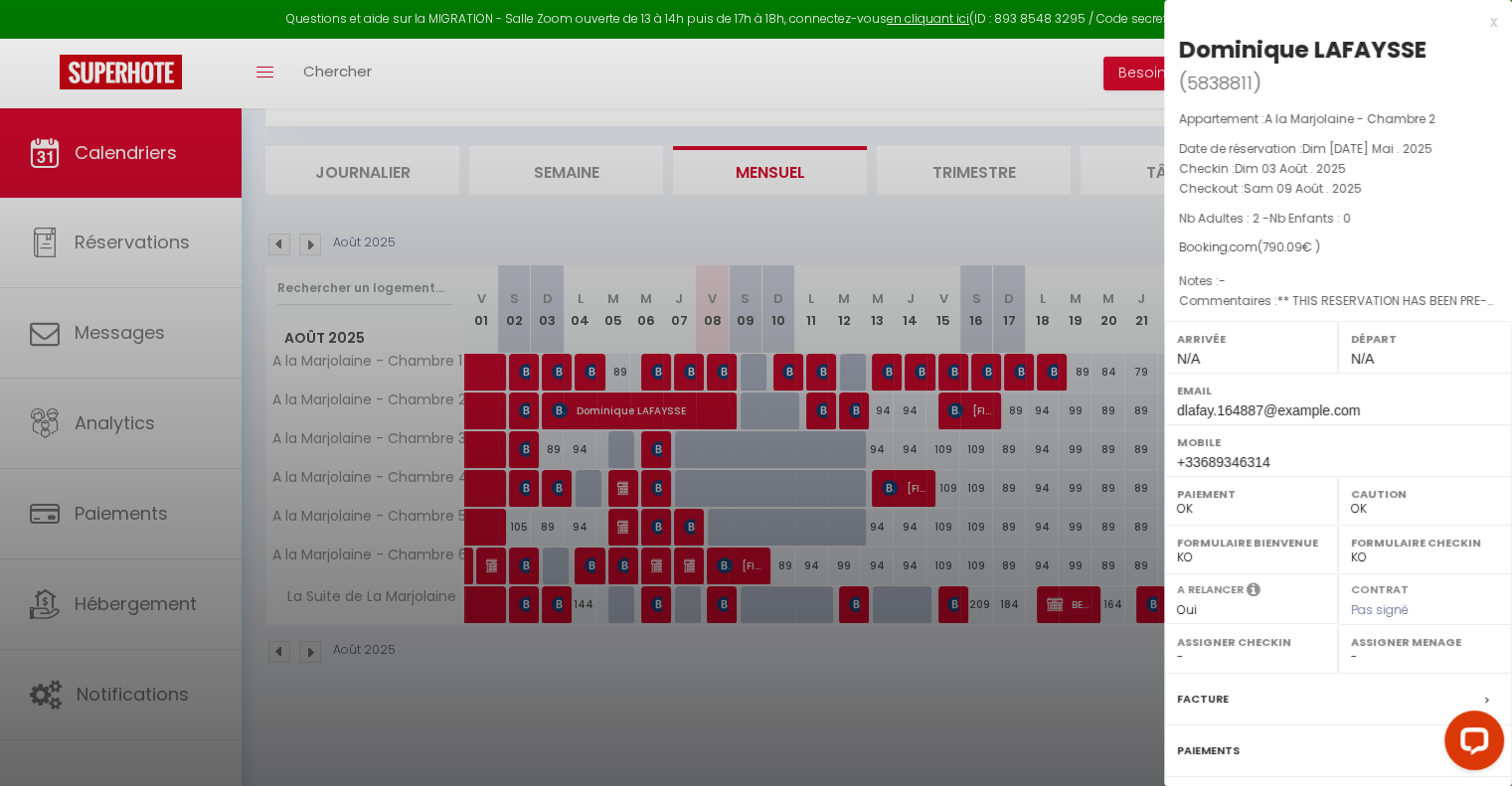 click at bounding box center (756, 393) 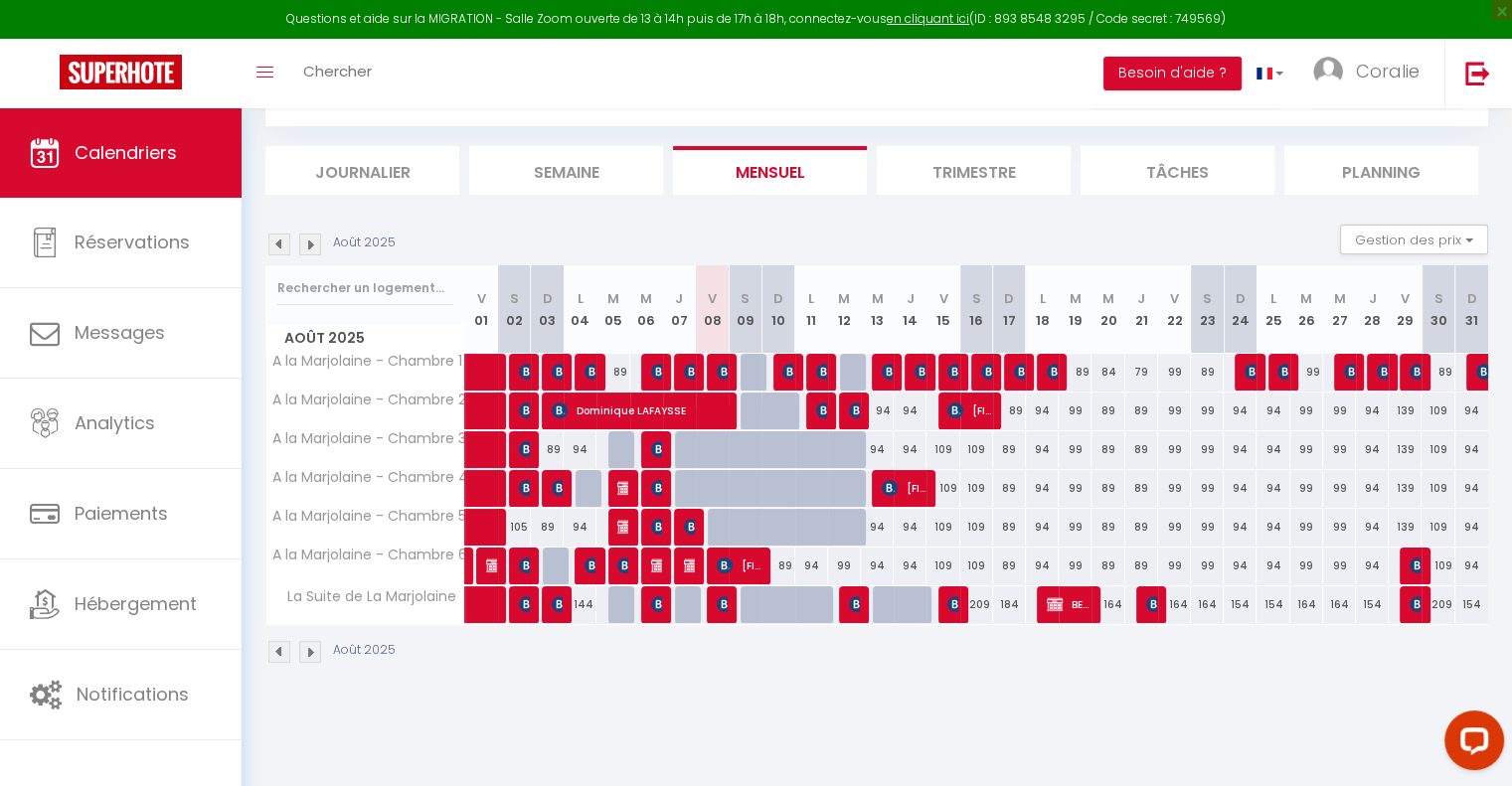 click at bounding box center [724, 528] 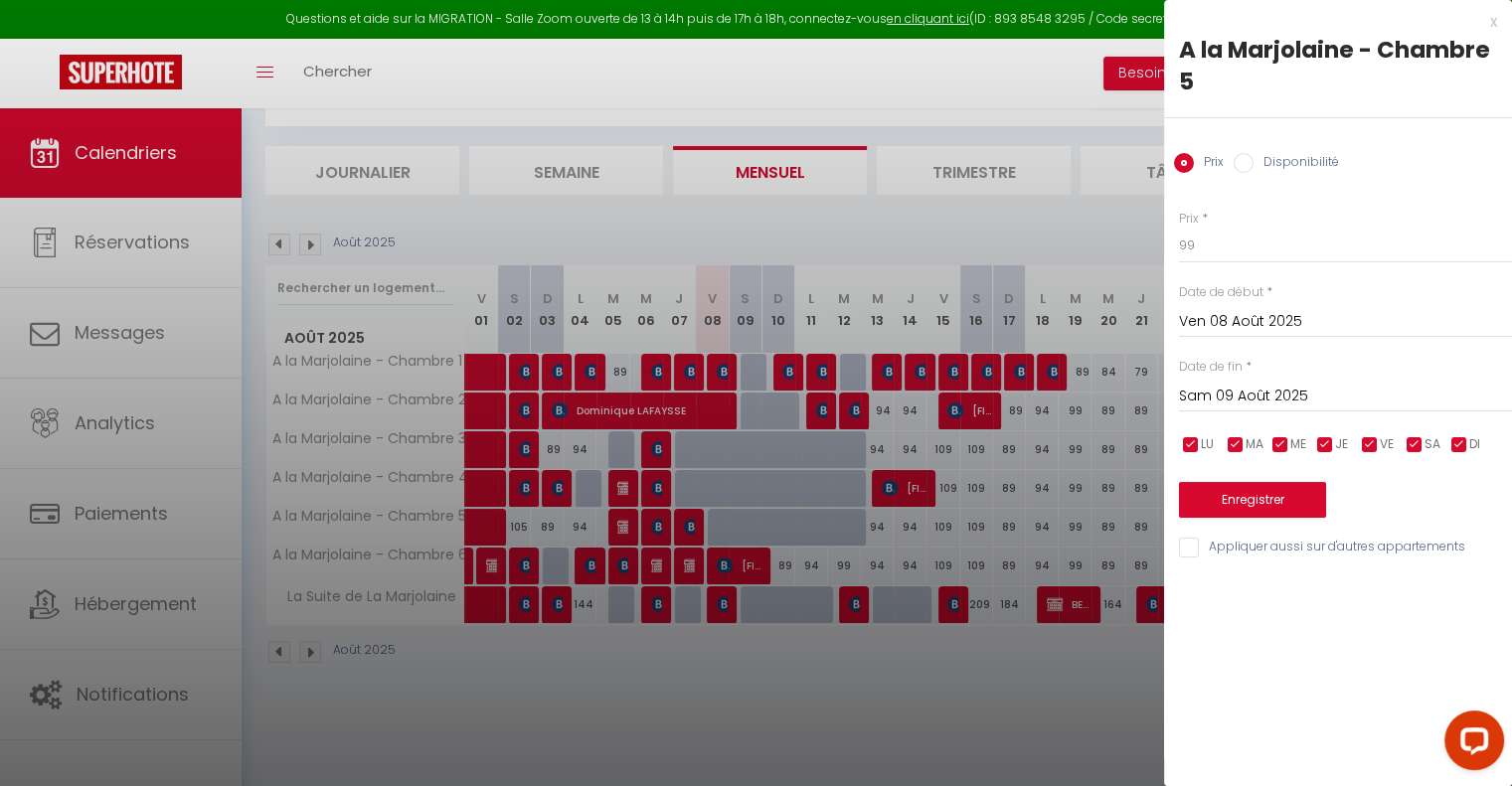 click at bounding box center (756, 393) 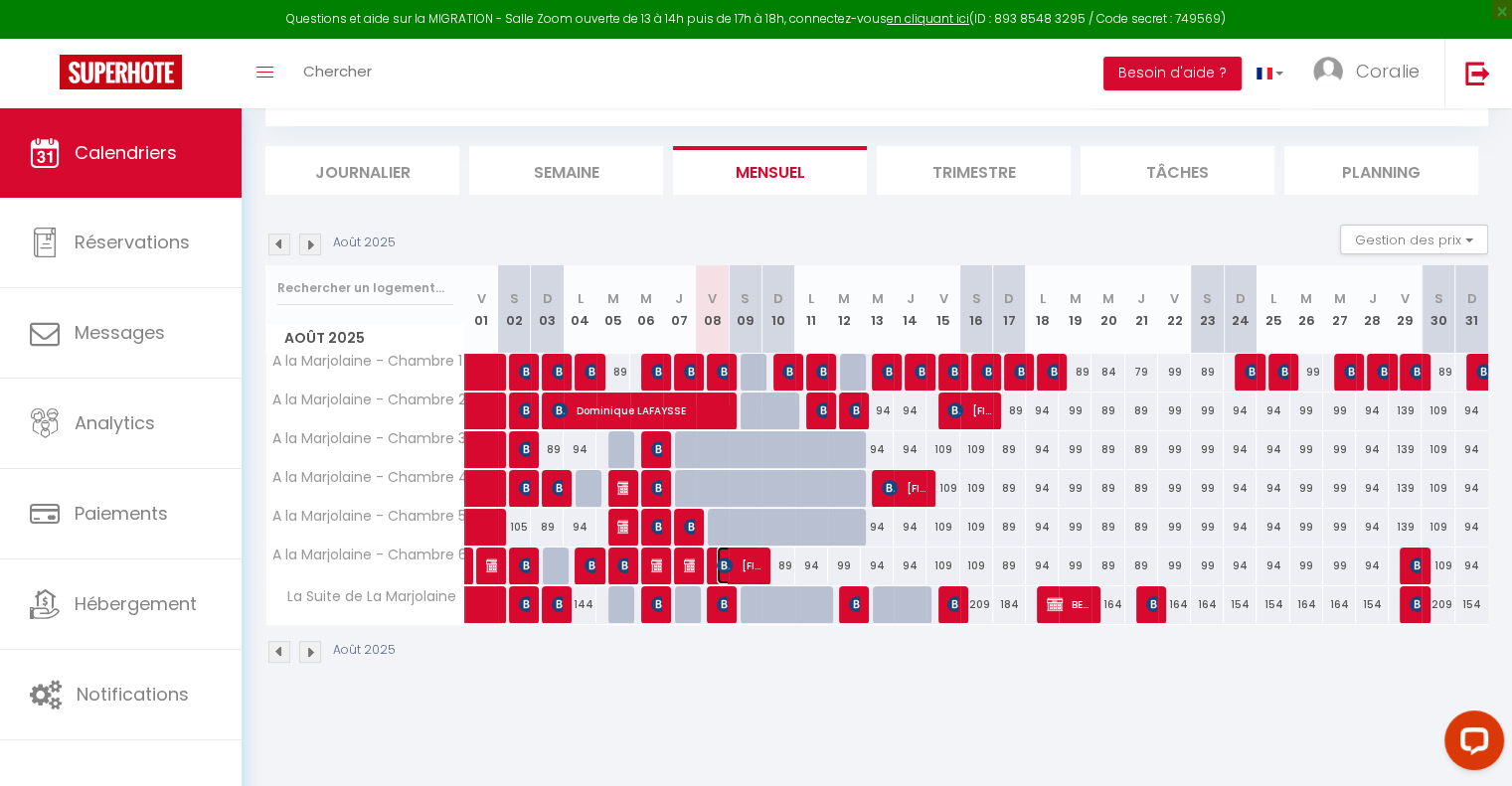 click at bounding box center [725, 565] 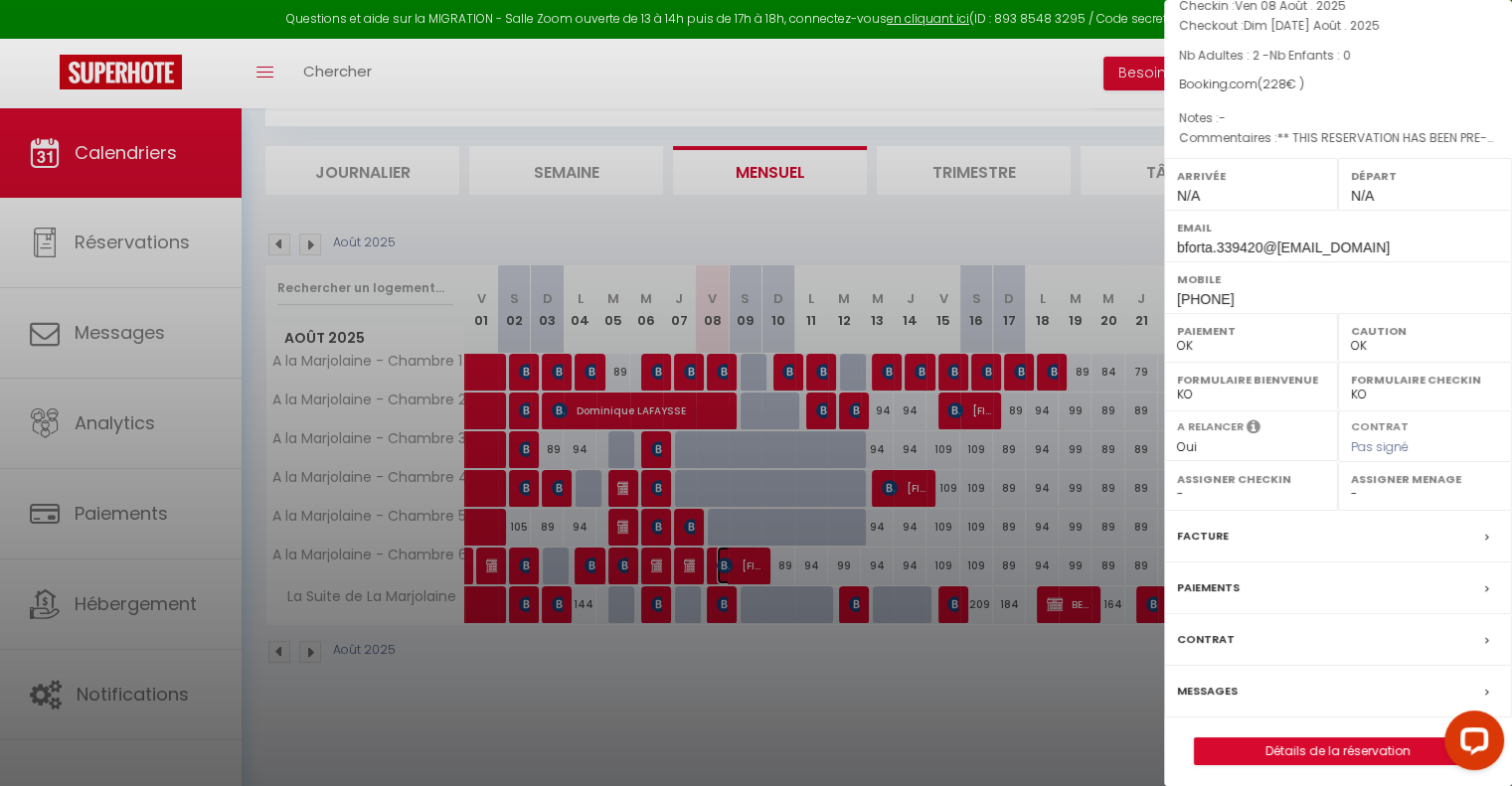scroll, scrollTop: 136, scrollLeft: 0, axis: vertical 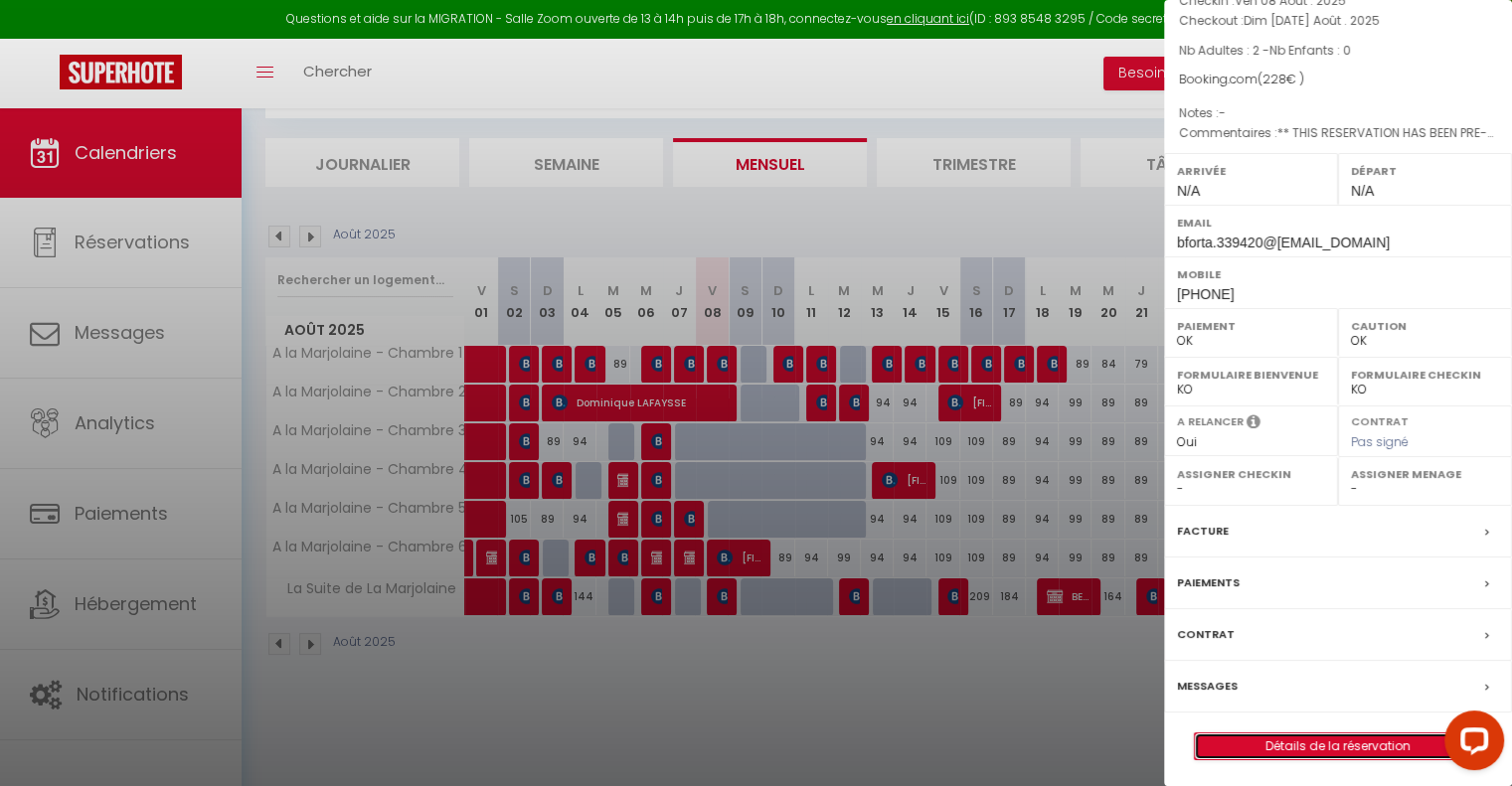 click on "Détails de la réservation" at bounding box center (1338, 746) 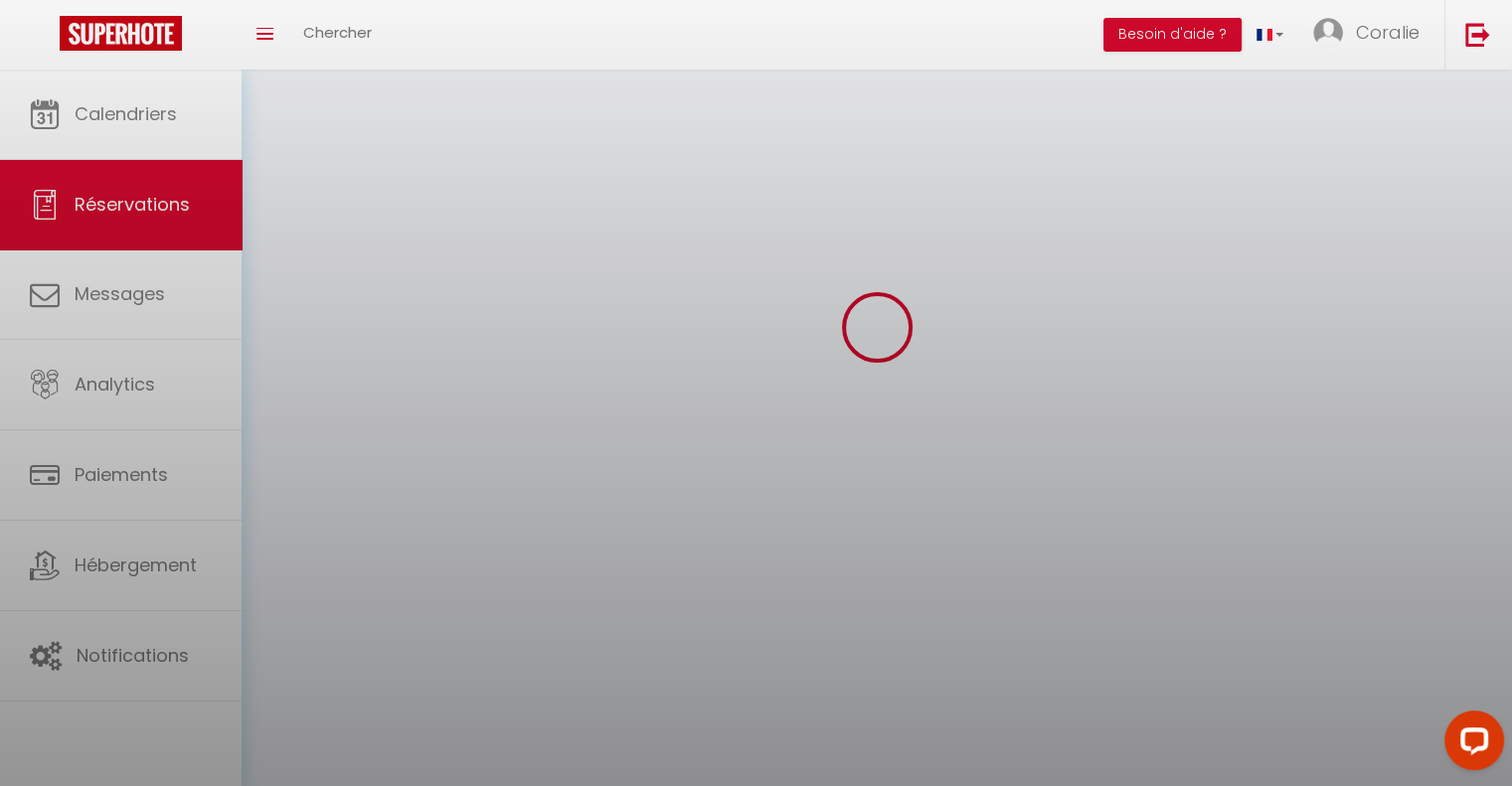 scroll, scrollTop: 0, scrollLeft: 0, axis: both 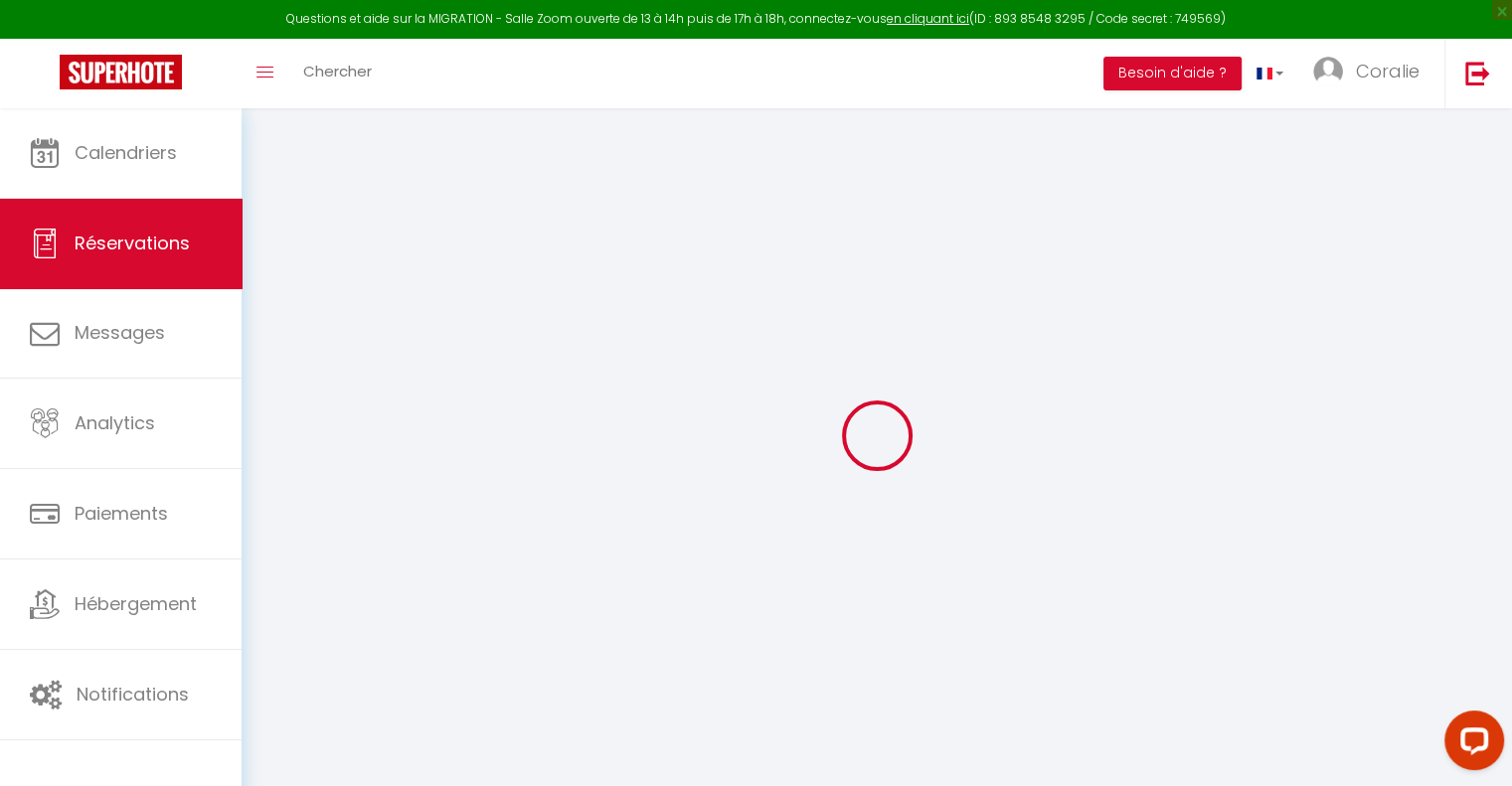 type on "Bruno" 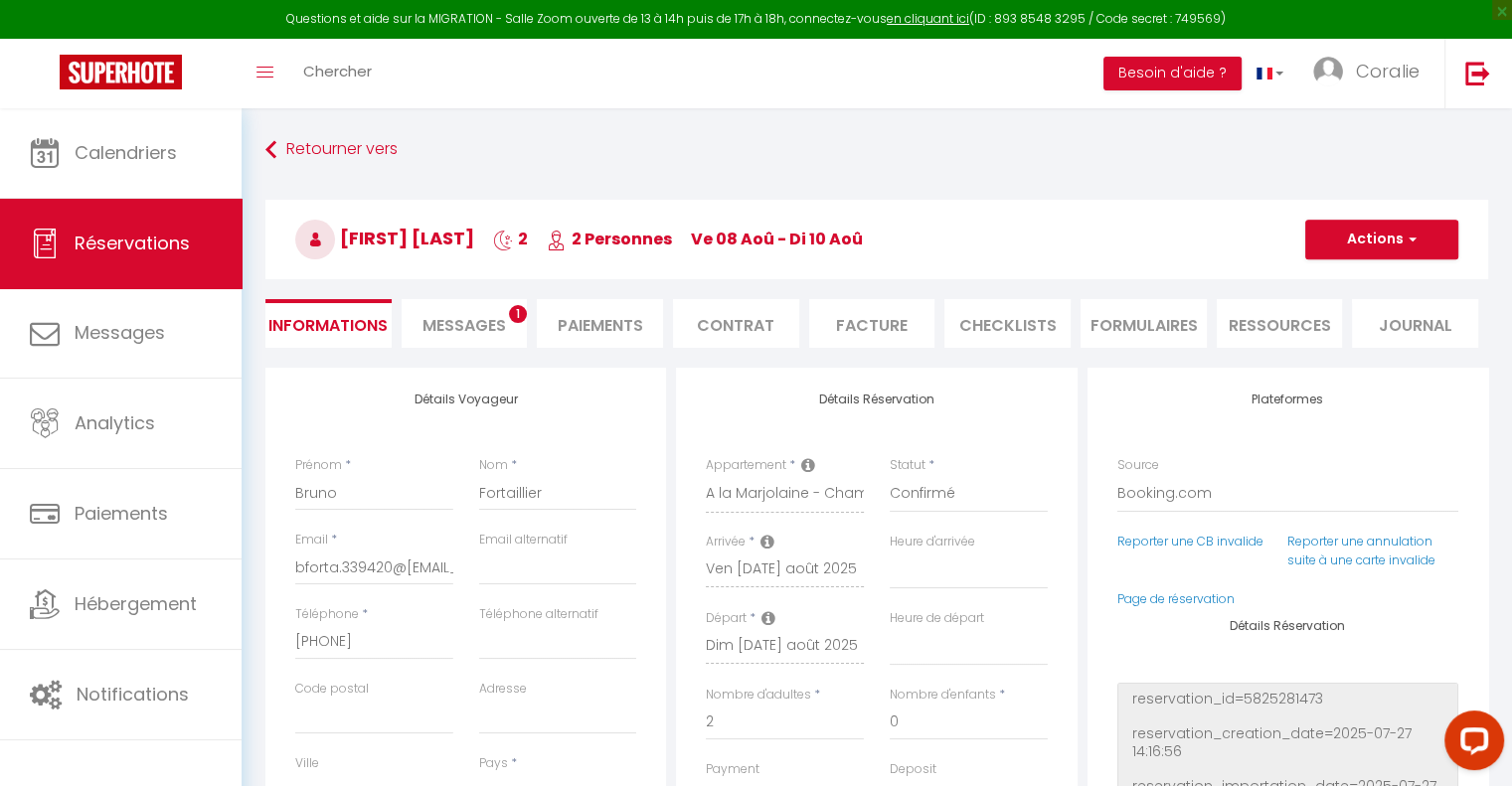 type on "7" 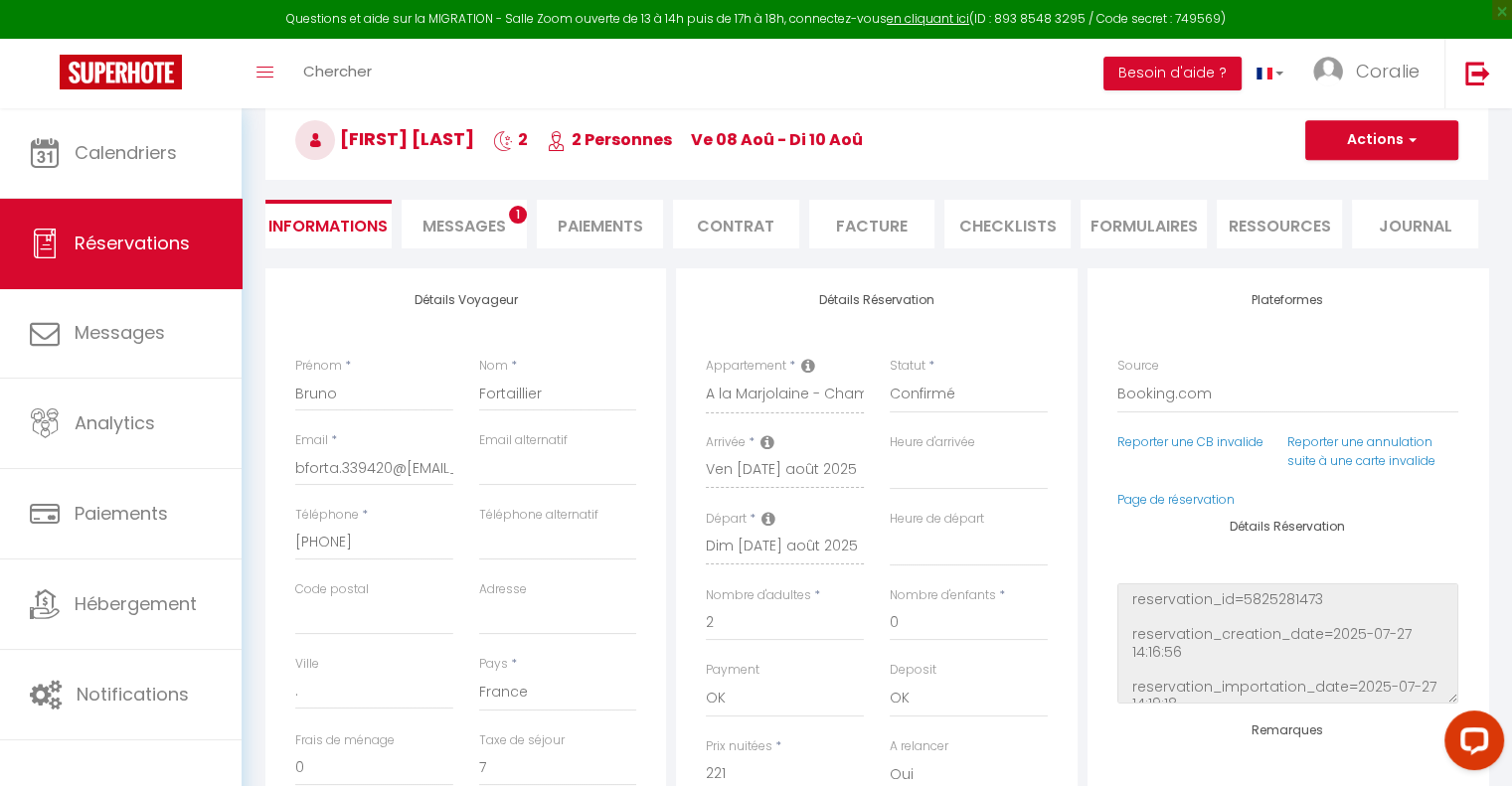 scroll, scrollTop: 0, scrollLeft: 0, axis: both 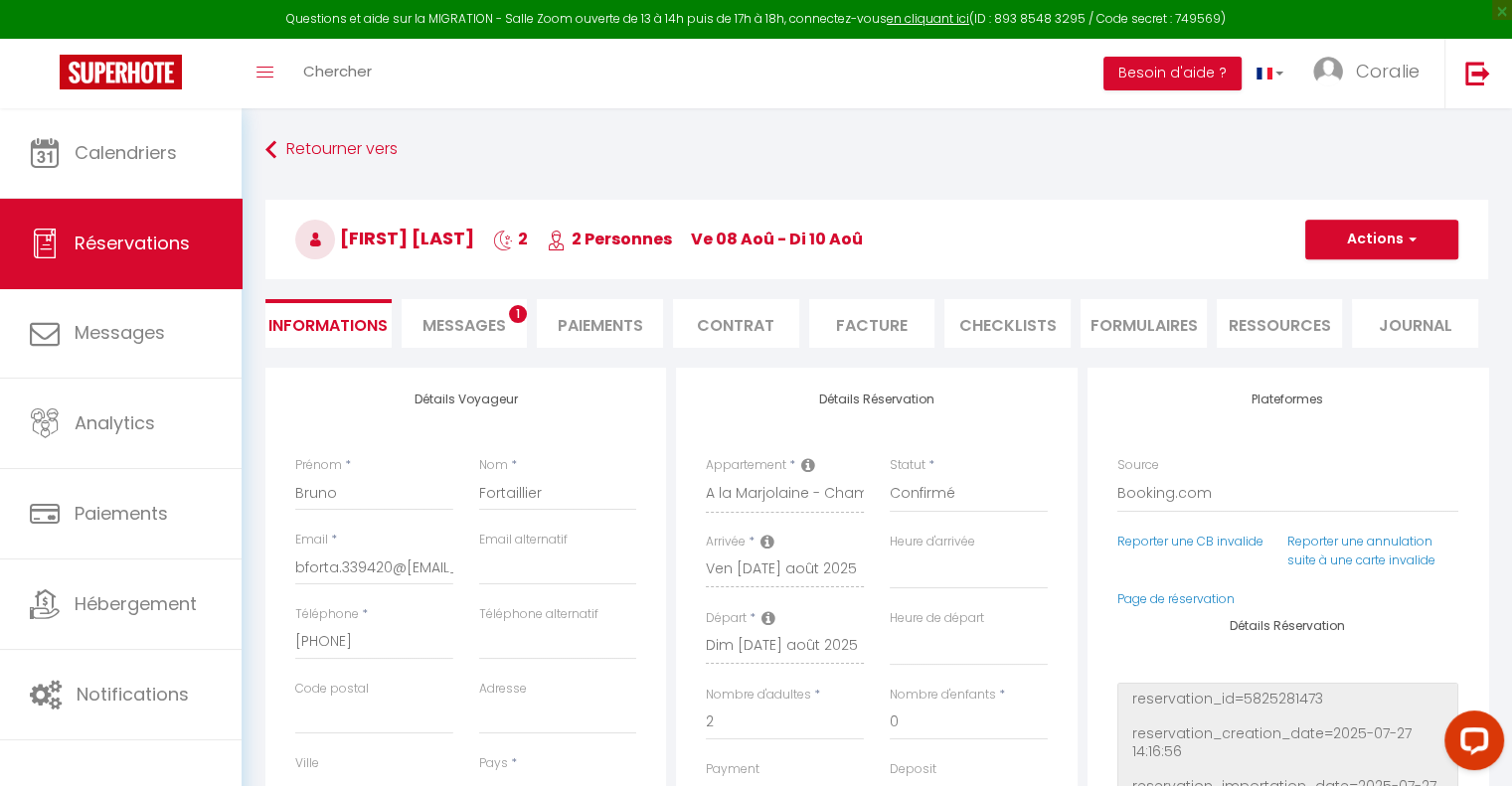 click on "Contrat" at bounding box center (736, 323) 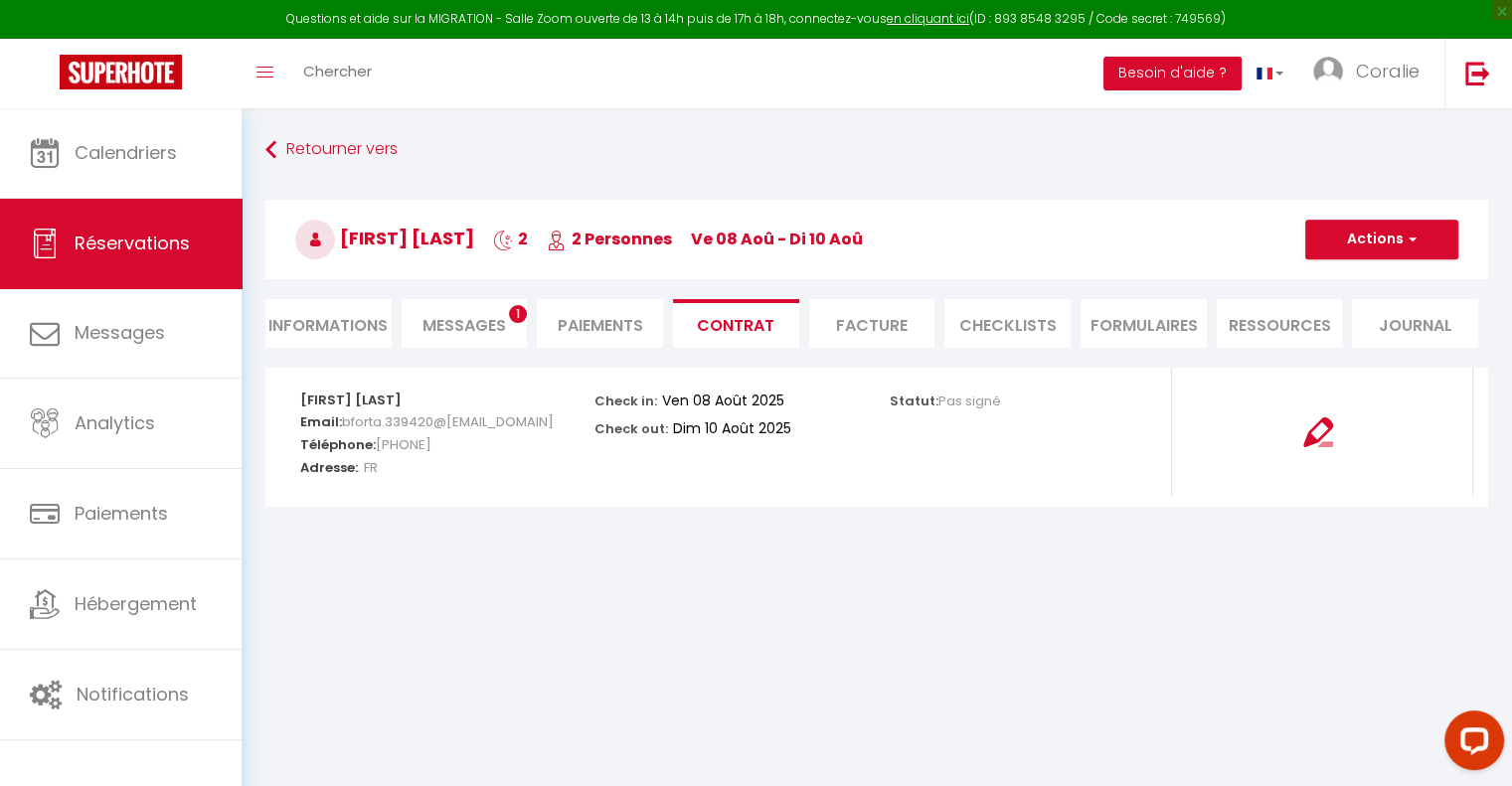 click on "Facture" at bounding box center [872, 323] 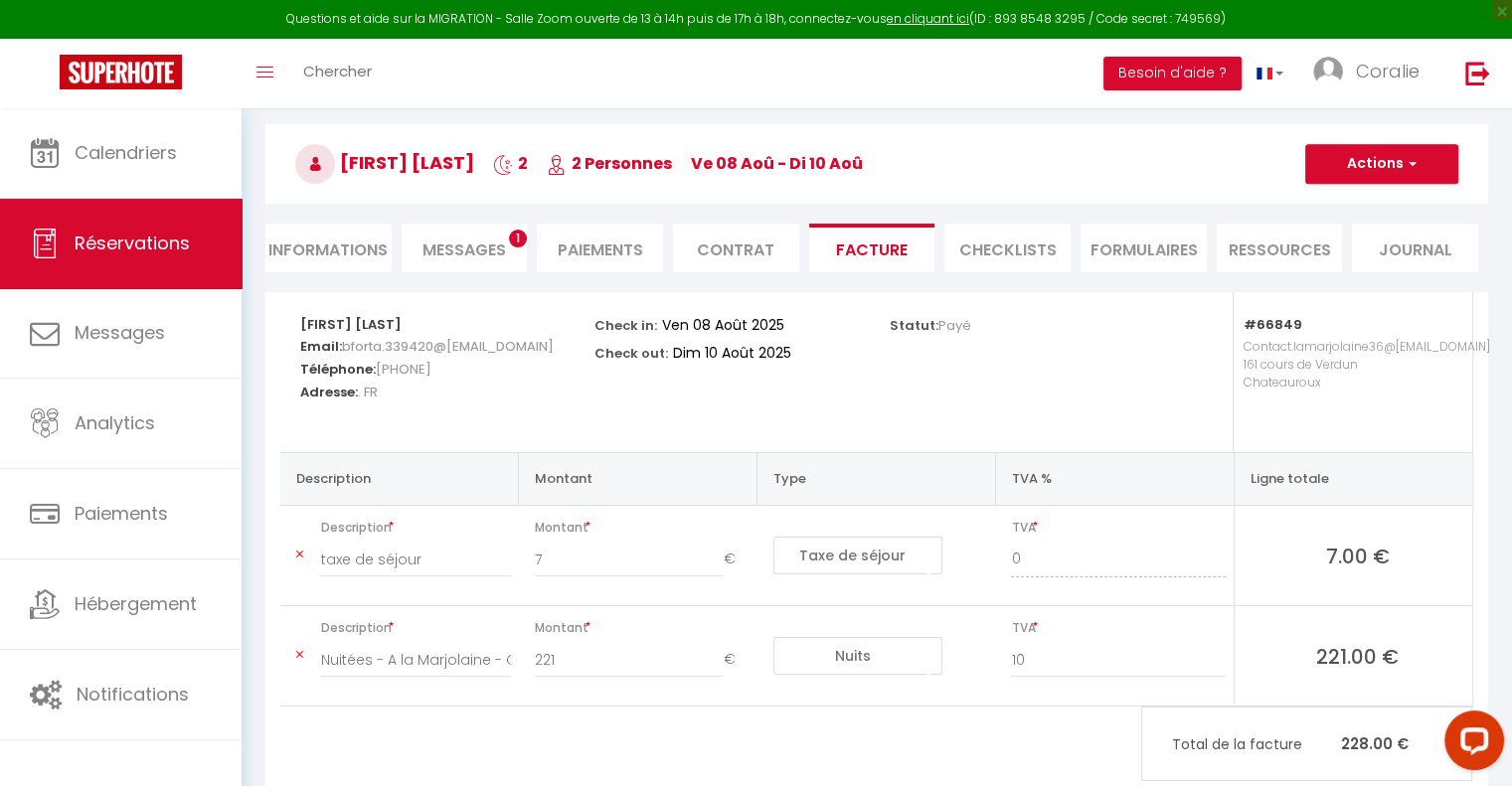 scroll, scrollTop: 0, scrollLeft: 0, axis: both 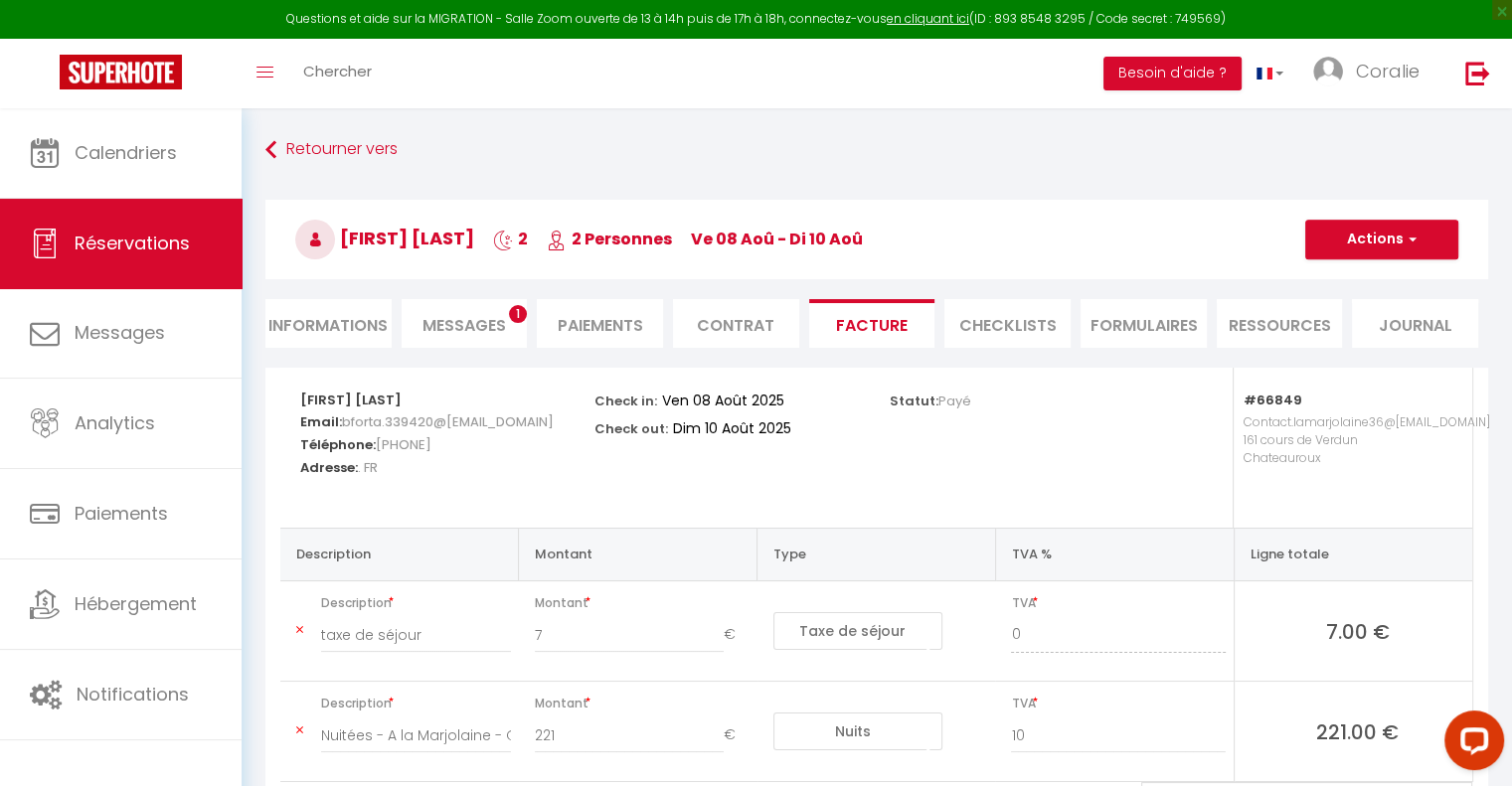 click on "Messages" at bounding box center (464, 325) 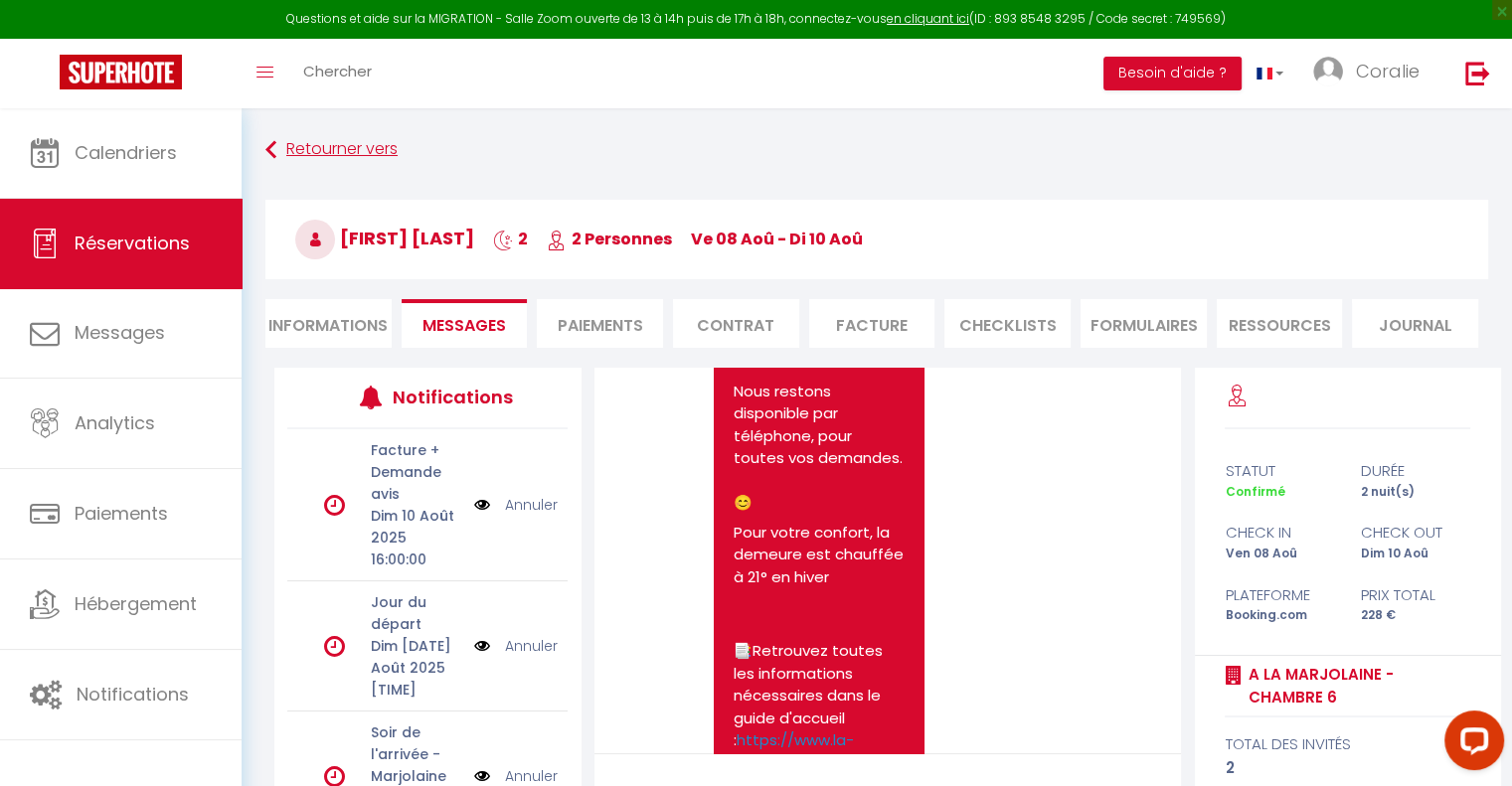 scroll, scrollTop: 8049, scrollLeft: 0, axis: vertical 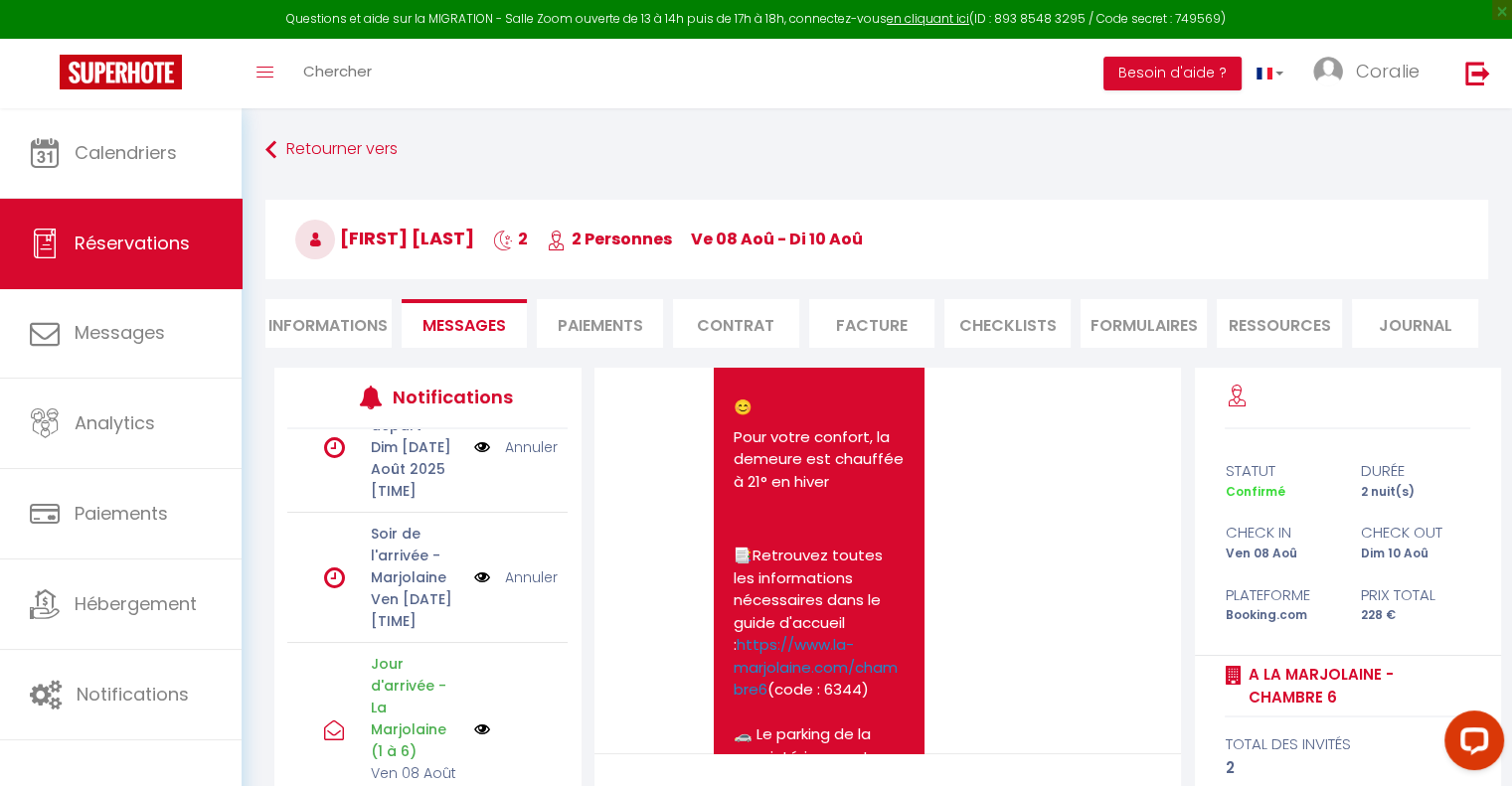 click on "Annuler" at bounding box center (531, 577) 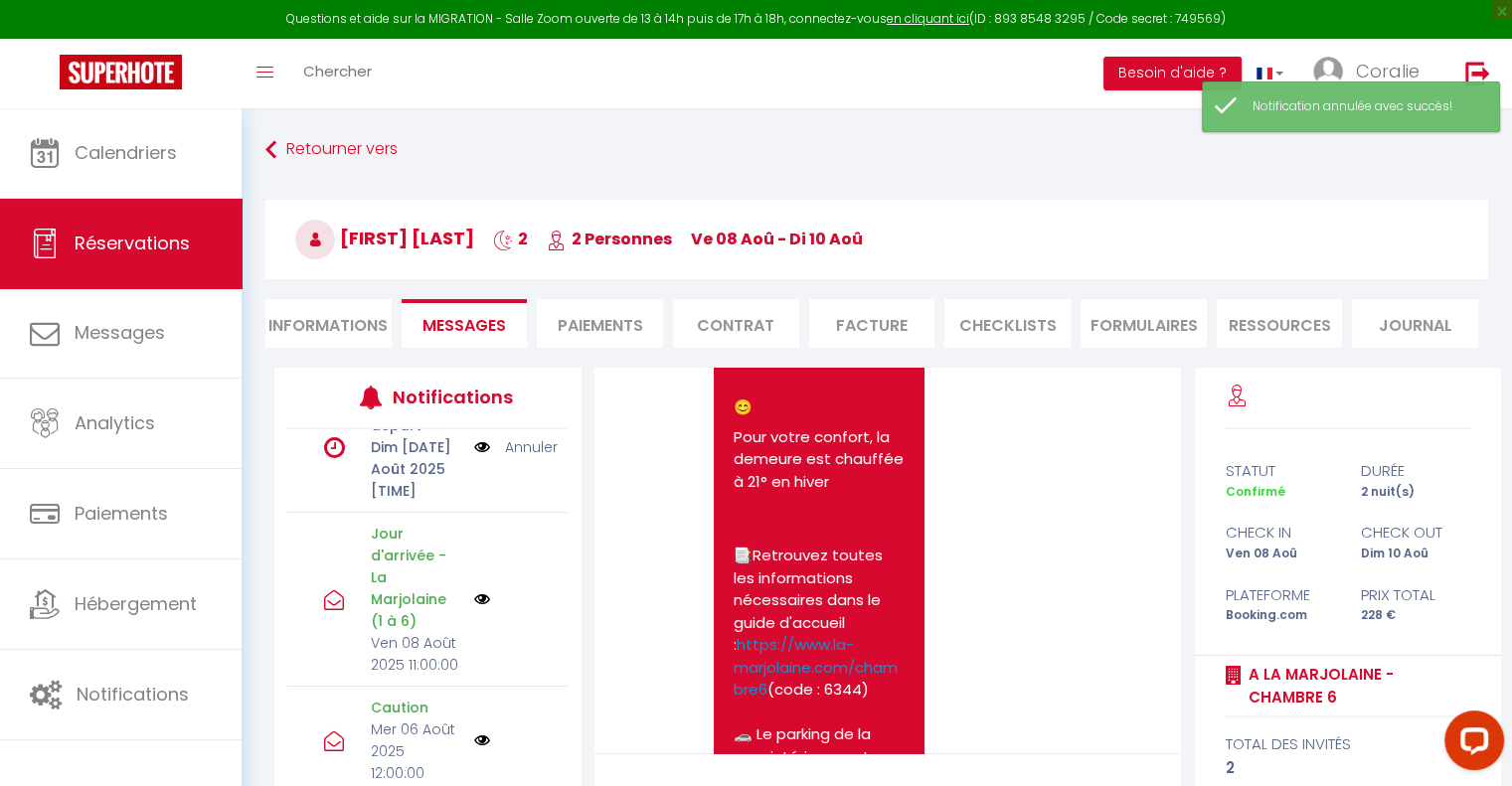 click on "Annuler" at bounding box center [531, 447] 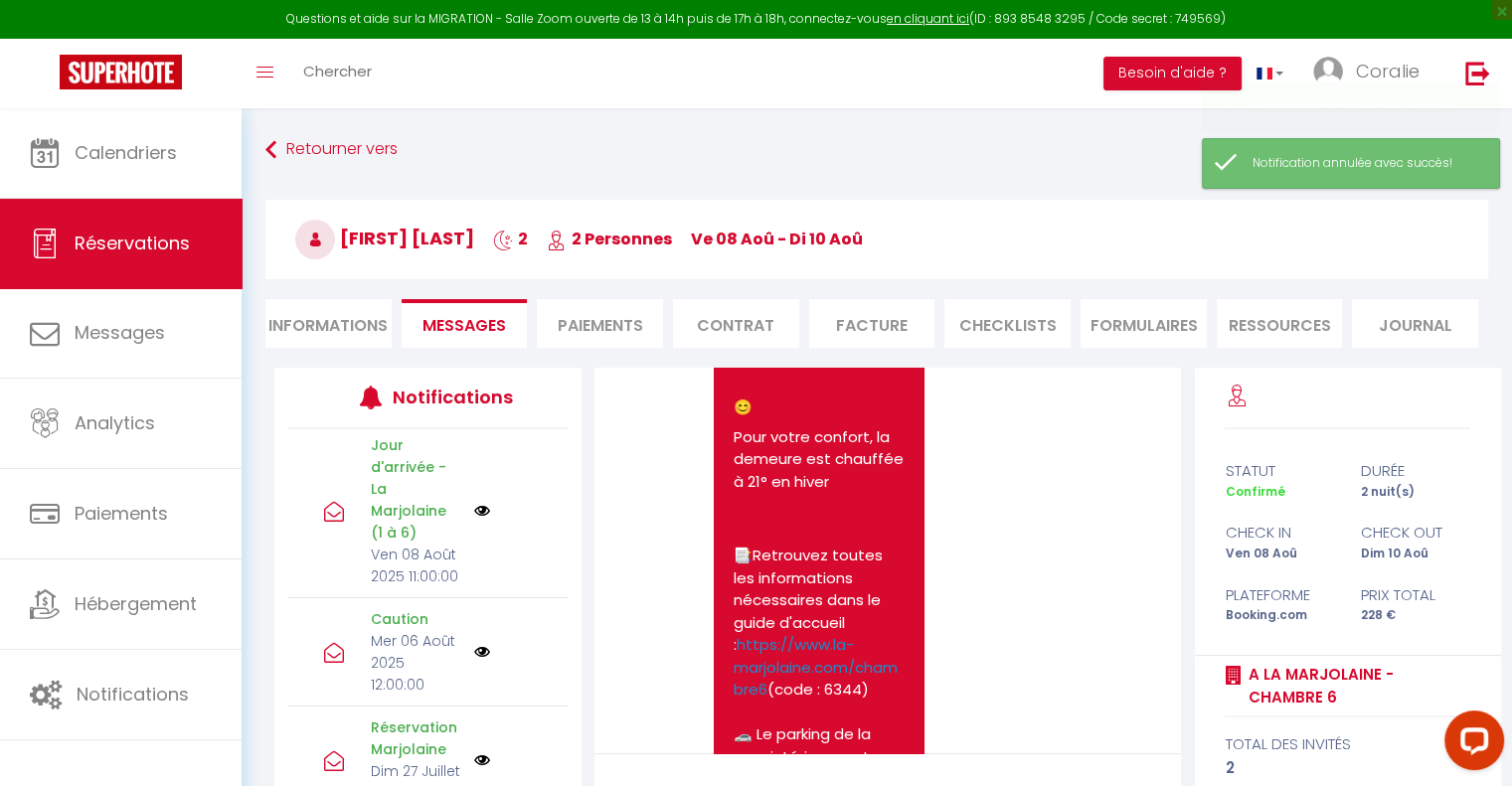 scroll, scrollTop: 178, scrollLeft: 0, axis: vertical 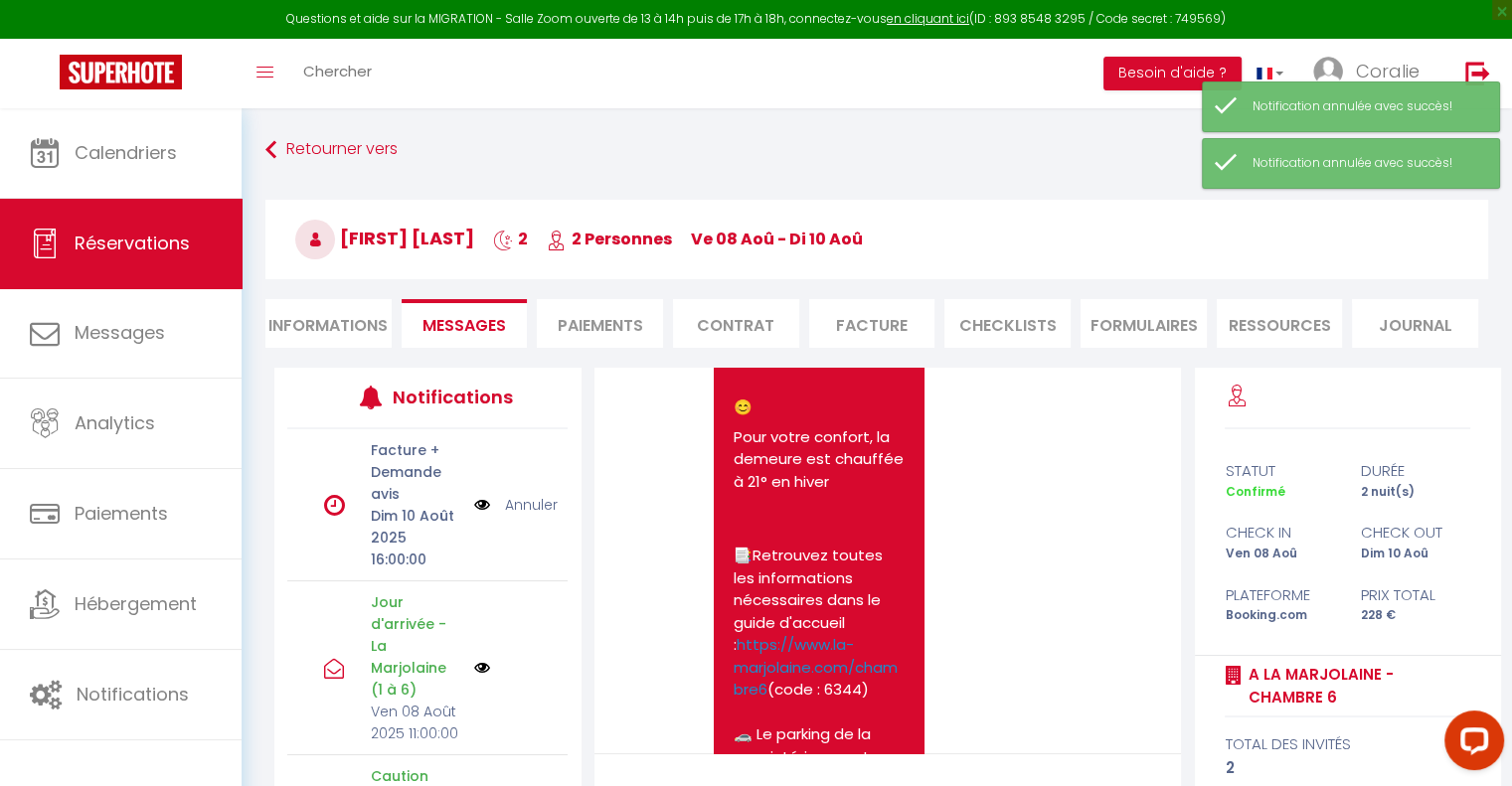 click on "Annuler" at bounding box center [531, 505] 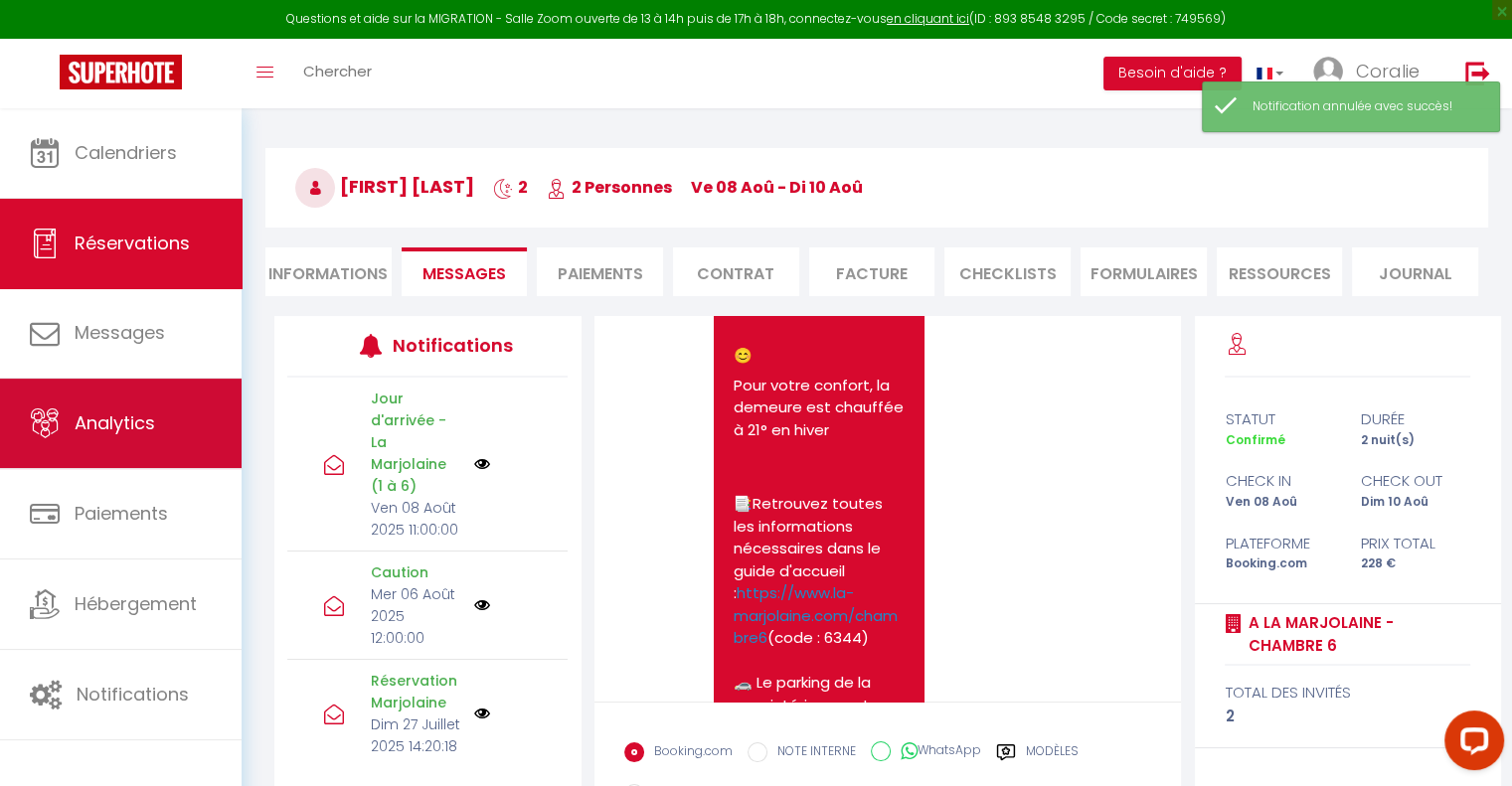 scroll, scrollTop: 99, scrollLeft: 0, axis: vertical 